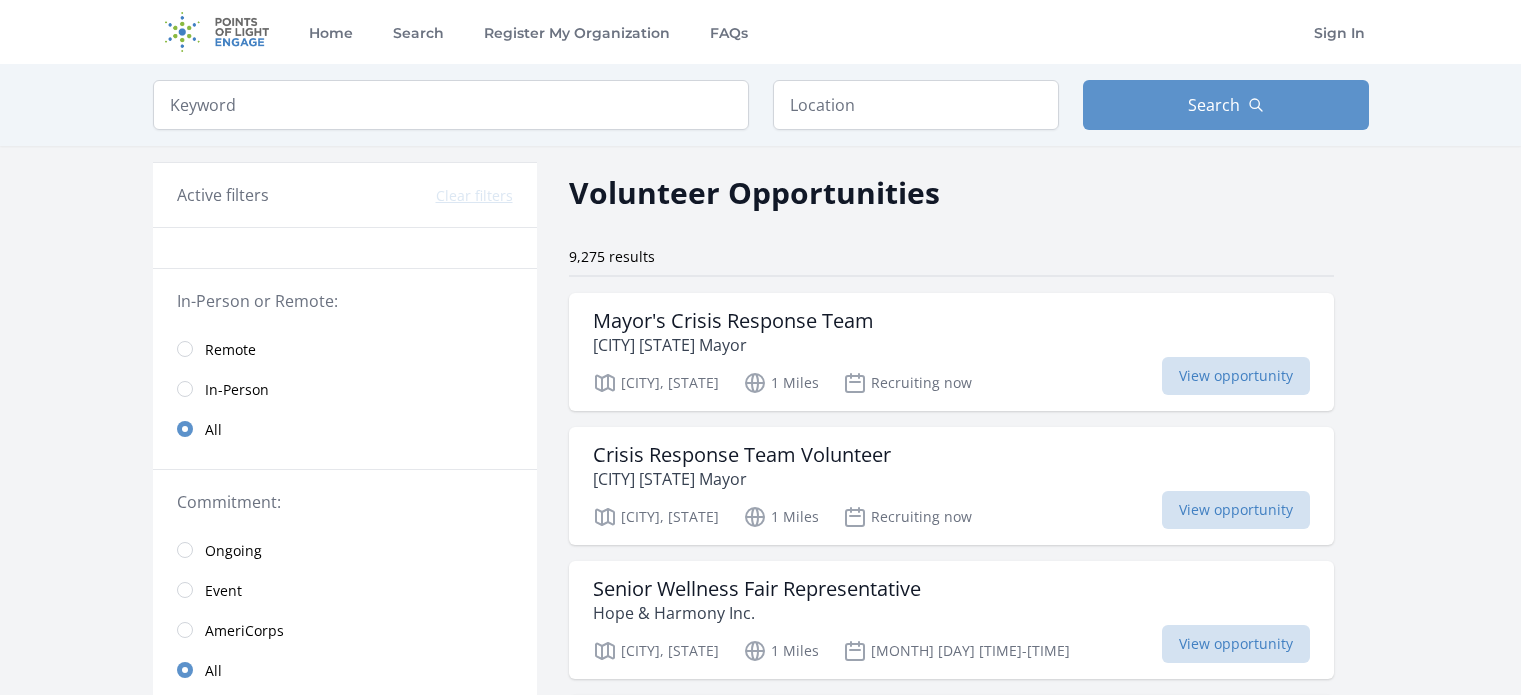 scroll, scrollTop: 0, scrollLeft: 0, axis: both 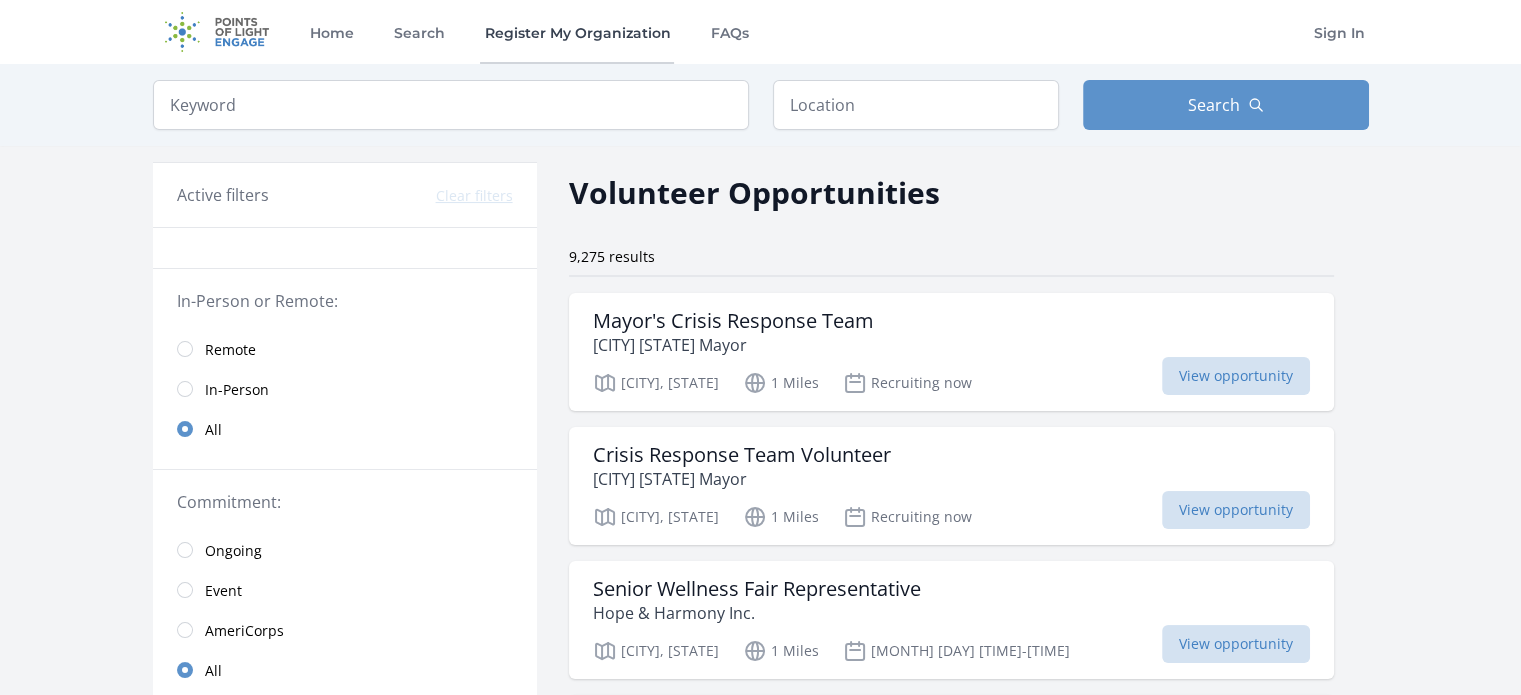 click on "Register My Organization" at bounding box center [577, 32] 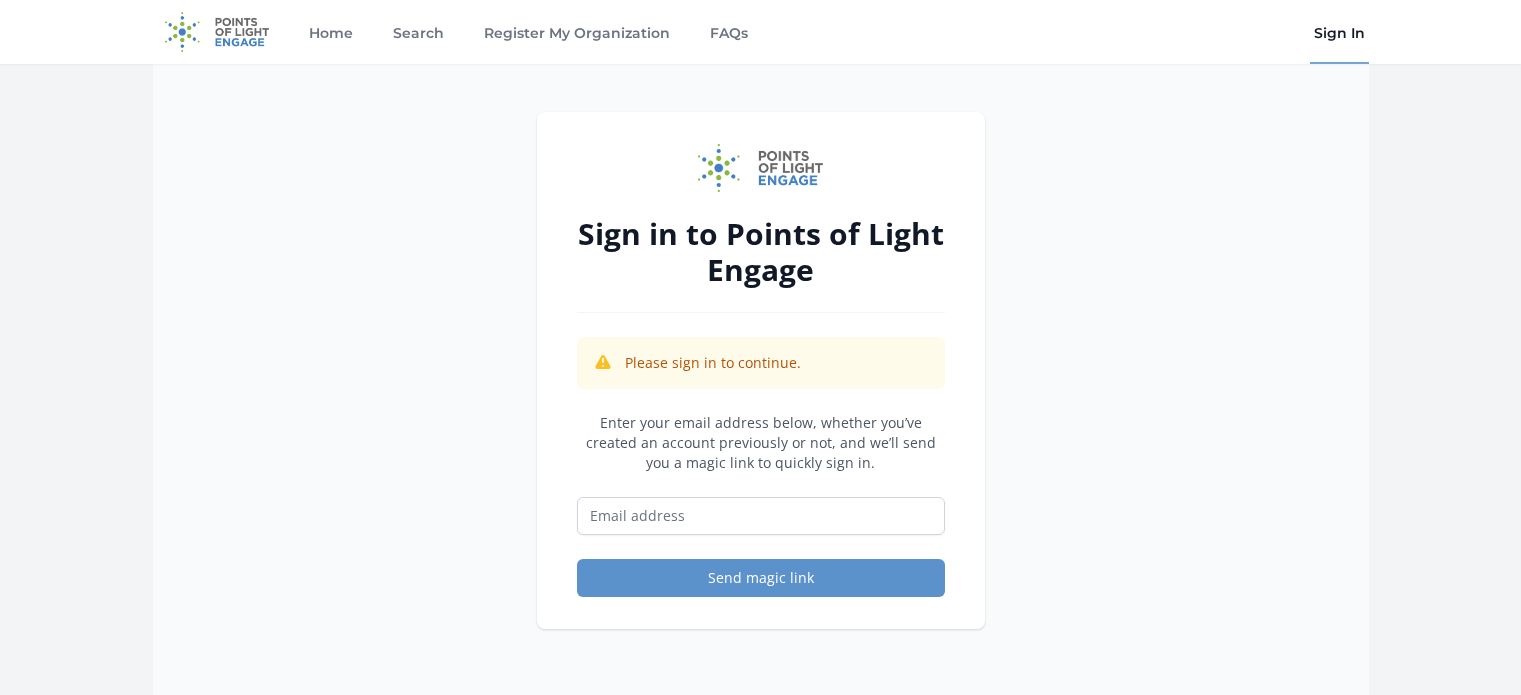 scroll, scrollTop: 0, scrollLeft: 0, axis: both 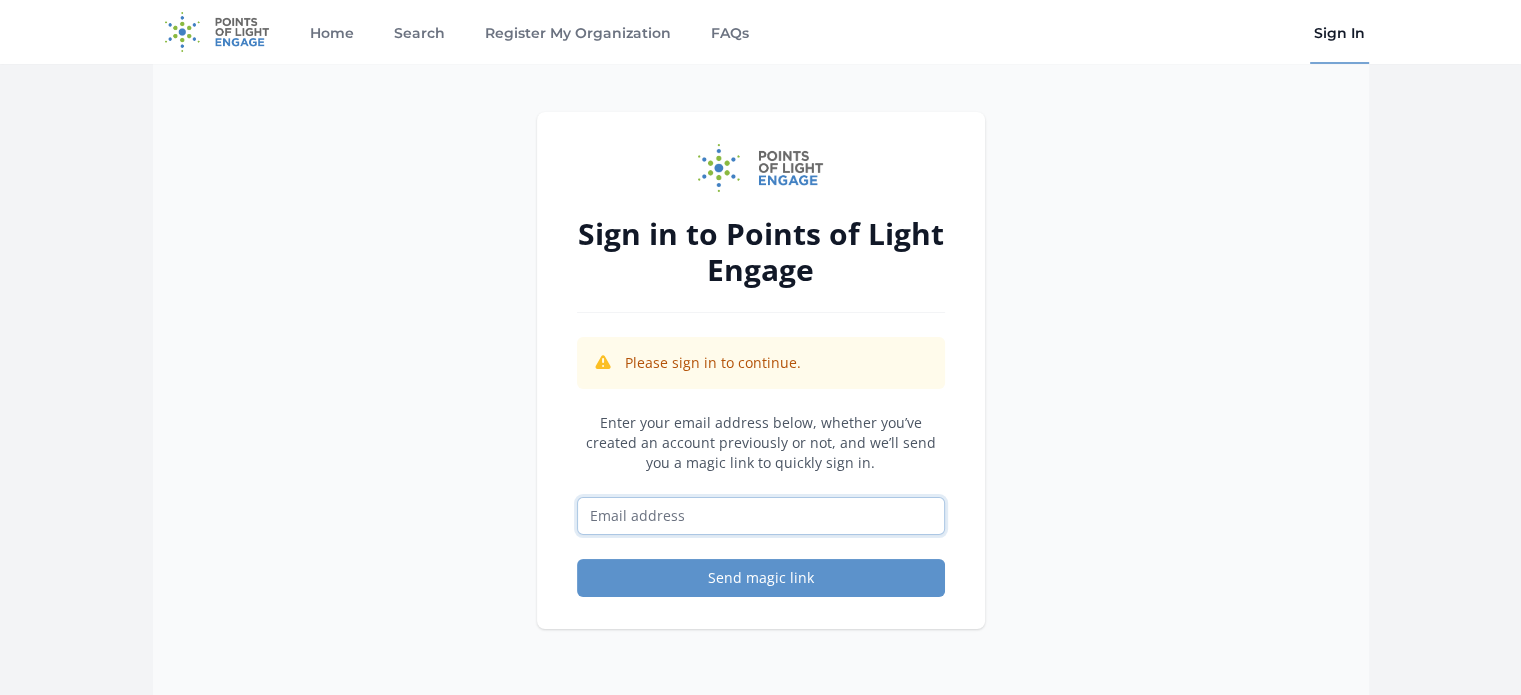 click at bounding box center [761, 516] 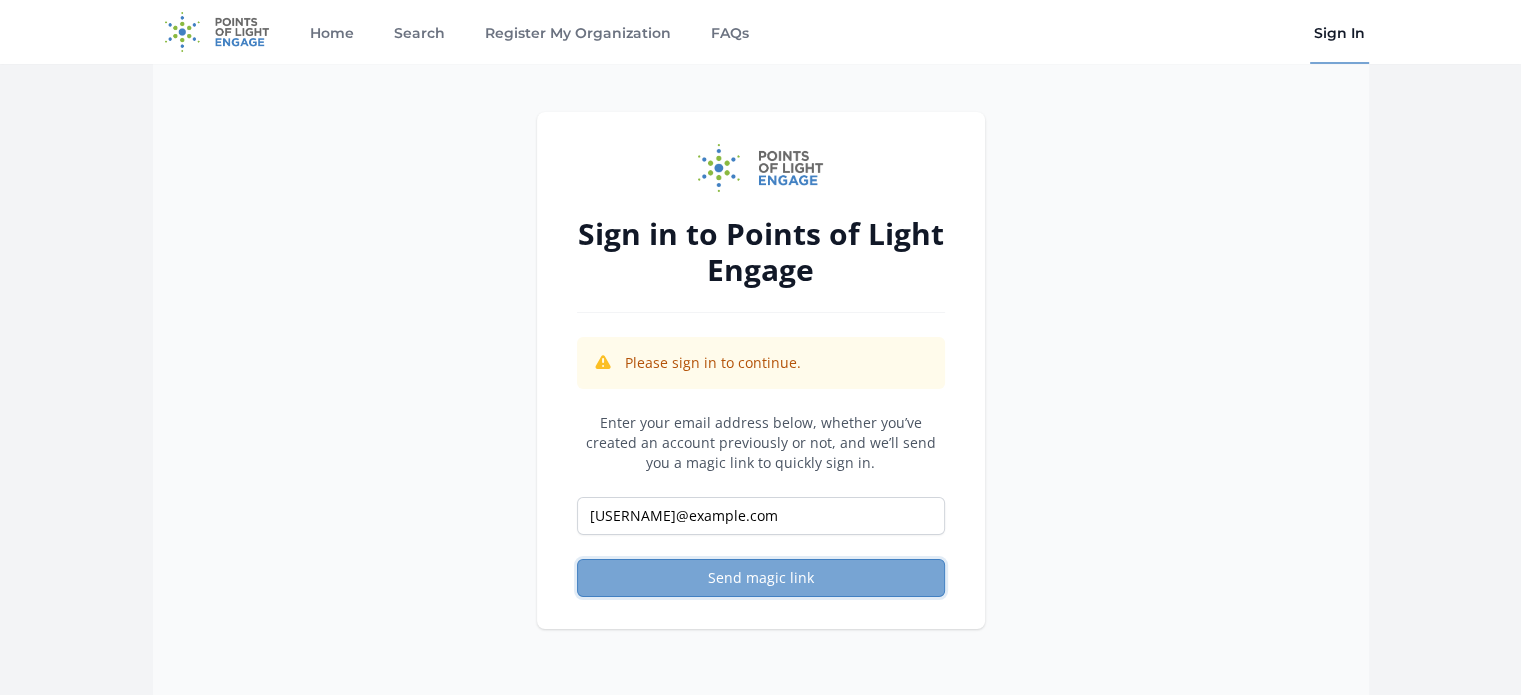 click on "Send magic link" at bounding box center [761, 578] 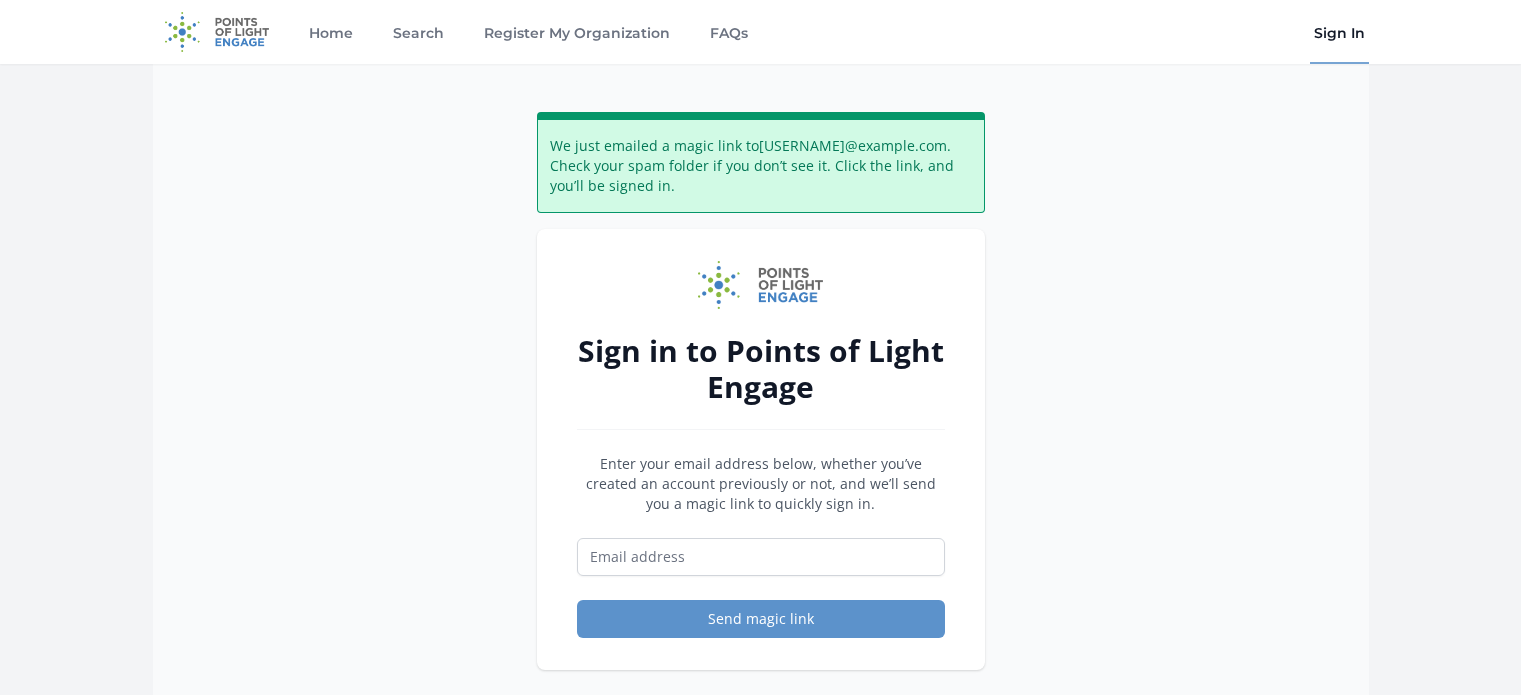 scroll, scrollTop: 0, scrollLeft: 0, axis: both 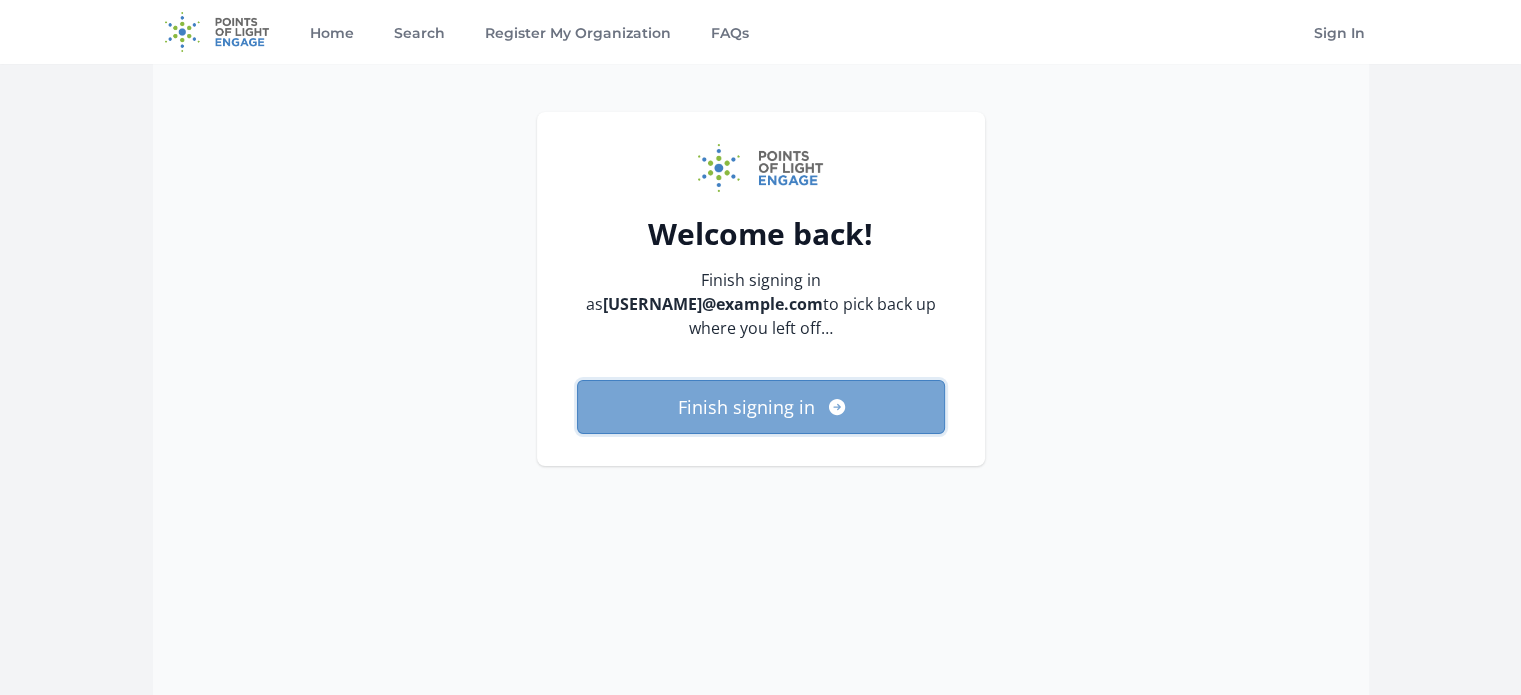 click on "Finish signing in" at bounding box center [761, 407] 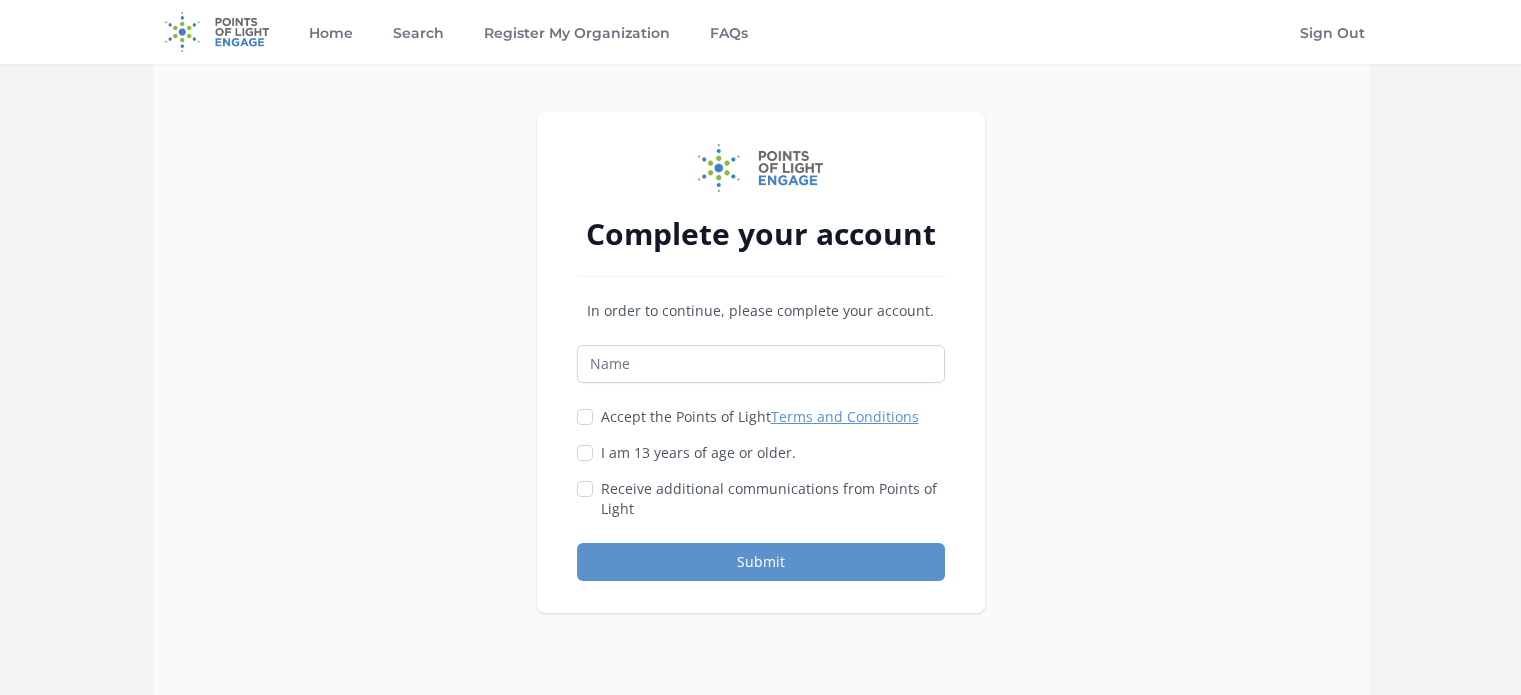 scroll, scrollTop: 0, scrollLeft: 0, axis: both 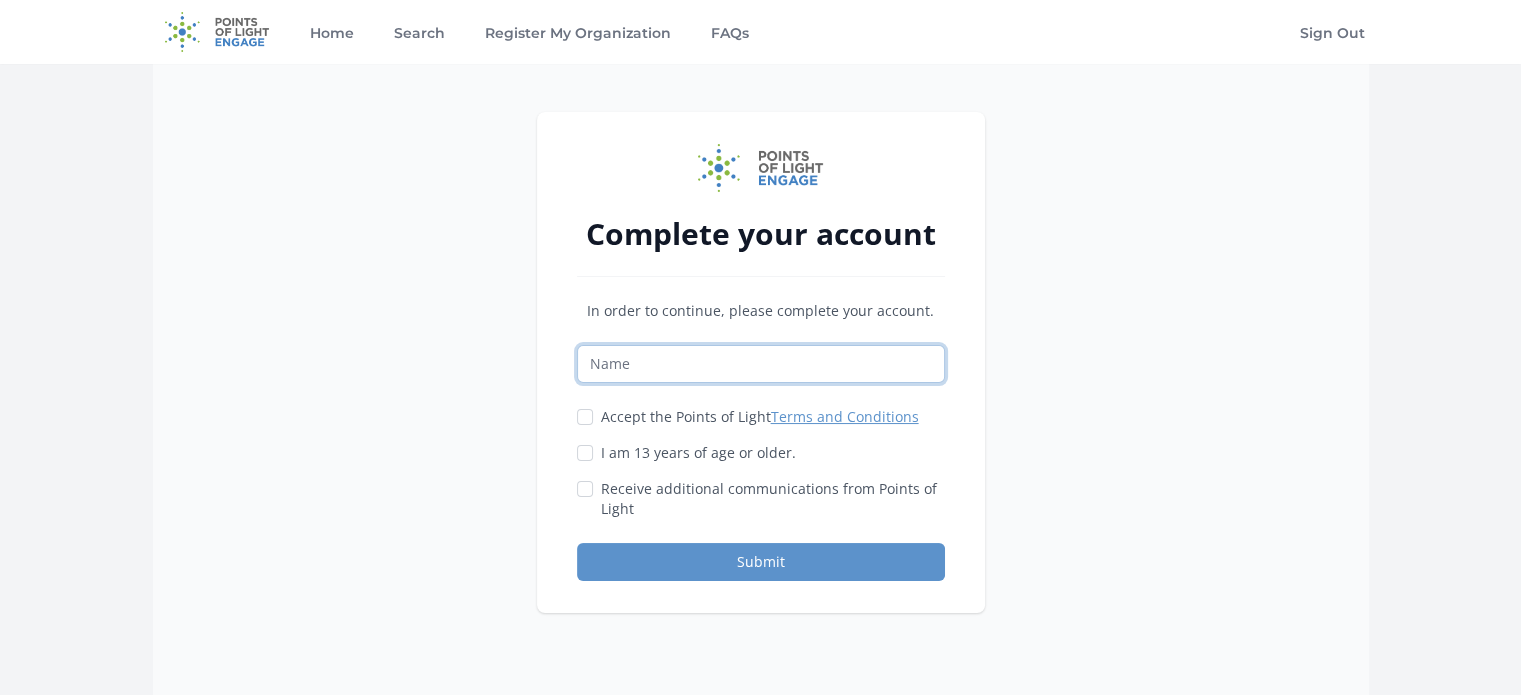 click at bounding box center [761, 364] 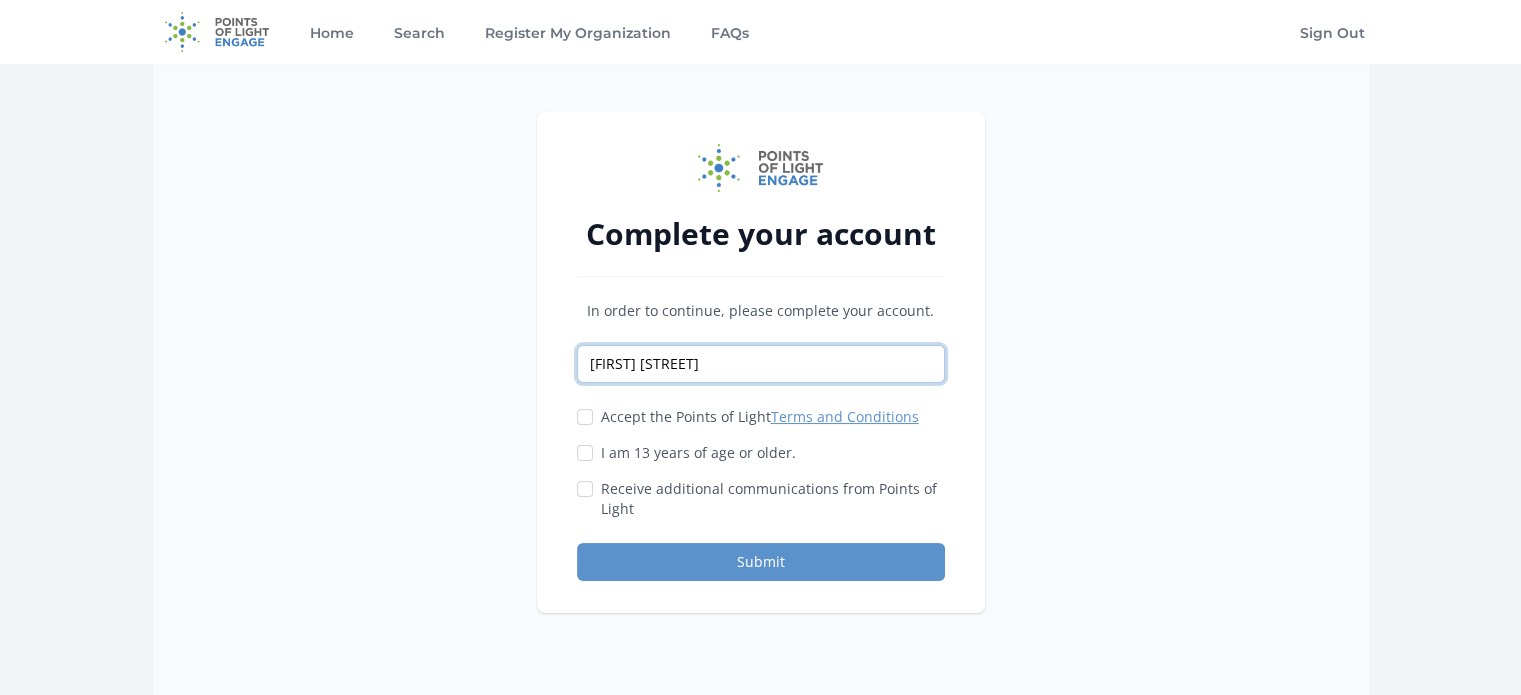 type on "Cayla Strahan" 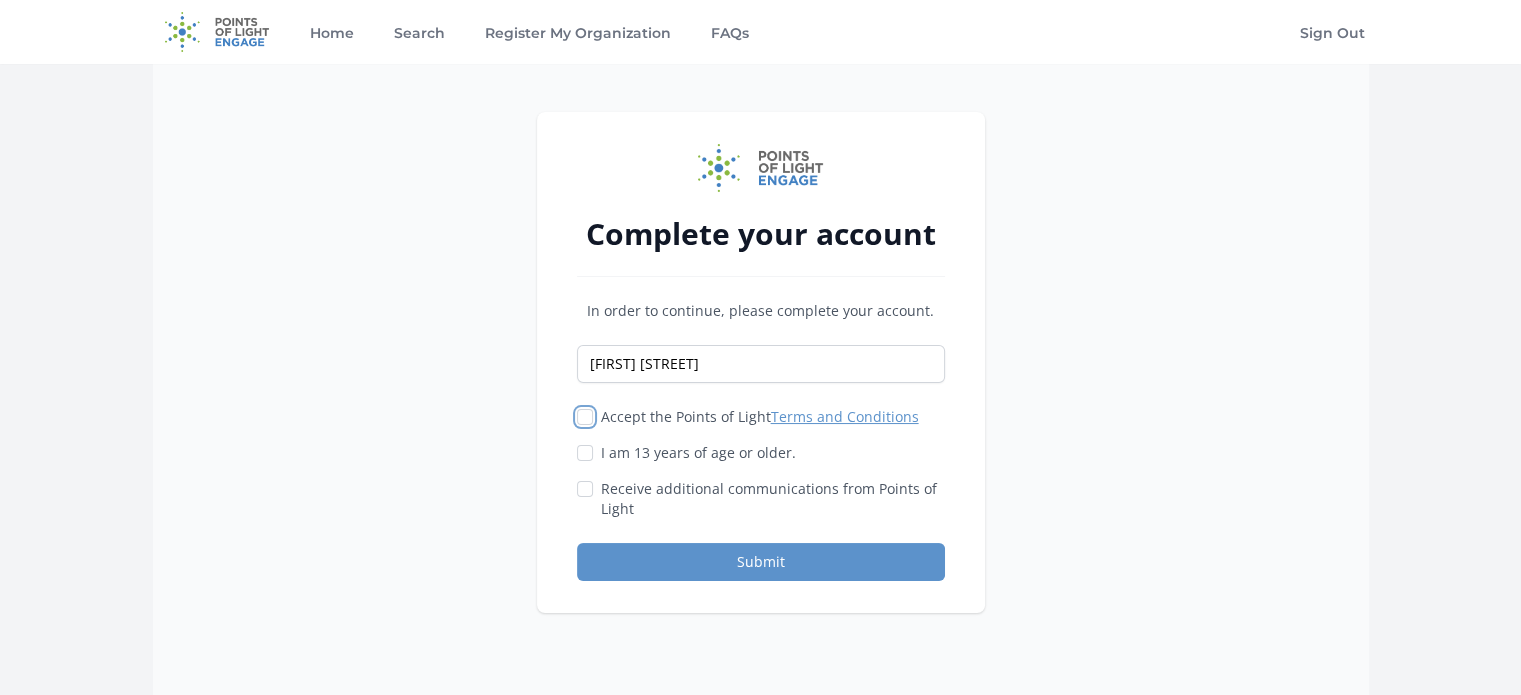 click on "Accept the Points of Light  Terms and Conditions" at bounding box center [585, 417] 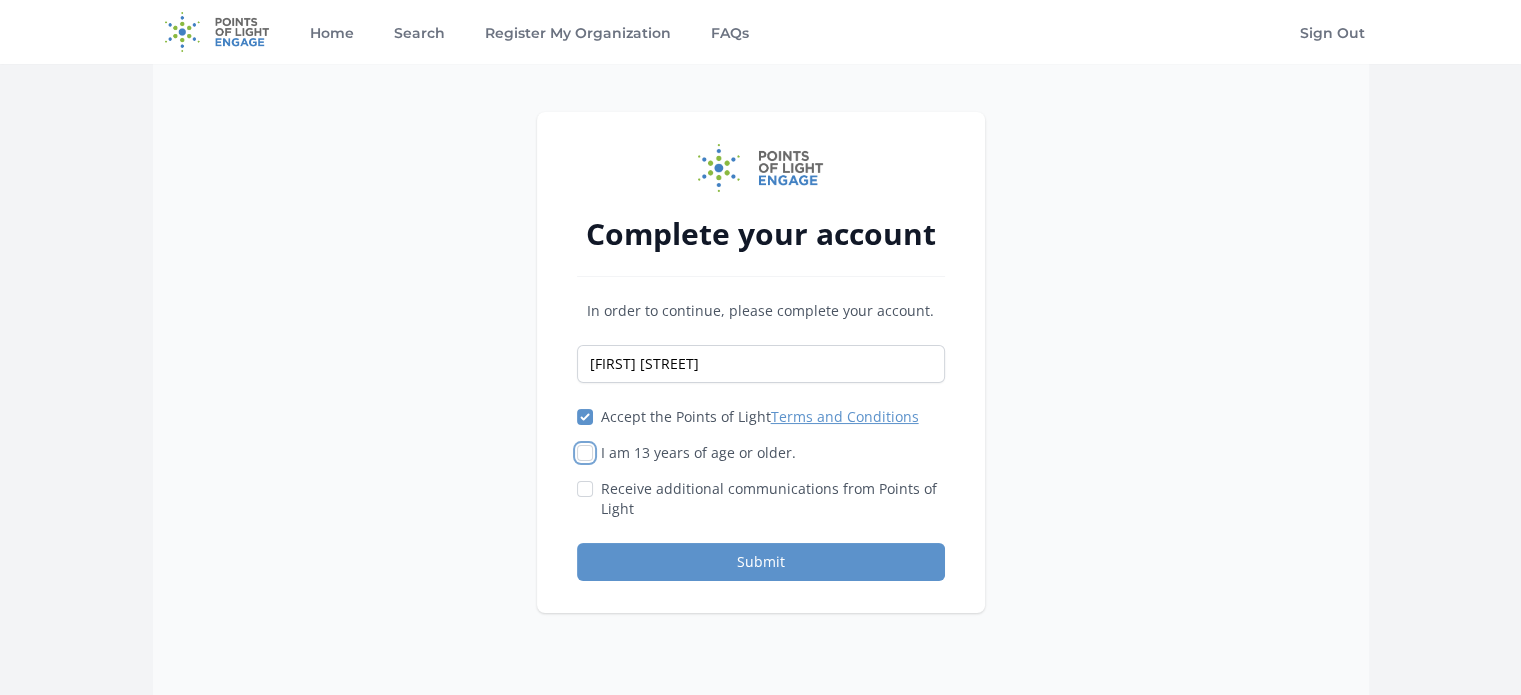 click on "I am 13 years of age or older." at bounding box center [585, 453] 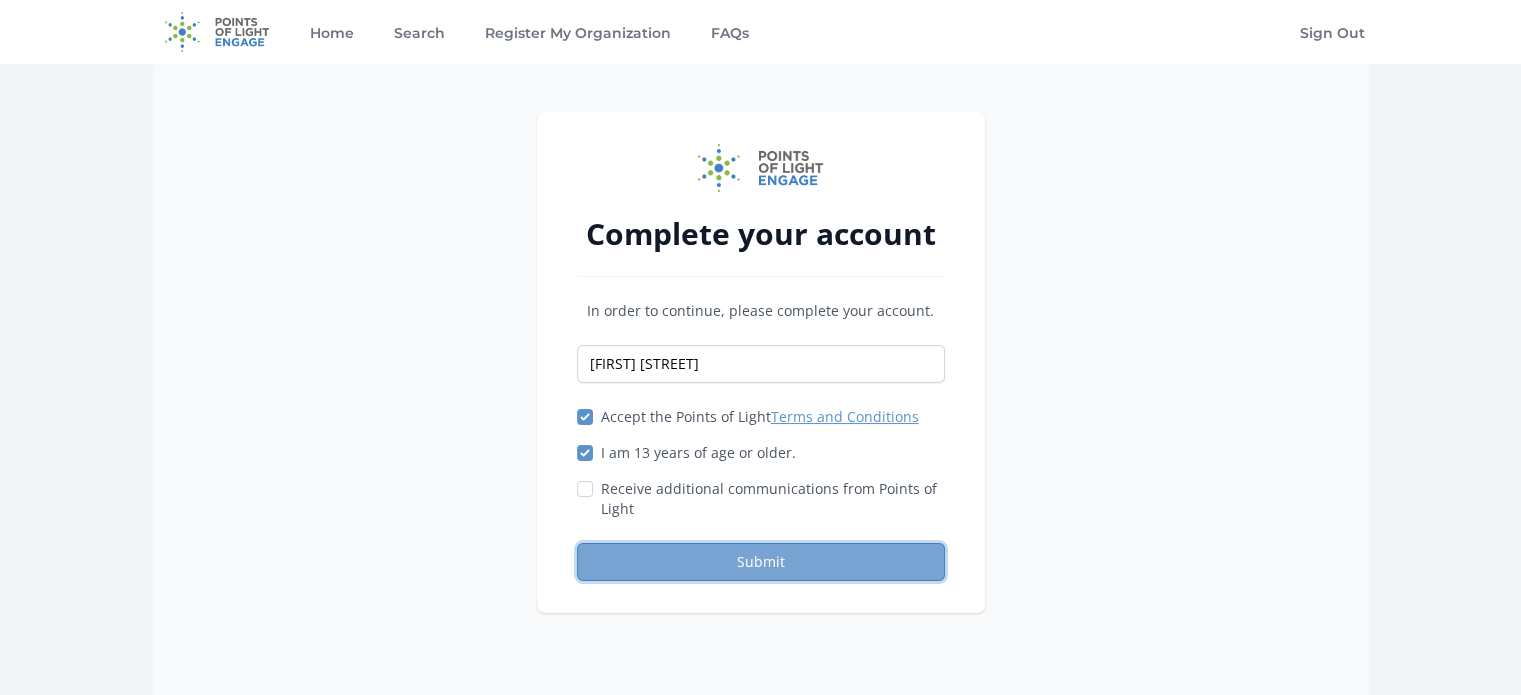 click on "Submit" at bounding box center (761, 562) 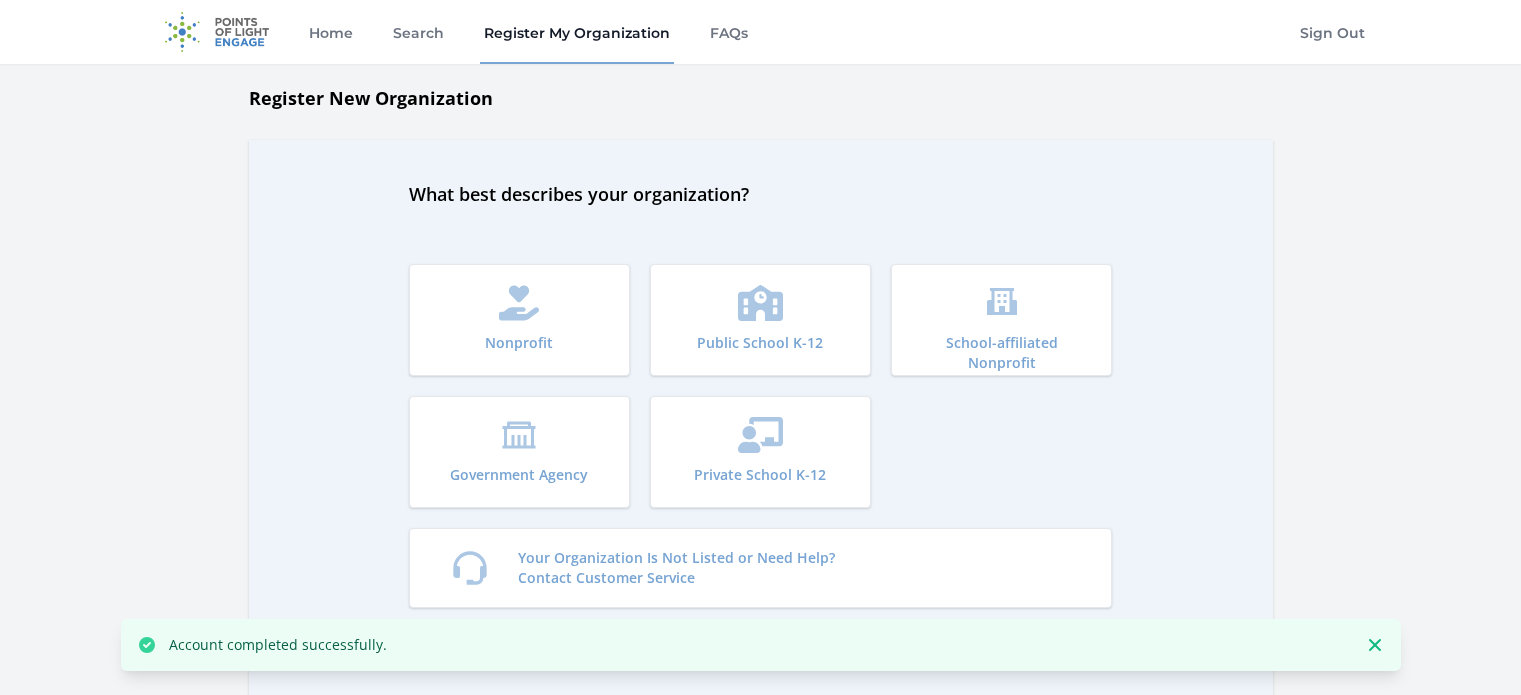 scroll, scrollTop: 0, scrollLeft: 0, axis: both 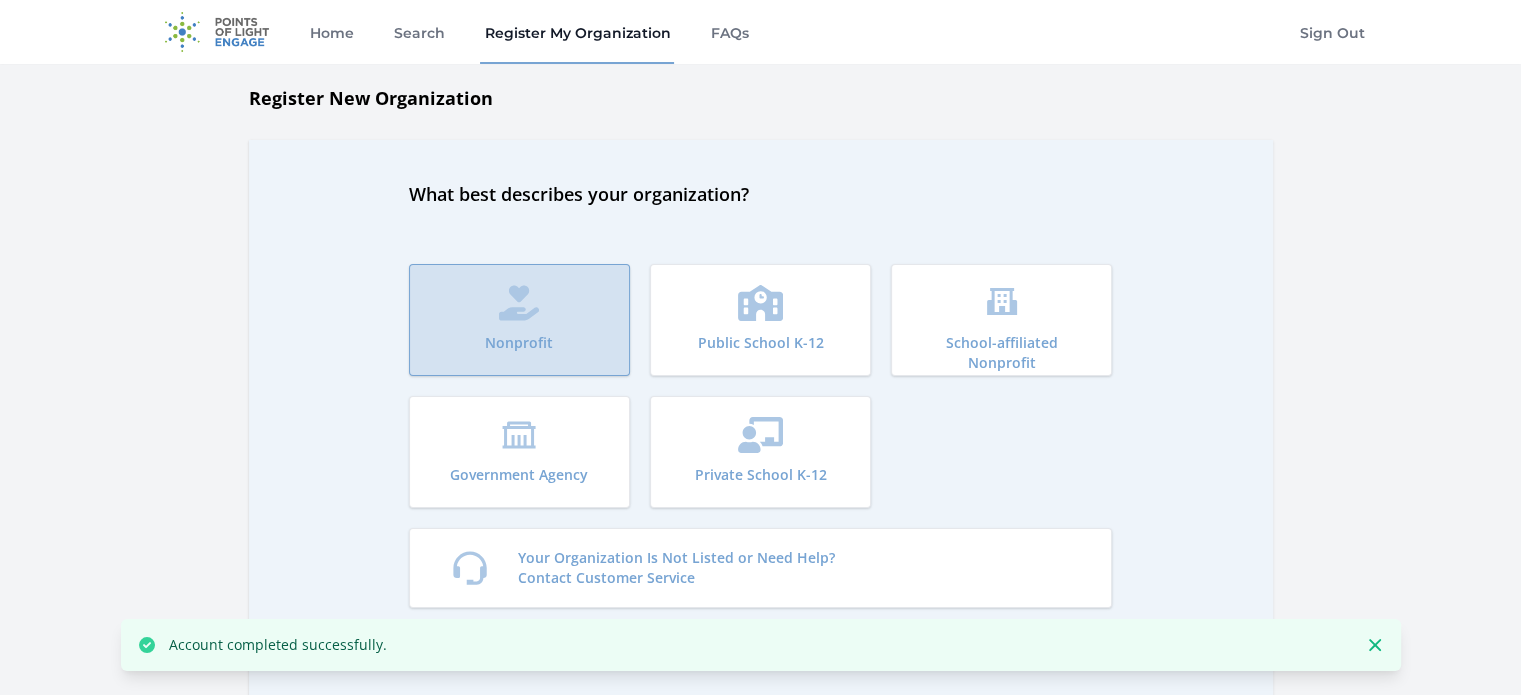 click on "Nonprofit" at bounding box center [519, 320] 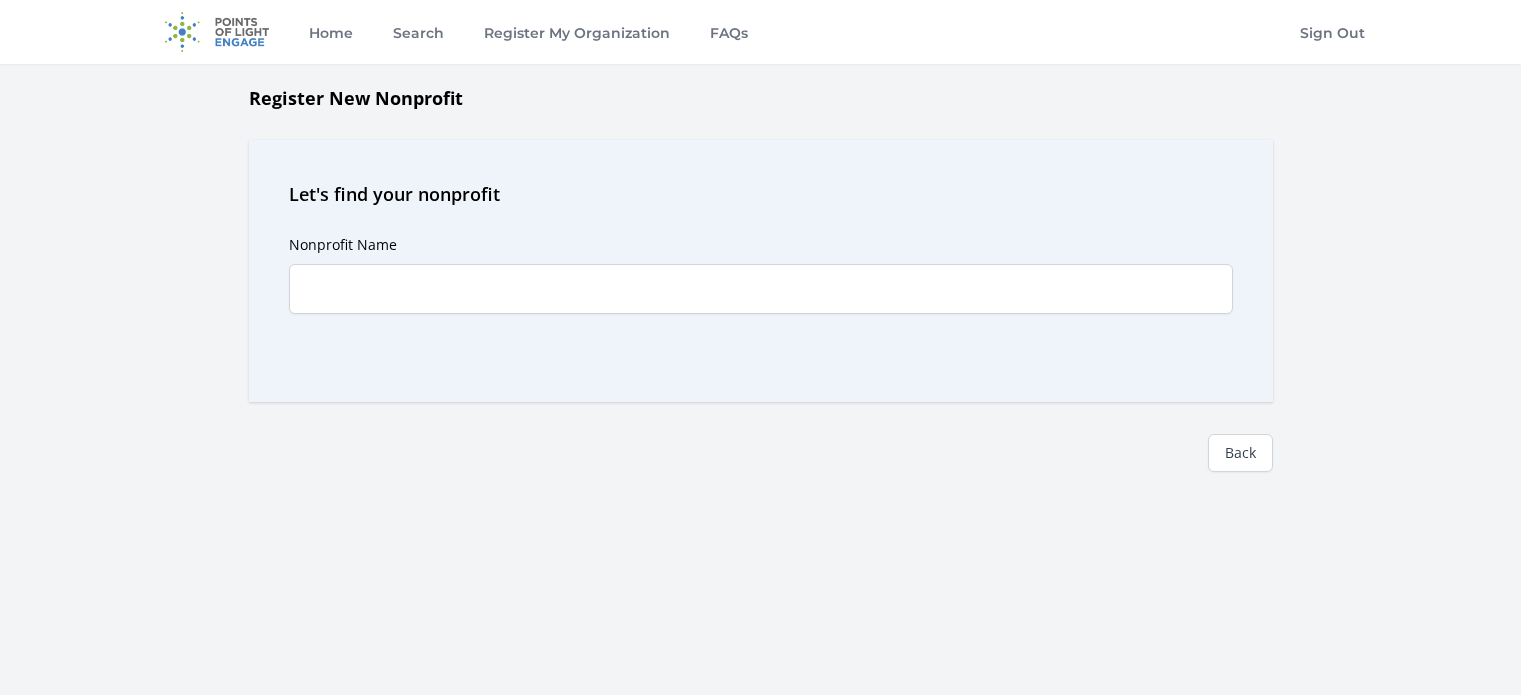 scroll, scrollTop: 0, scrollLeft: 0, axis: both 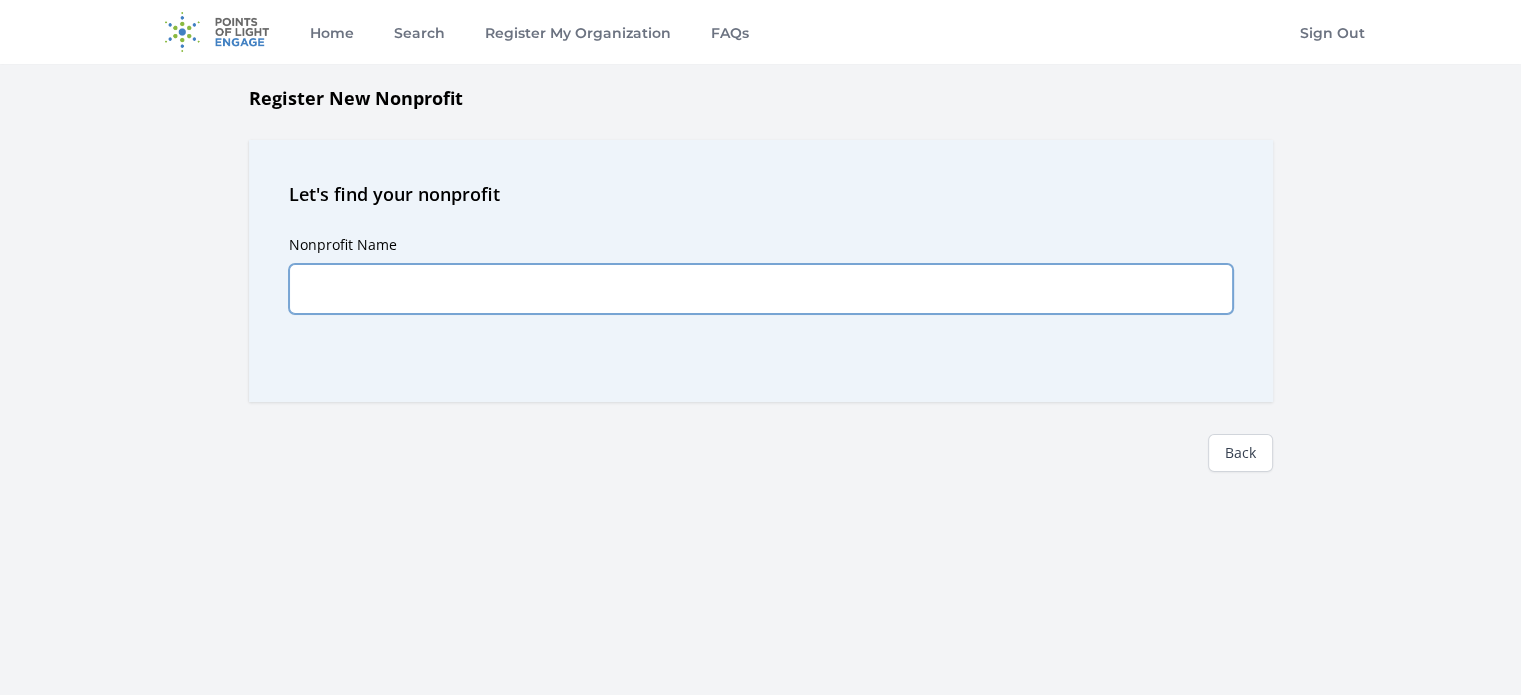 click on "Nonprofit Name" at bounding box center (761, 289) 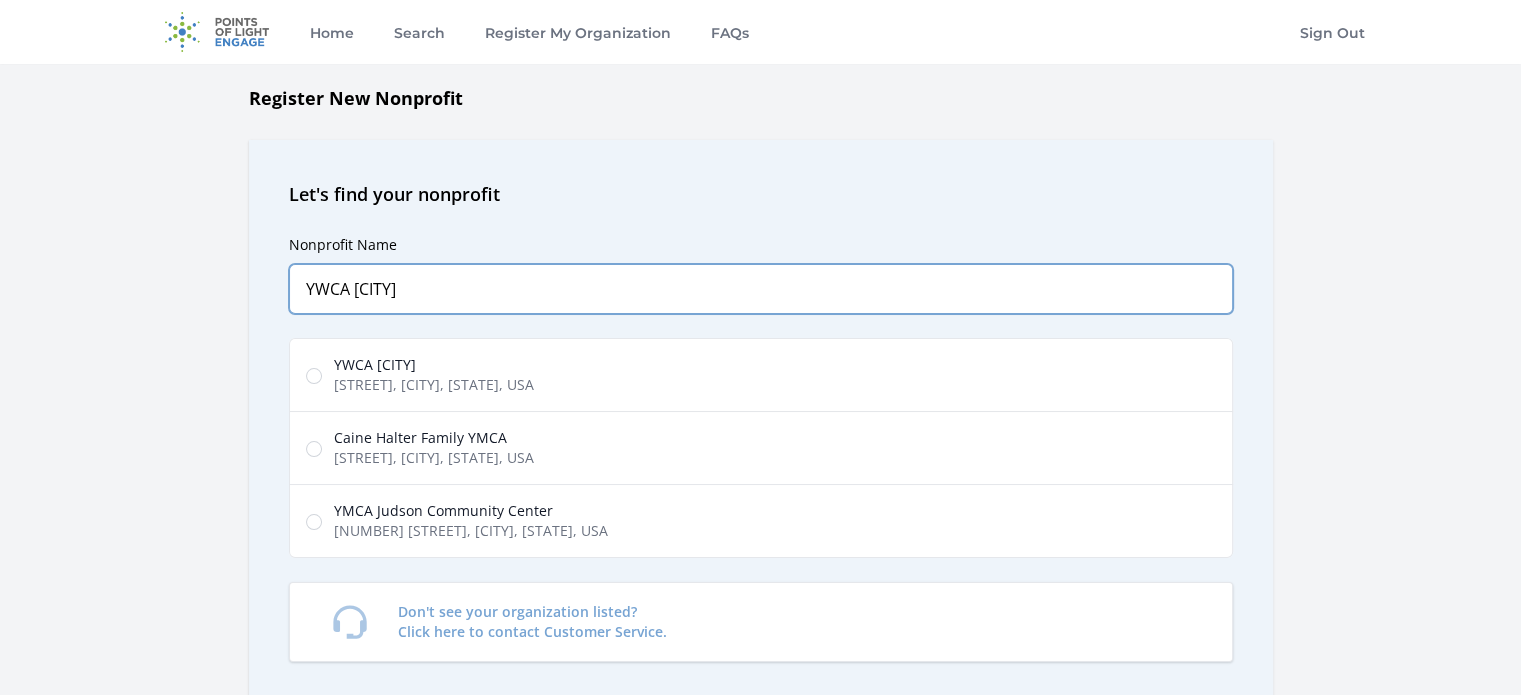 type on "YWCA [CITY]" 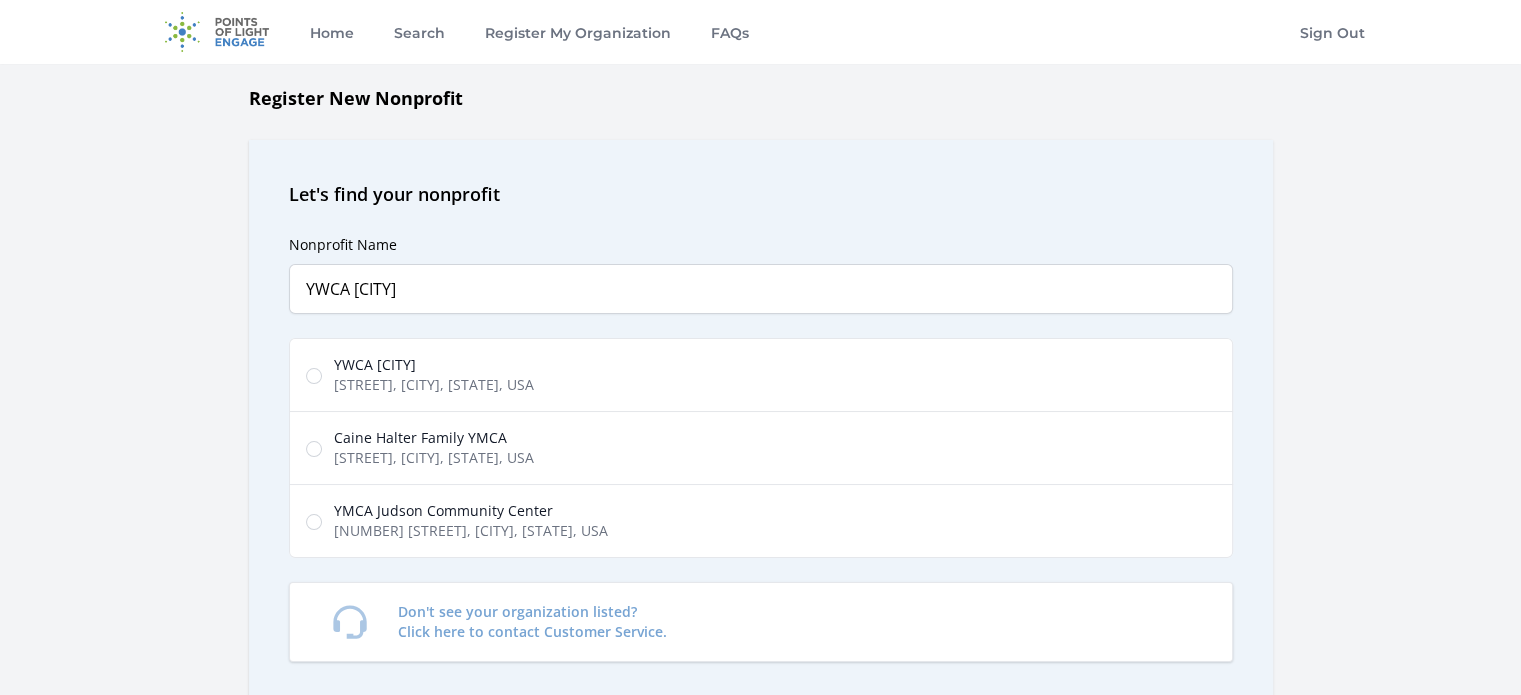 click on "YWCA [CITY]
[STREET], [CITY], [STATE], USA" at bounding box center (761, 375) 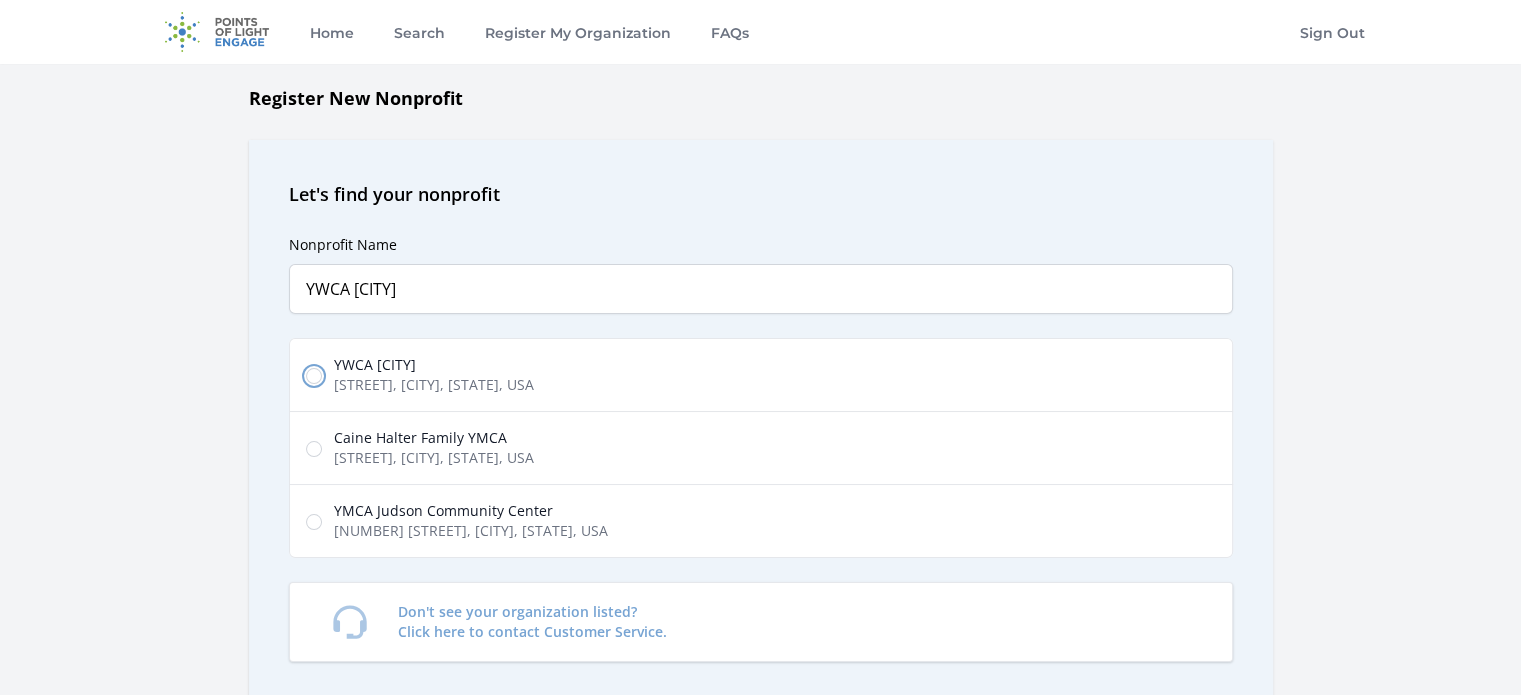 click on "YWCA [CITY]
[STREET], [CITY], [STATE], USA" at bounding box center (314, 376) 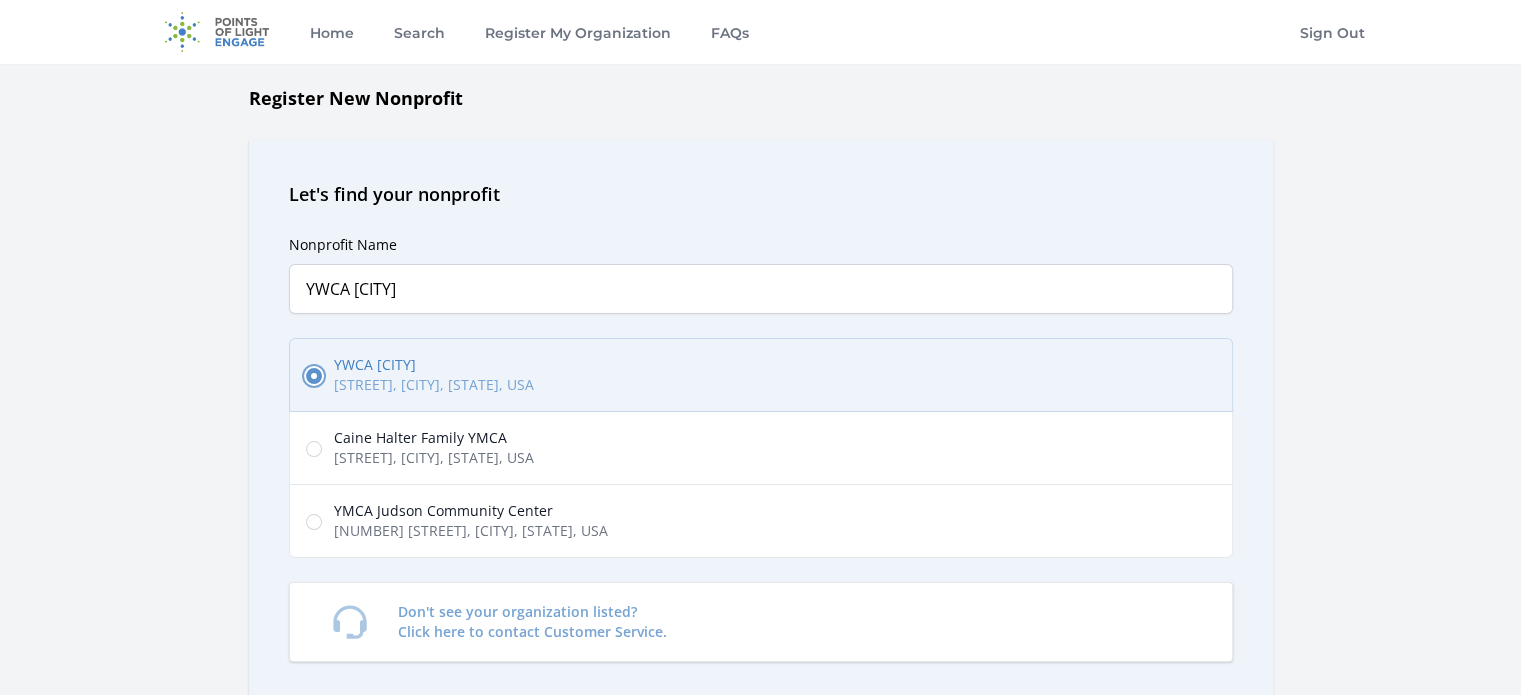 scroll, scrollTop: 100, scrollLeft: 0, axis: vertical 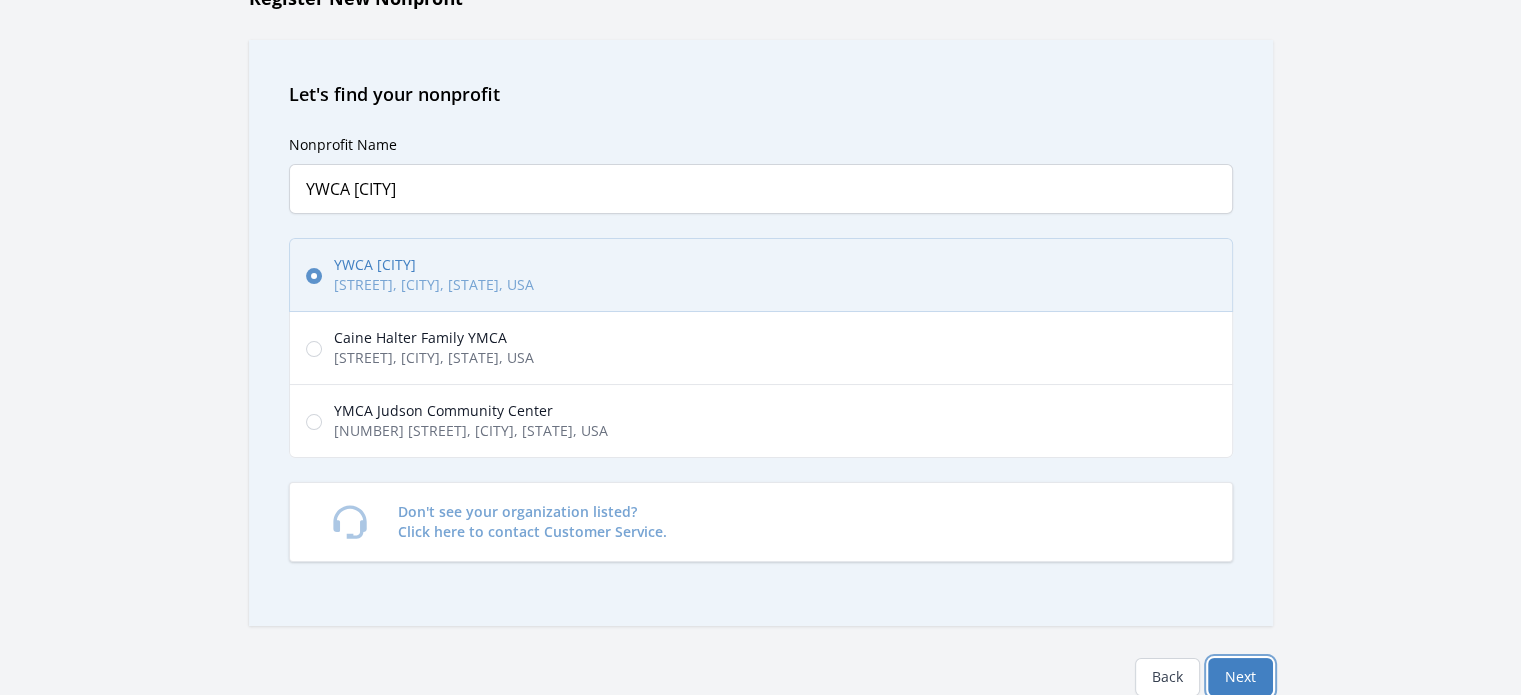 click on "Next" at bounding box center (1240, 677) 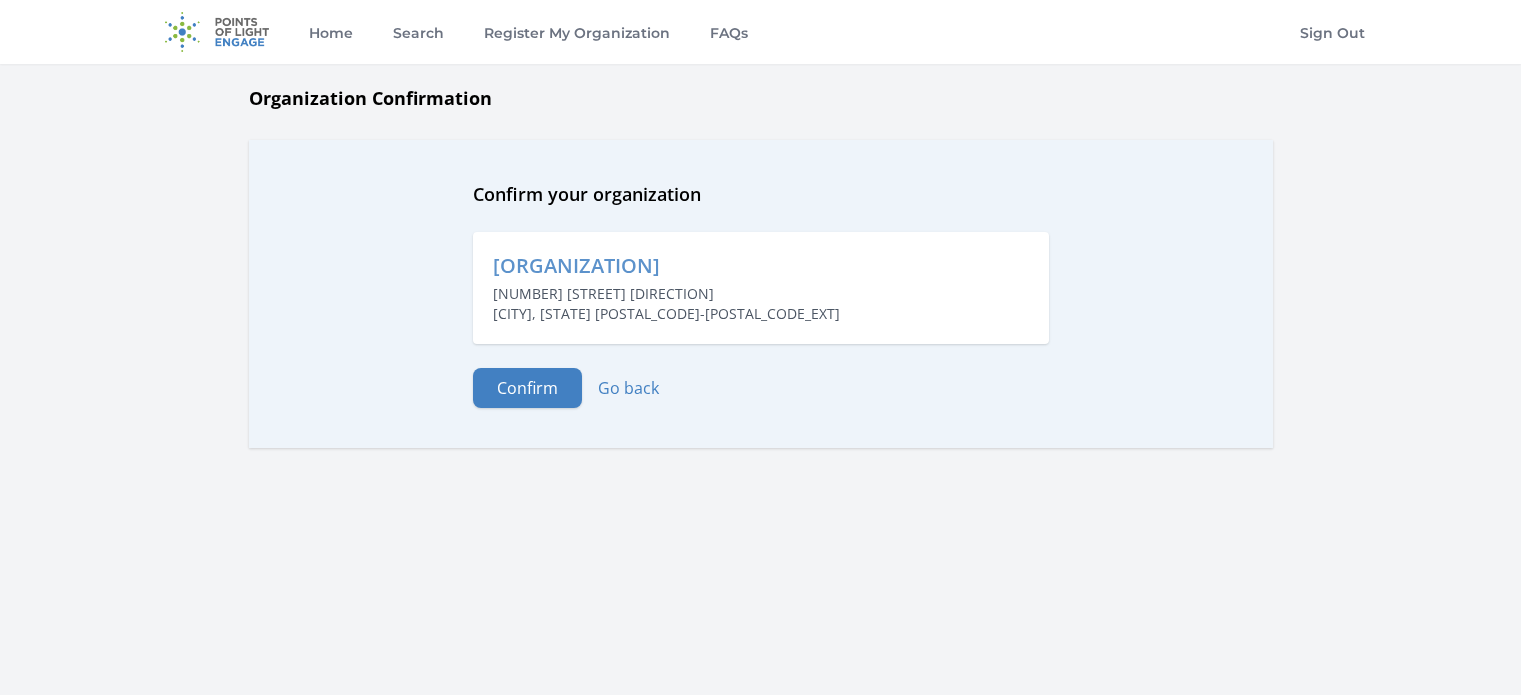 scroll, scrollTop: 0, scrollLeft: 0, axis: both 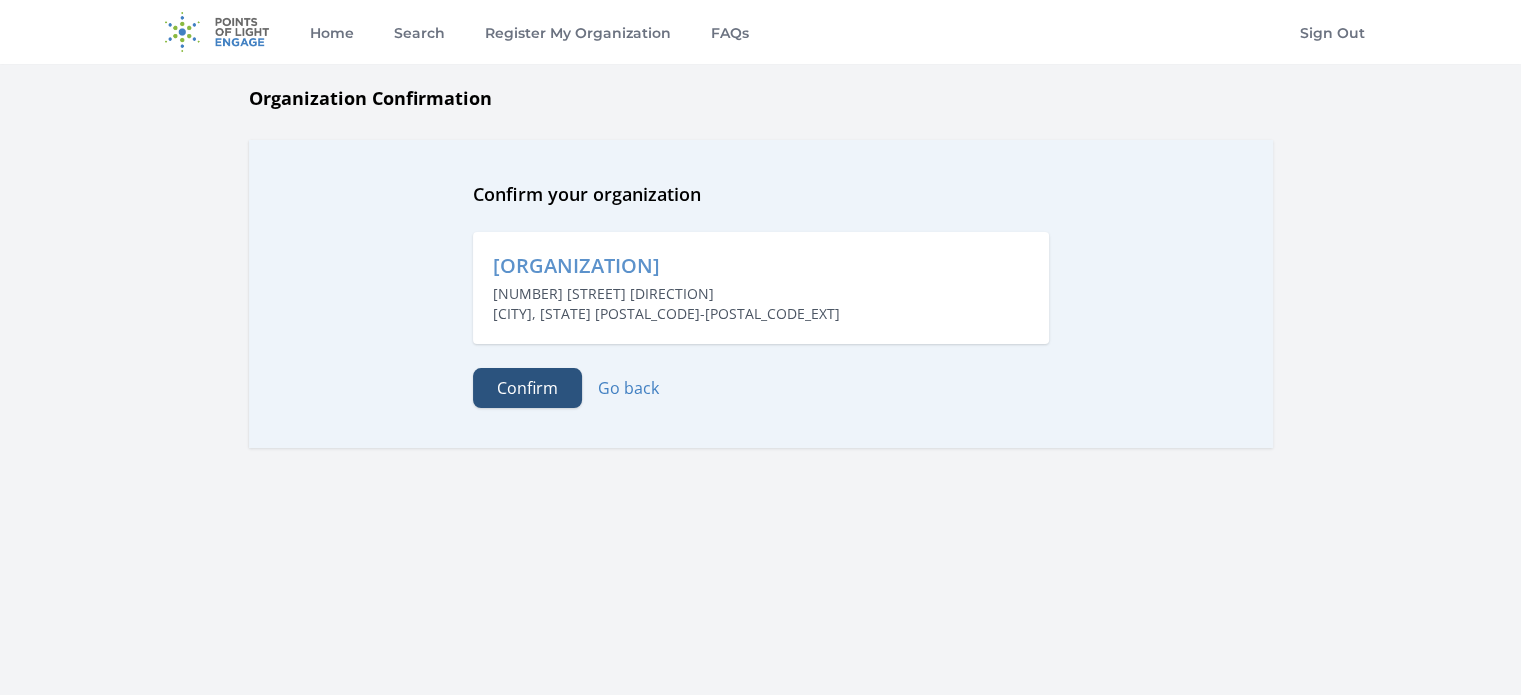 click on "Confirm" at bounding box center [527, 388] 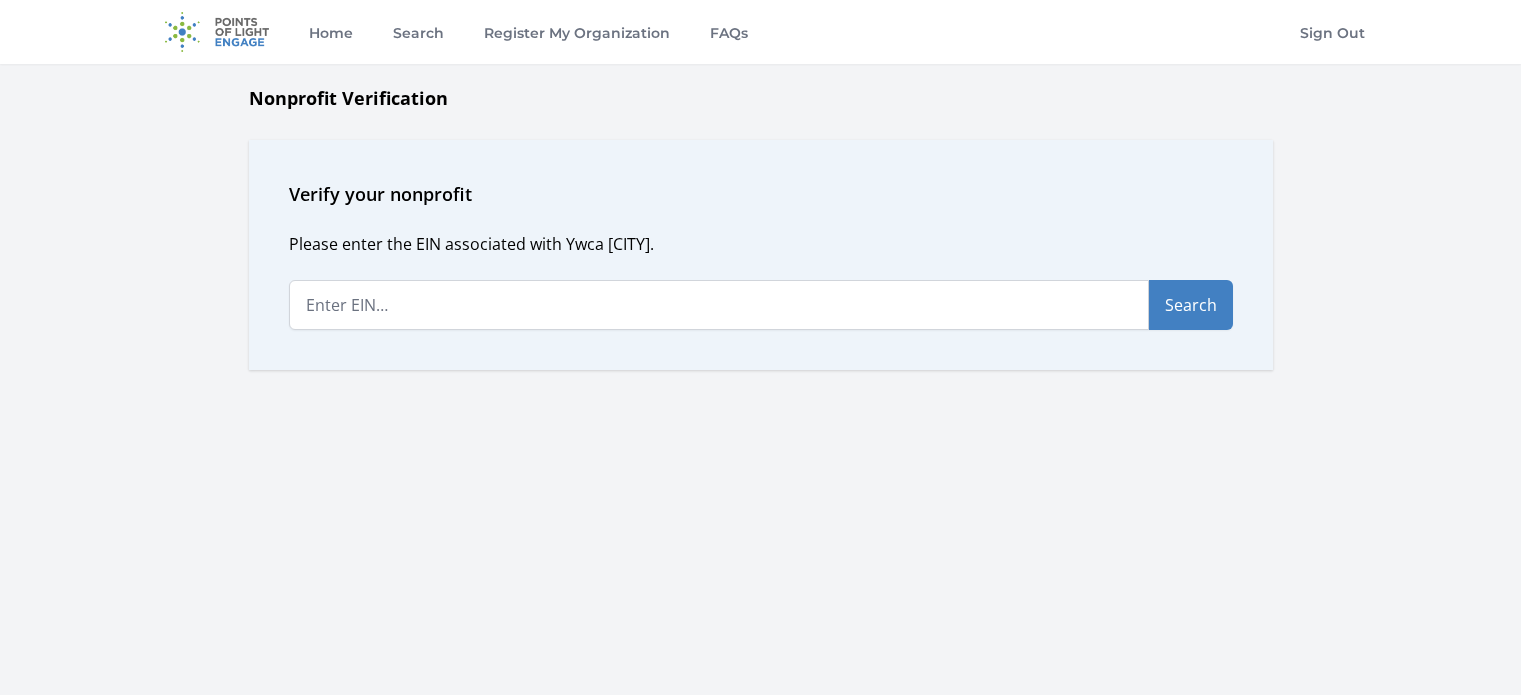 scroll, scrollTop: 0, scrollLeft: 0, axis: both 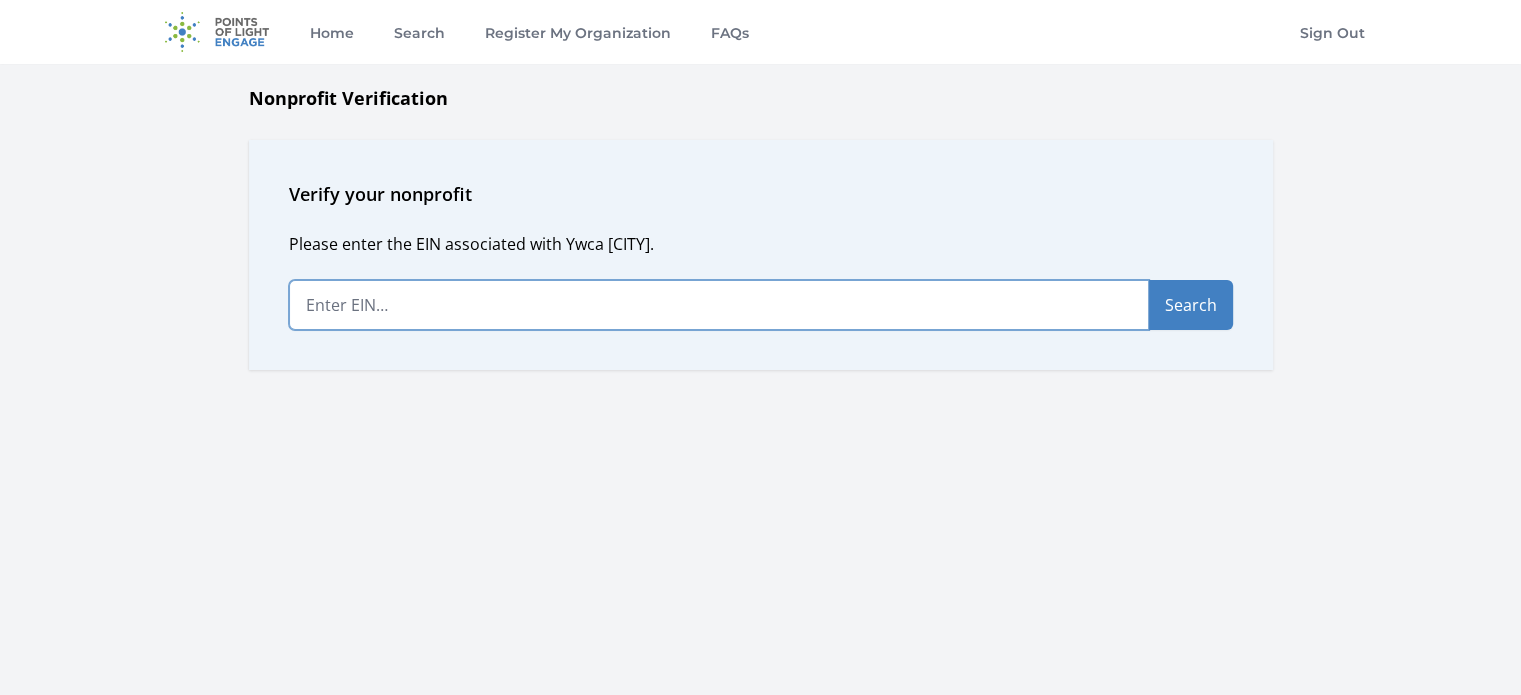 click at bounding box center (719, 305) 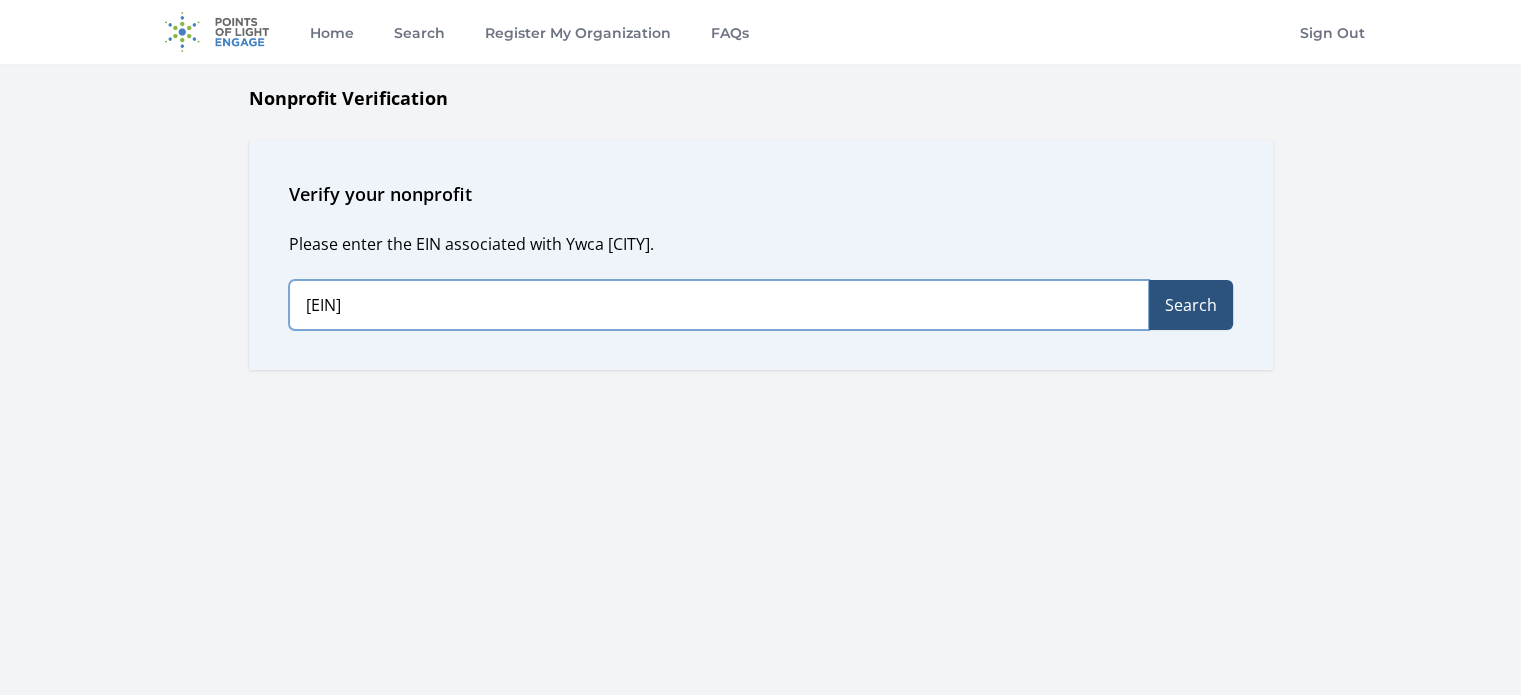 type on "[EIN]" 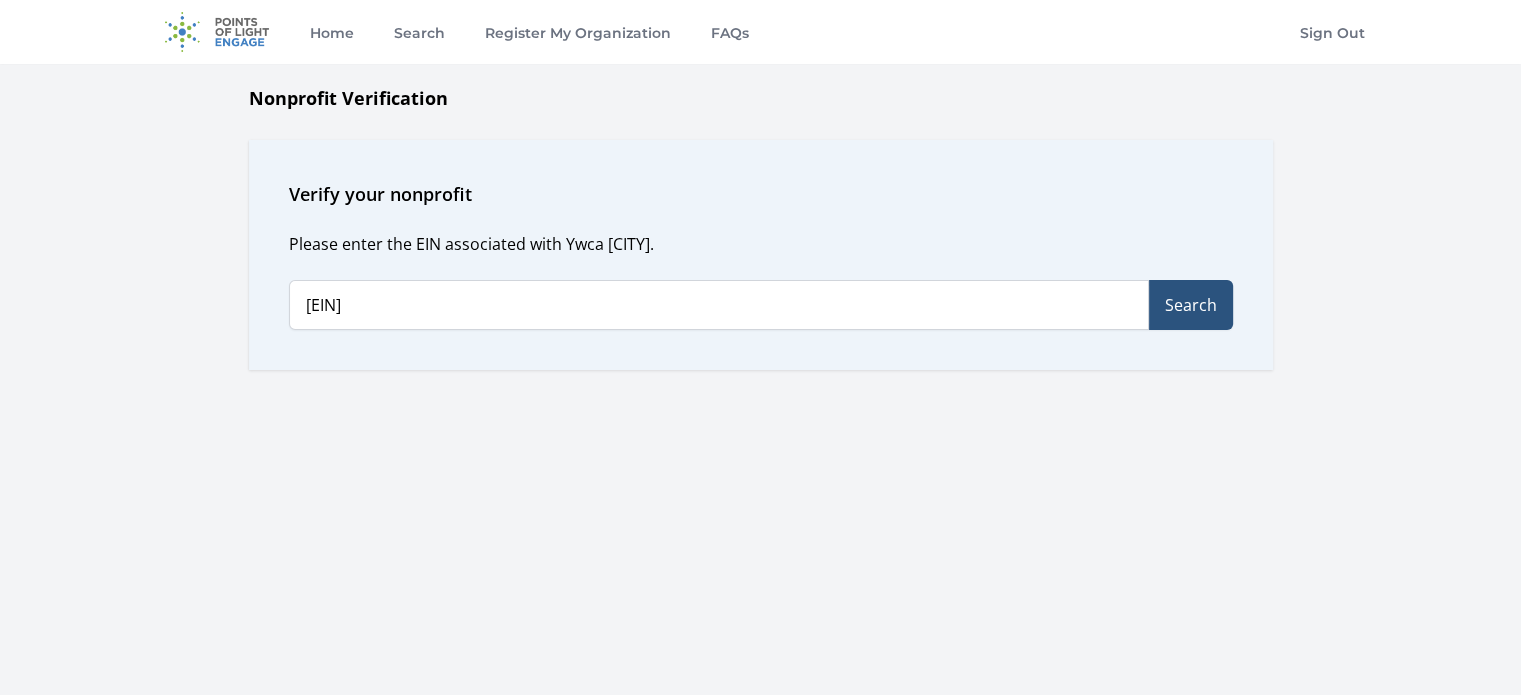 click on "Search" at bounding box center (1191, 305) 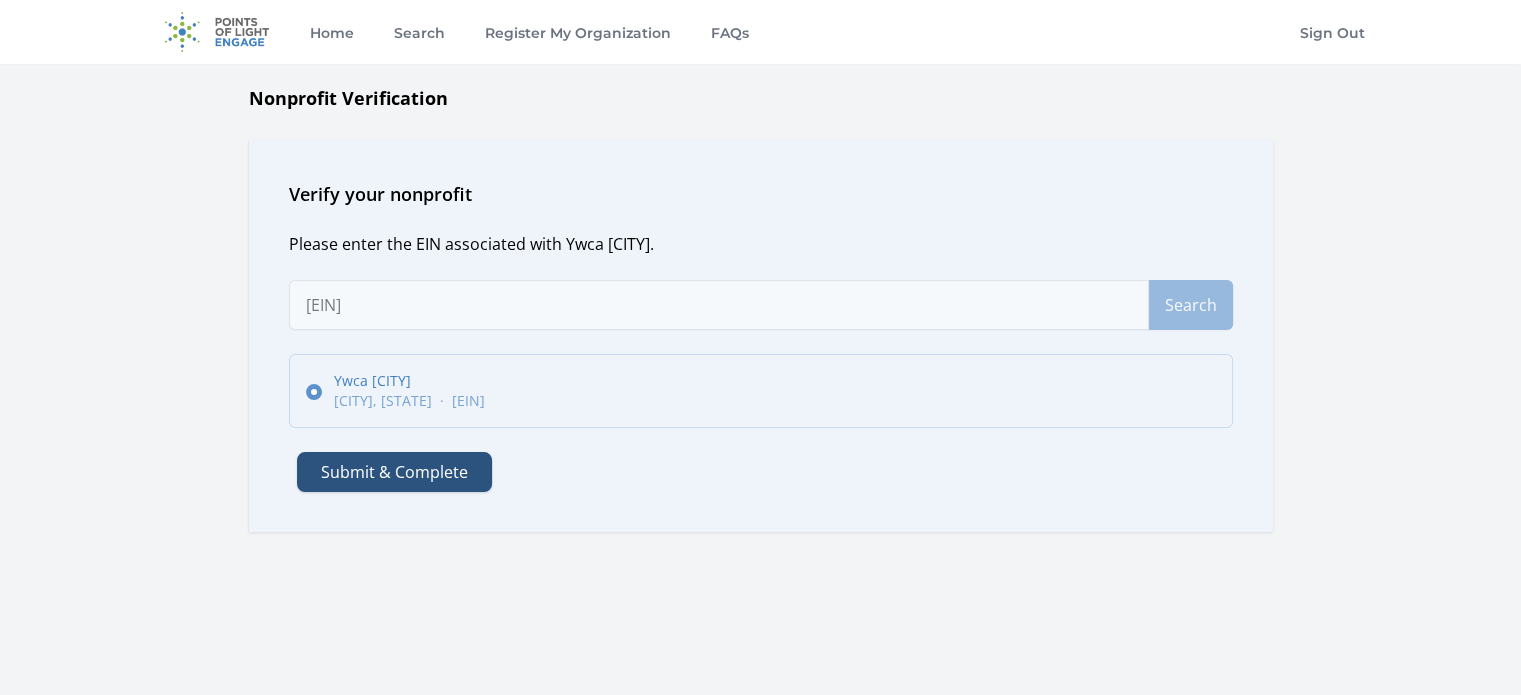 click on "Submit & Complete" at bounding box center [394, 472] 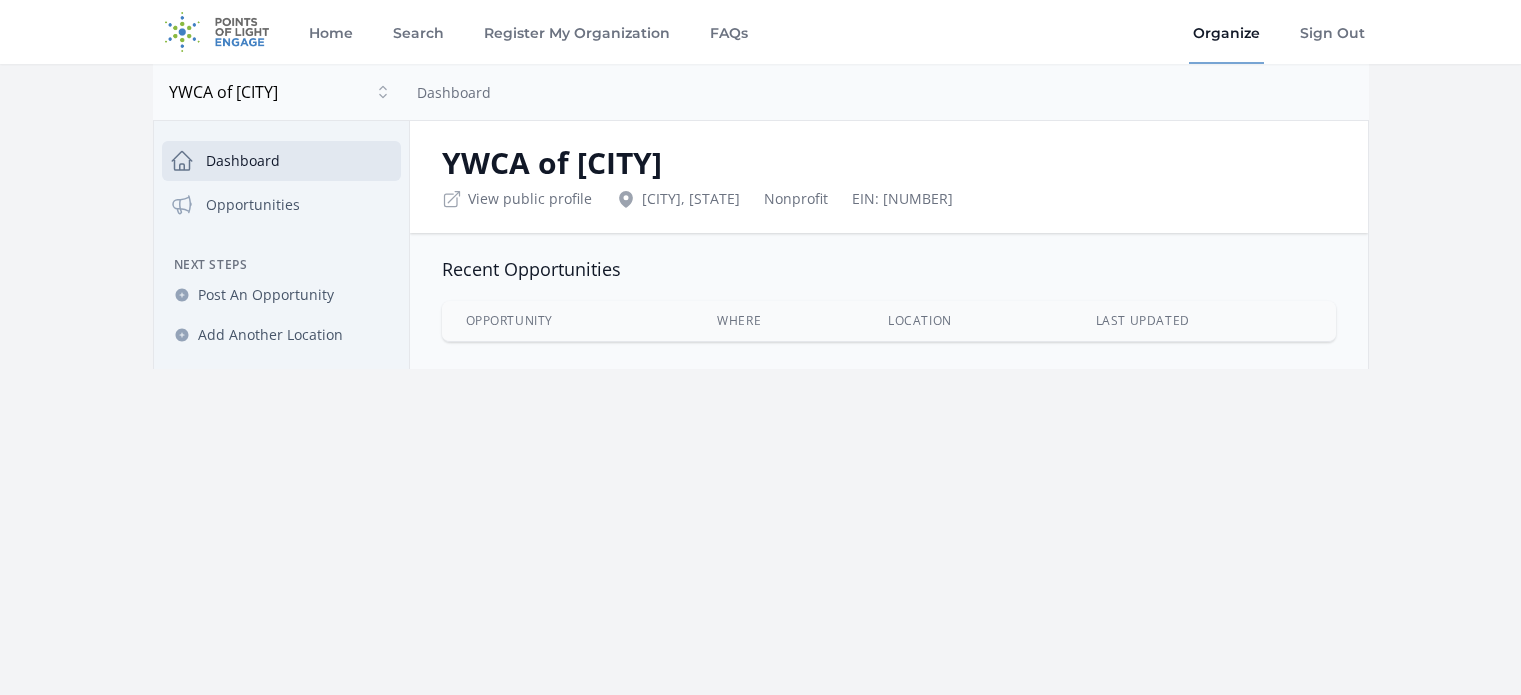 scroll, scrollTop: 0, scrollLeft: 0, axis: both 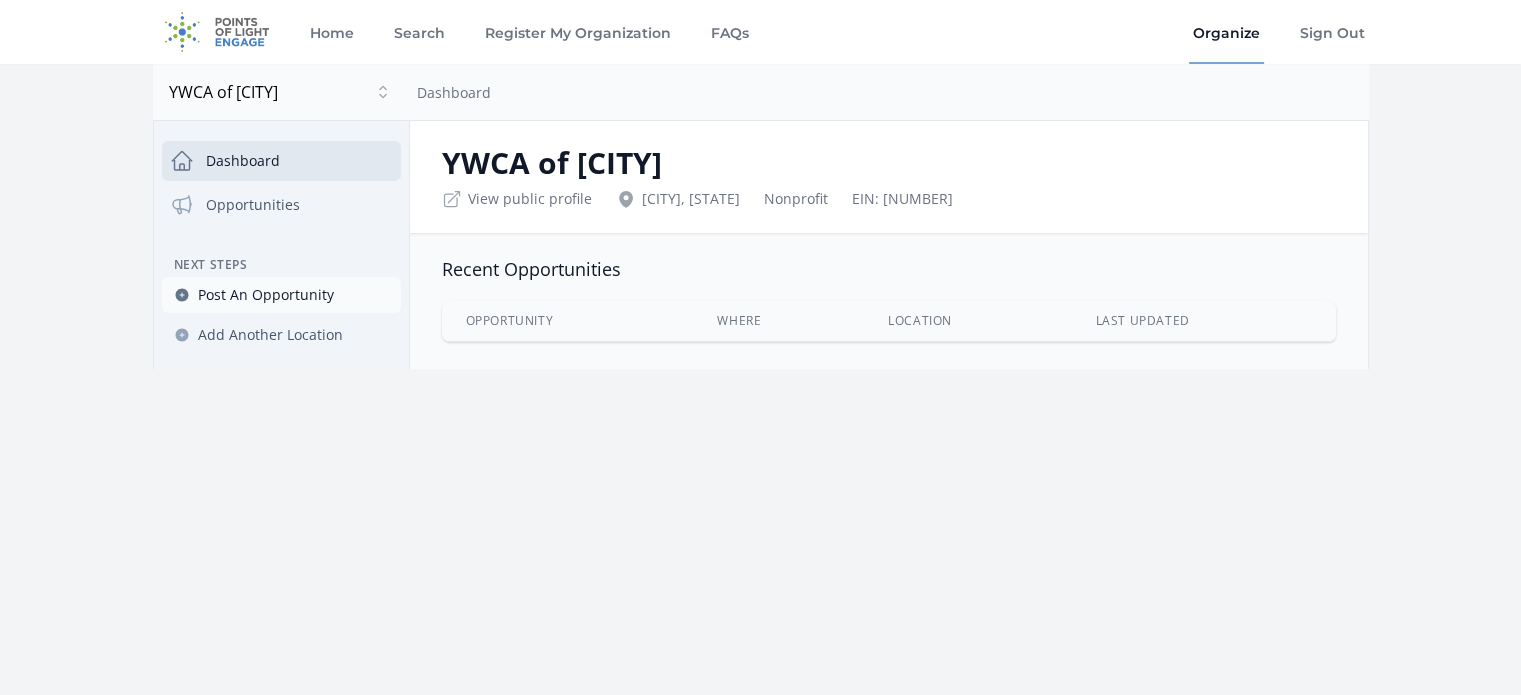 click on "Post An Opportunity" at bounding box center [266, 295] 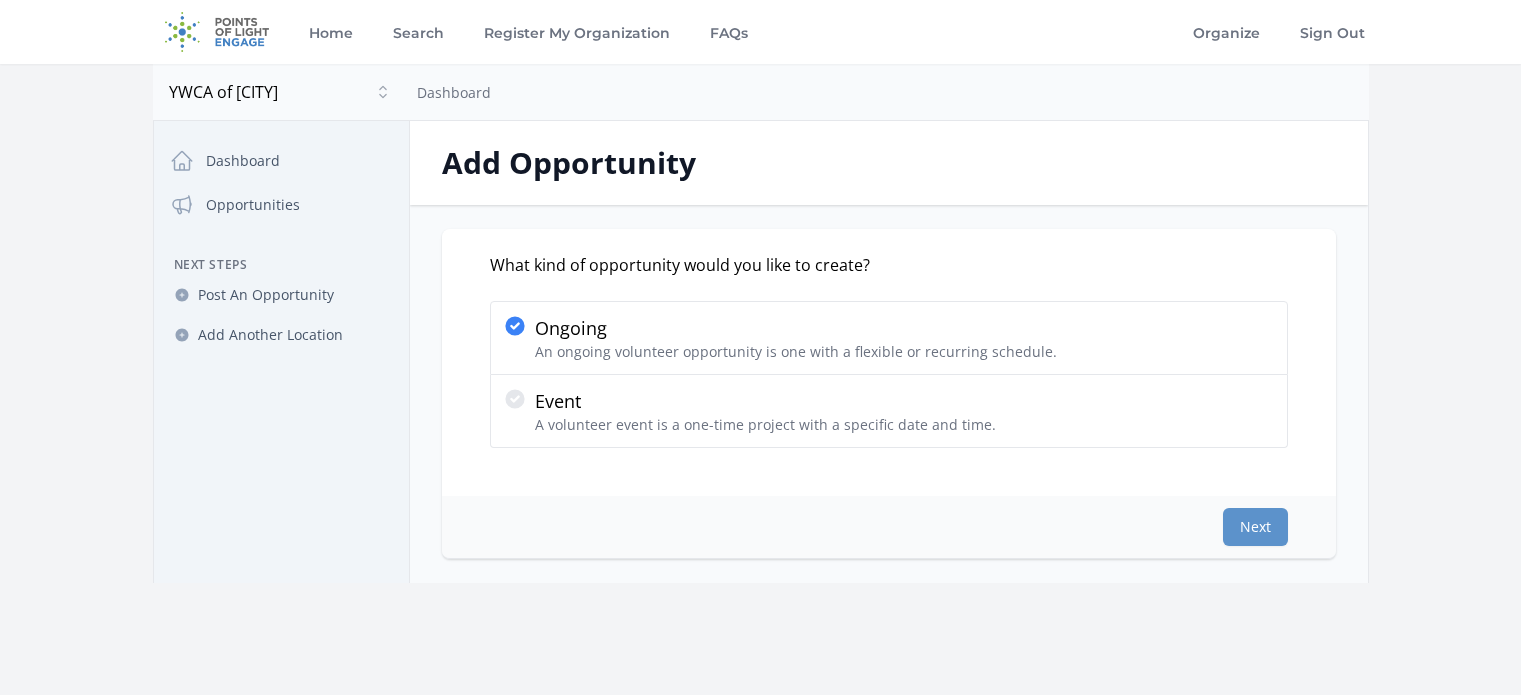 scroll, scrollTop: 0, scrollLeft: 0, axis: both 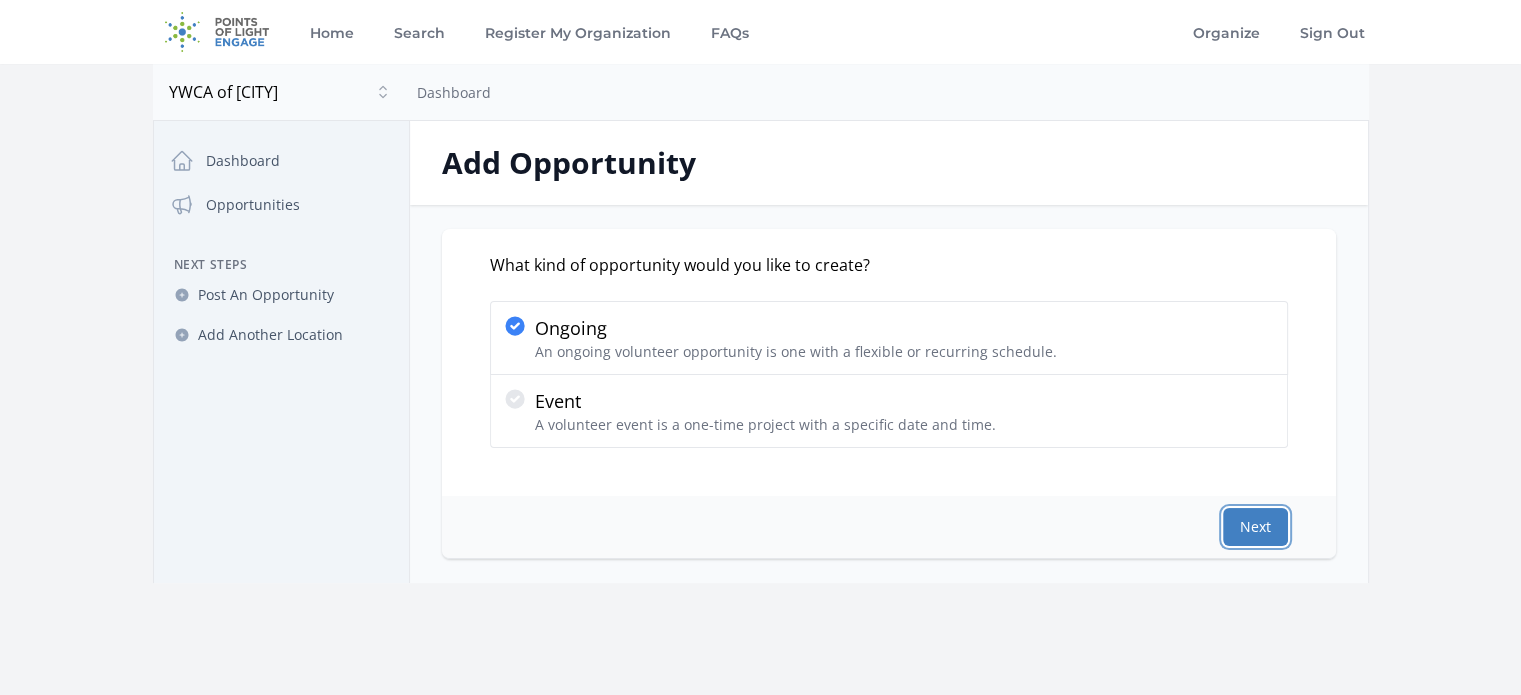 click on "Next" at bounding box center [1255, 527] 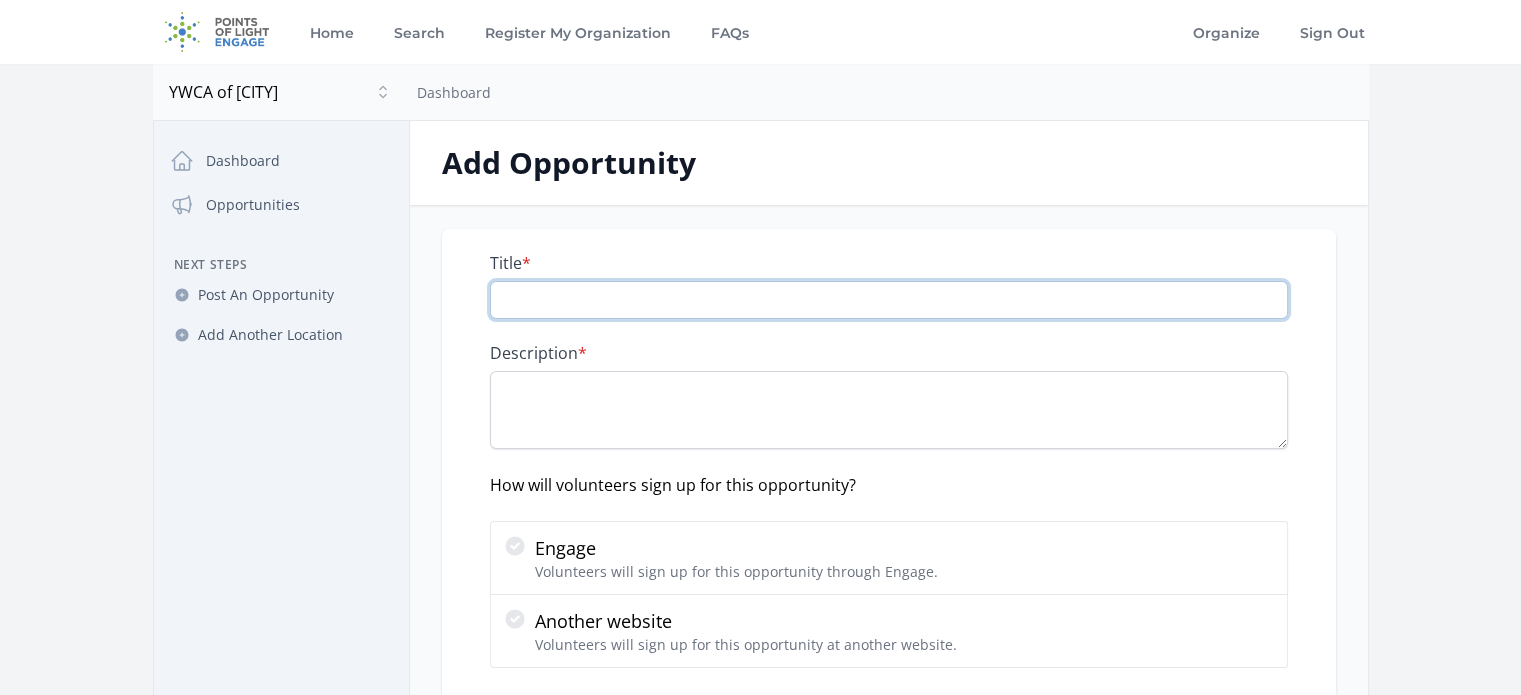 click on "Title  *" at bounding box center [889, 300] 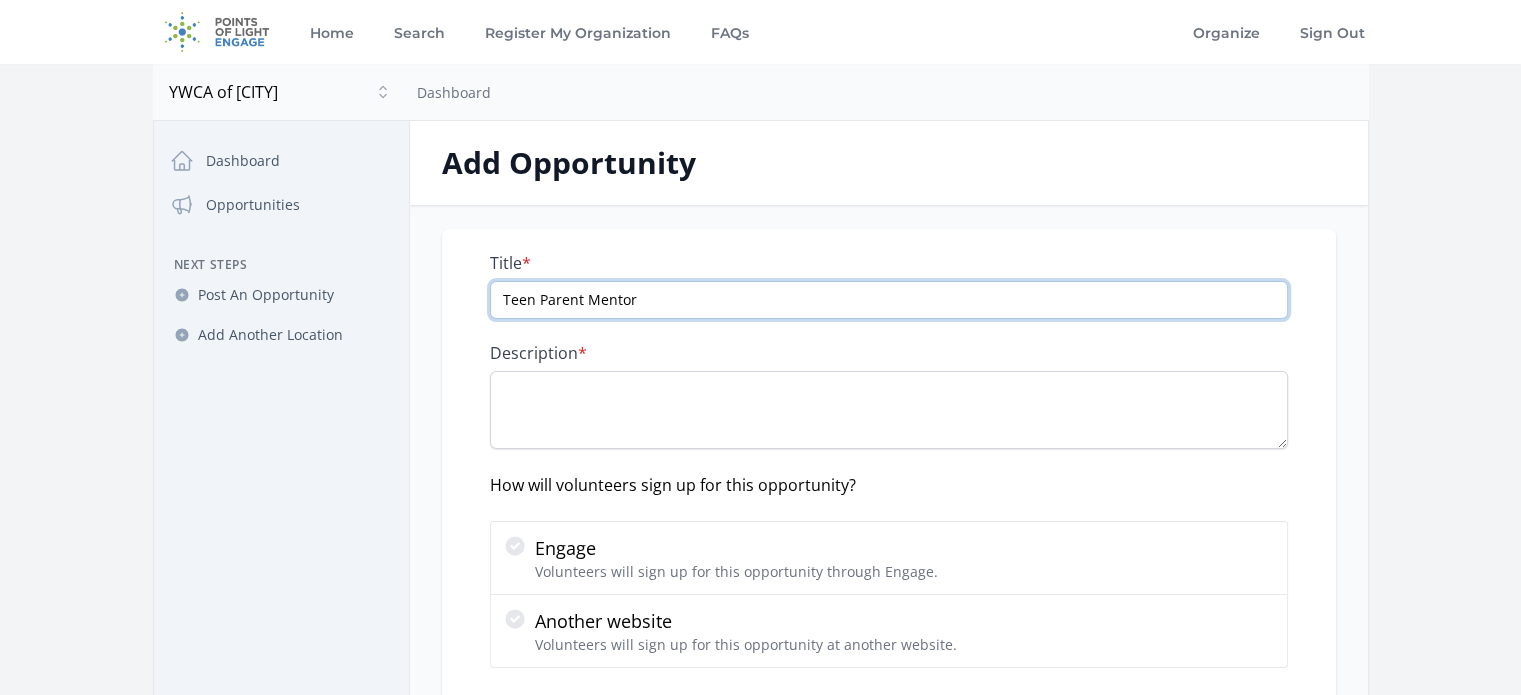 type on "Teen Parent Mentor" 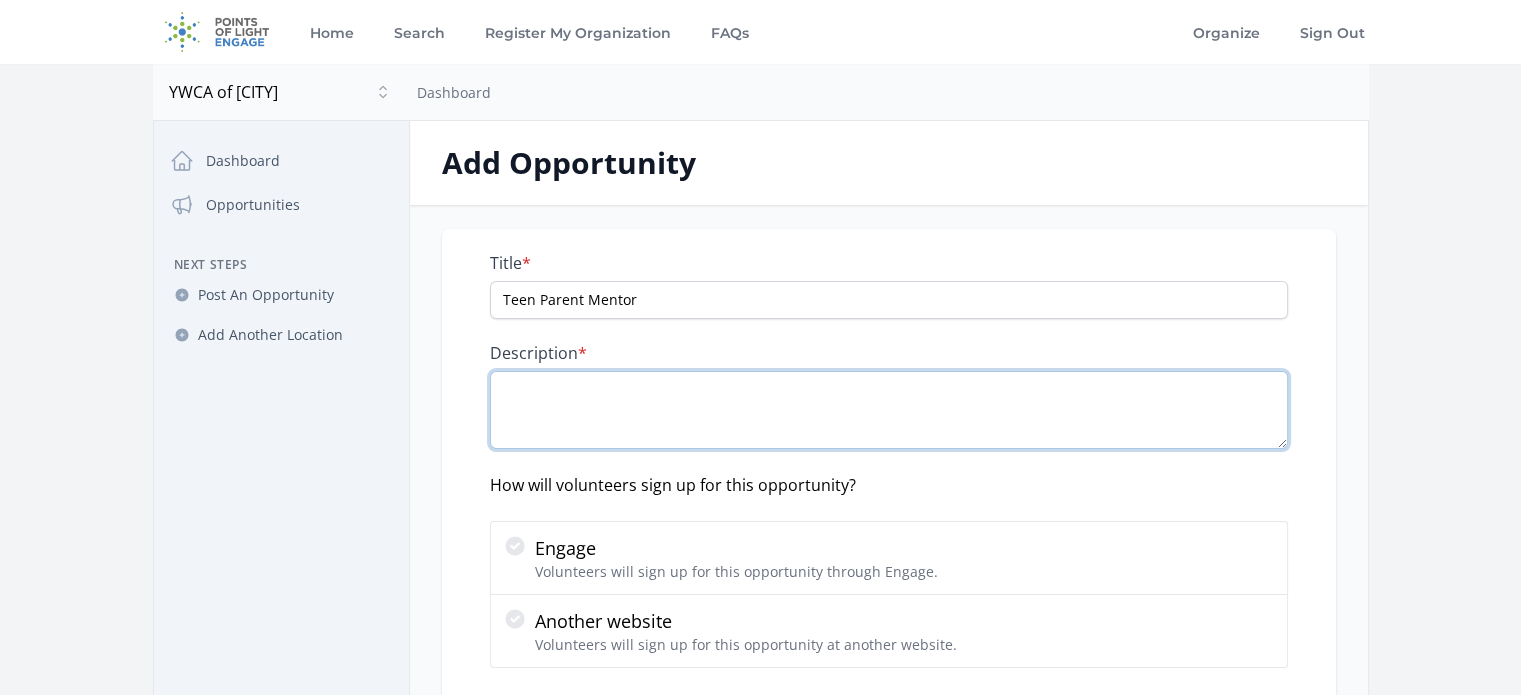 click on "Description  *" at bounding box center [889, 410] 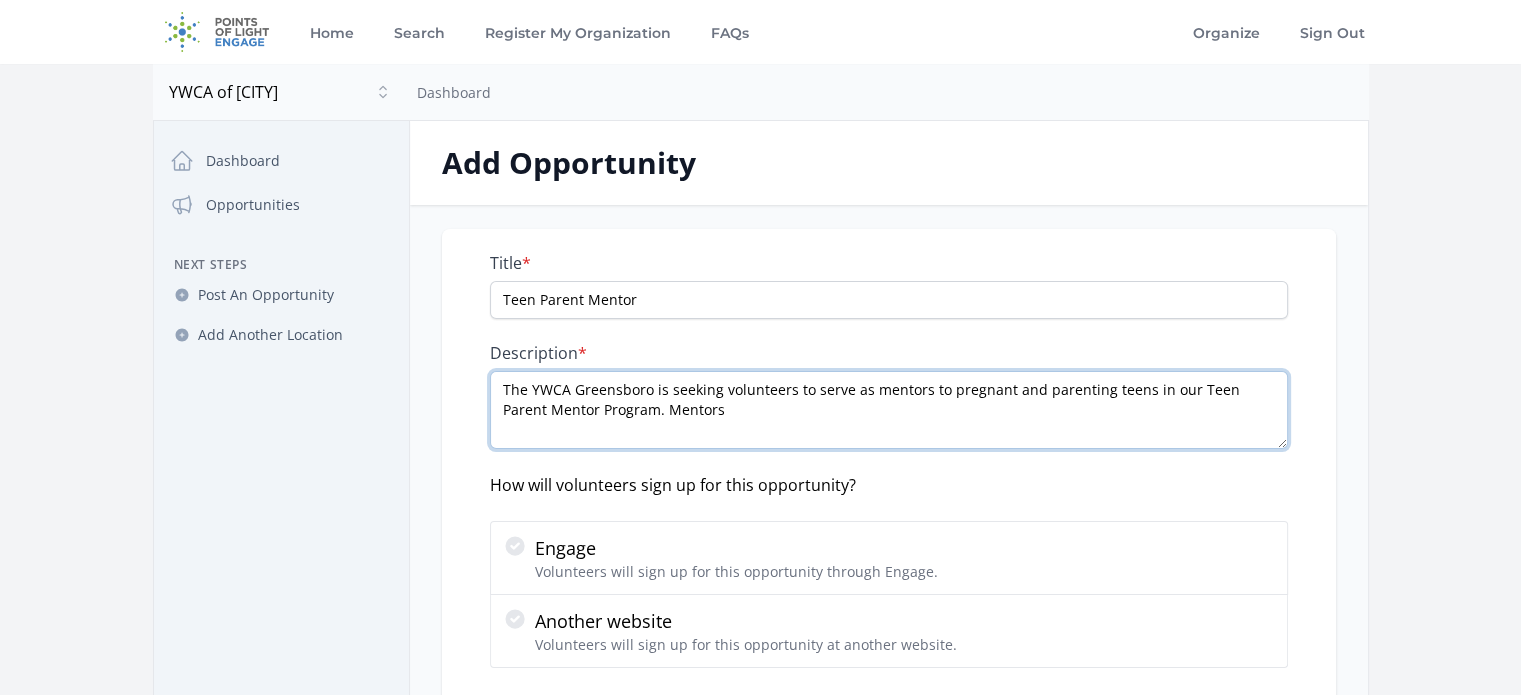 type on "The YWCA Greensboro is seeking volunteers to serve as mentors to pregnant and parenting teens in our Teen Parent Mentor Program. Mentors" 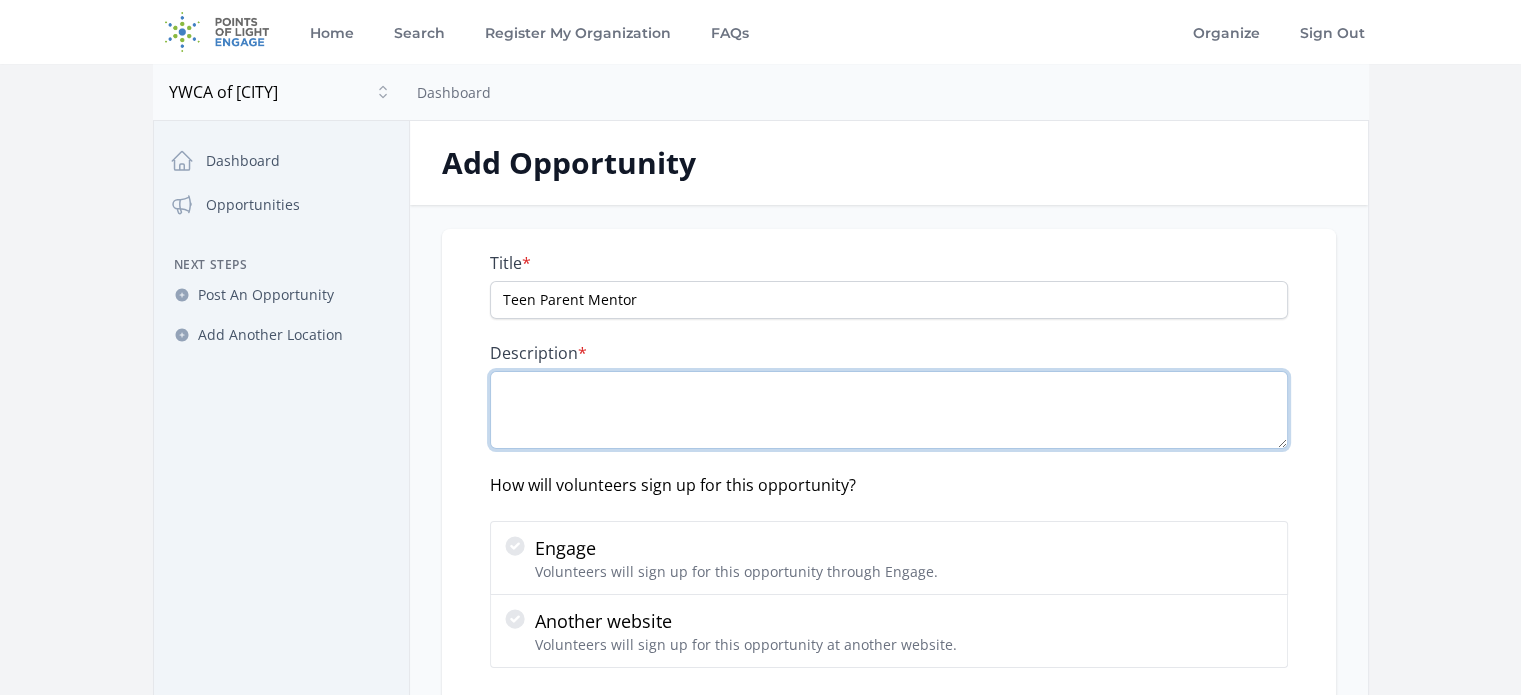 paste on "The YWCA Greensboro Teen Parent Mentor Program is seeking volunteers to serve as mentors to pregnant and parenting teens. Mentors support teen participants through consistent communication, attendence at specified program events, and spending time with their mentee as decided within the mentor/mentee relationship. Mentors provide friendship, support, and advice to teens who are navigating pregnancy, parenthood, school, employment, and other situations teens may find challenging.
Mentor receive monthly training or check-ins by program staff to ensure strong matches and support. Training topics such as trauma-informed care, motivational interviewing, and mental health first aid, contribute to mentor's personal development.
Mentors are asked to make a one-year committment, and spend at least 3-5 hours monthly with their mentee through text, phone/video call, attendance at events, or in-person. Mentors must be over the age of 18." 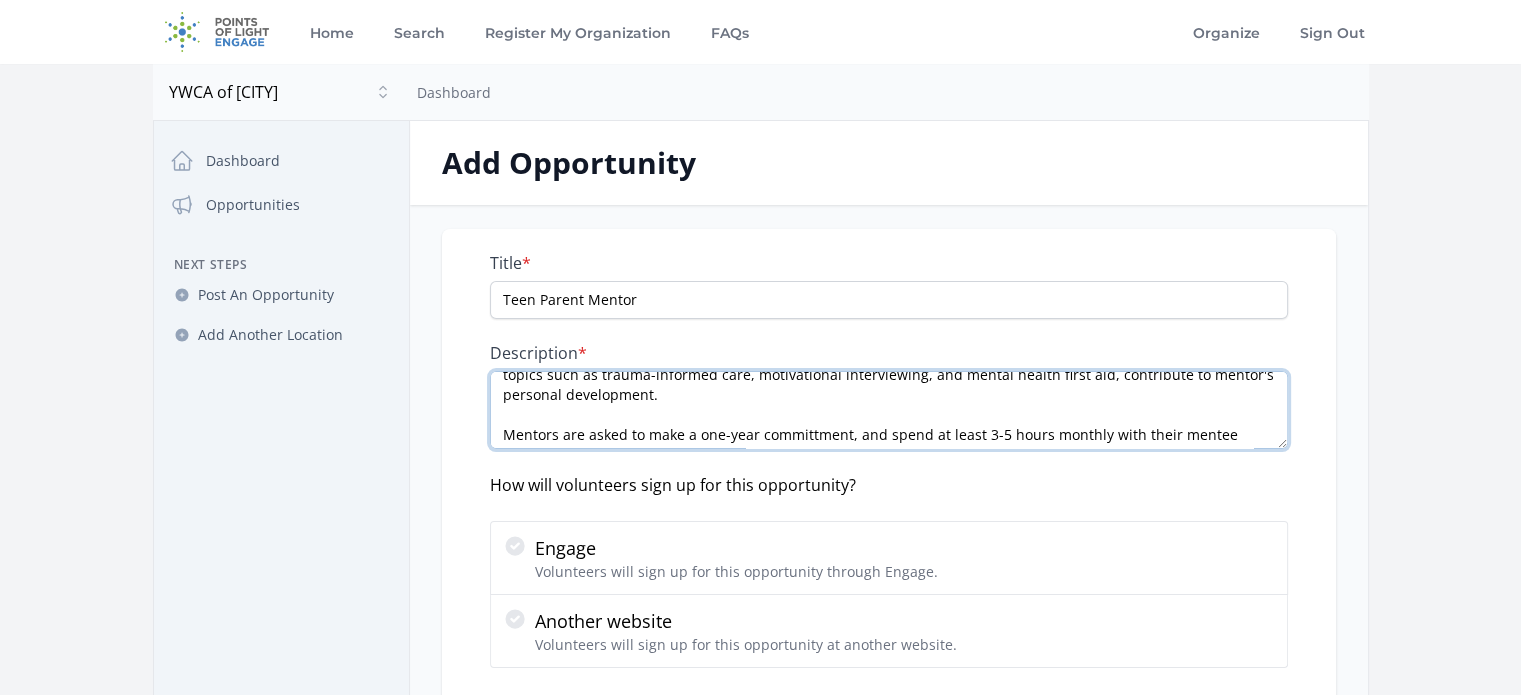 scroll, scrollTop: 180, scrollLeft: 0, axis: vertical 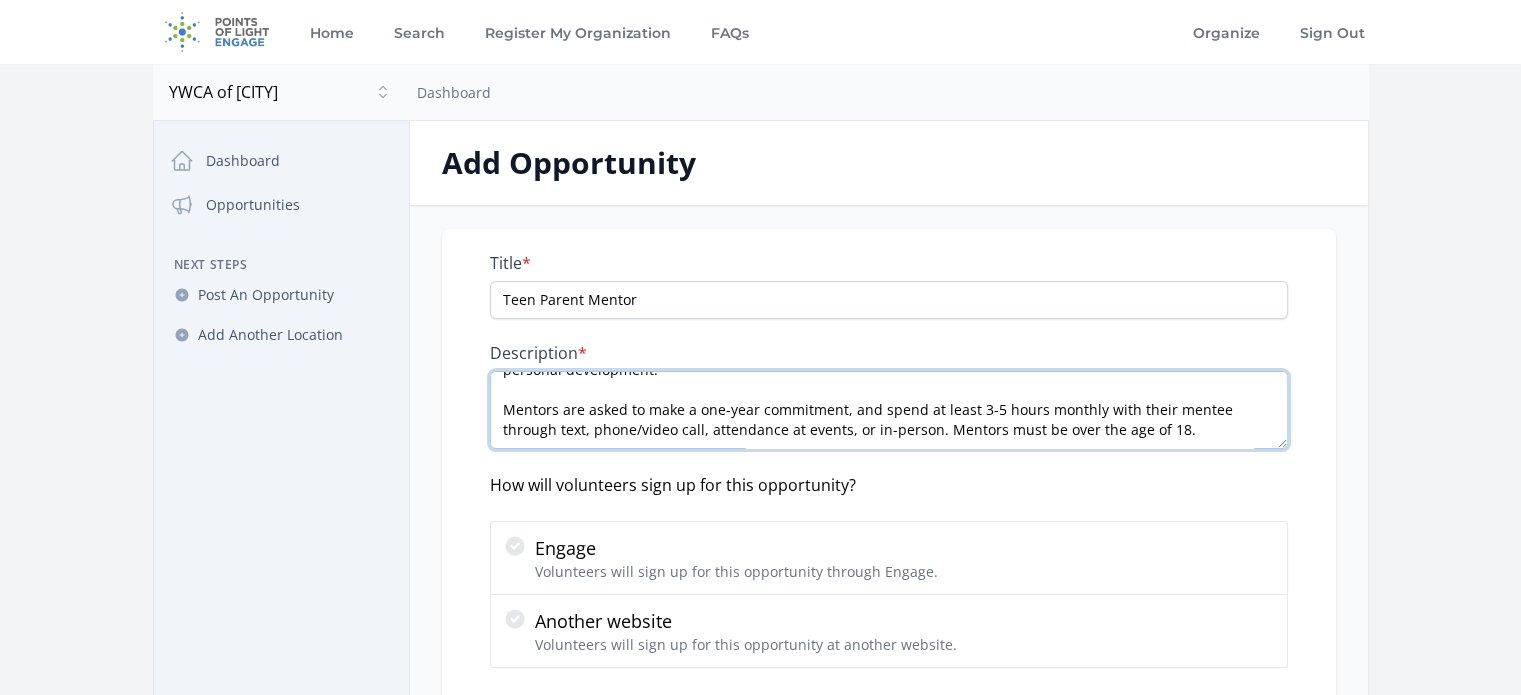 type on "The YWCA Greensboro Teen Parent Mentor Program is seeking volunteers to serve as mentors to pregnant and parenting teens. Mentors support teen participants through consistent communication, attendence at specified program events, and spending time with their mentee as decided within the mentor/mentee relationship. Mentors provide friendship, support, and advice to teens who are navigating pregnancy, parenthood, school, employment, and other situations teens may find challenging.
Mentor receive monthly training or check-ins by program staff to ensure strong matches and support. Training topics such as trauma-informed care, motivational interviewing, and mental health first aid, contribute to mentor's personal development.
Mentors are asked to make a one-year commitment, and spend at least 3-5 hours monthly with their mentee through text, phone/video call, attendance at events, or in-person. Mentors must be over the age of 18." 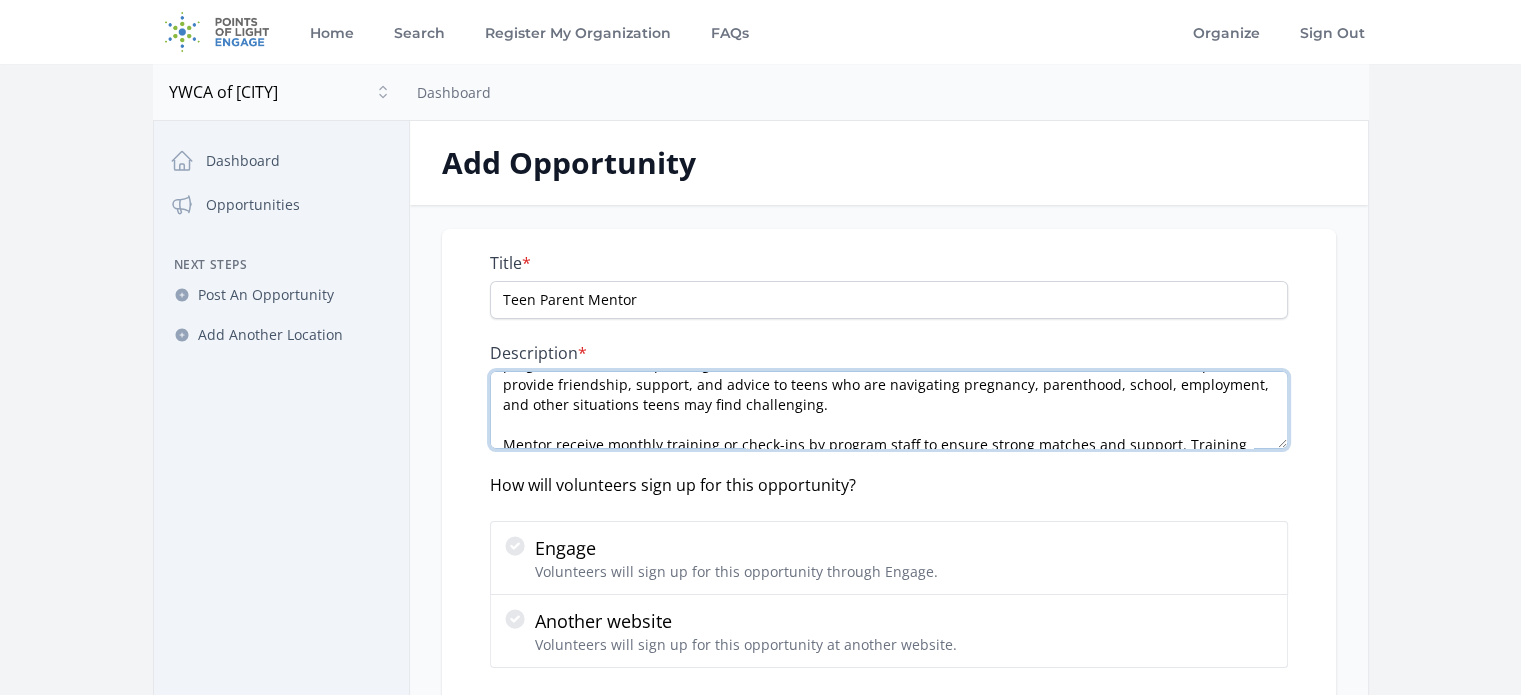scroll, scrollTop: 100, scrollLeft: 0, axis: vertical 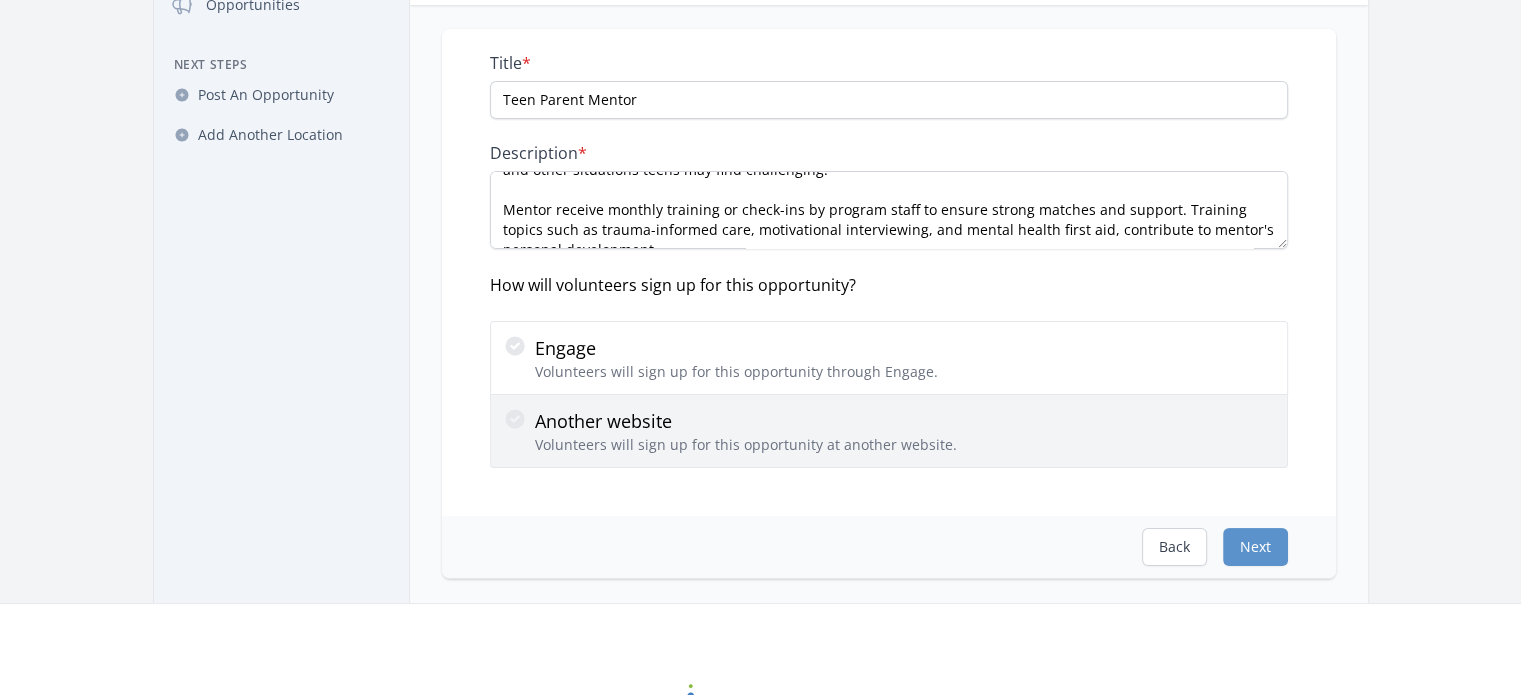 click on "Another website
Volunteers will sign up for this opportunity at another website." at bounding box center (746, 431) 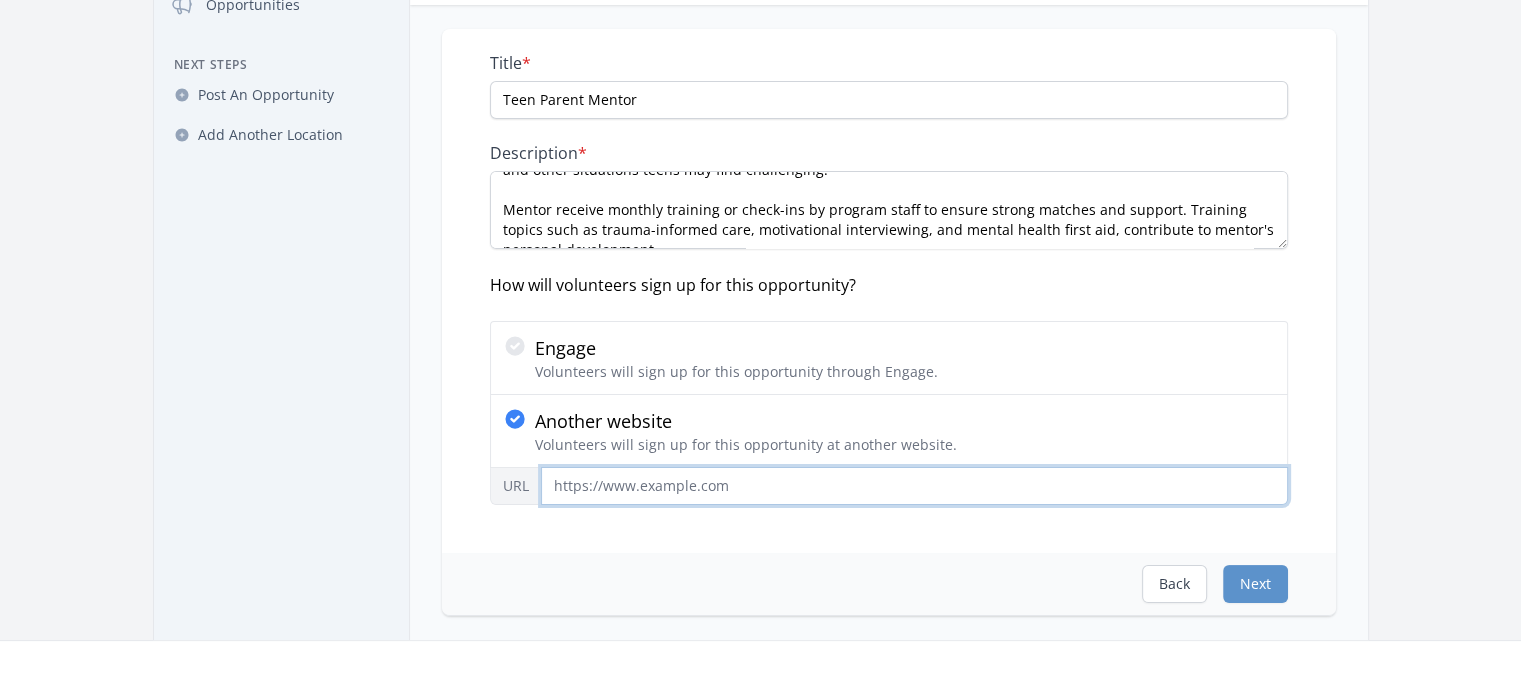 click on "URL" at bounding box center [914, 486] 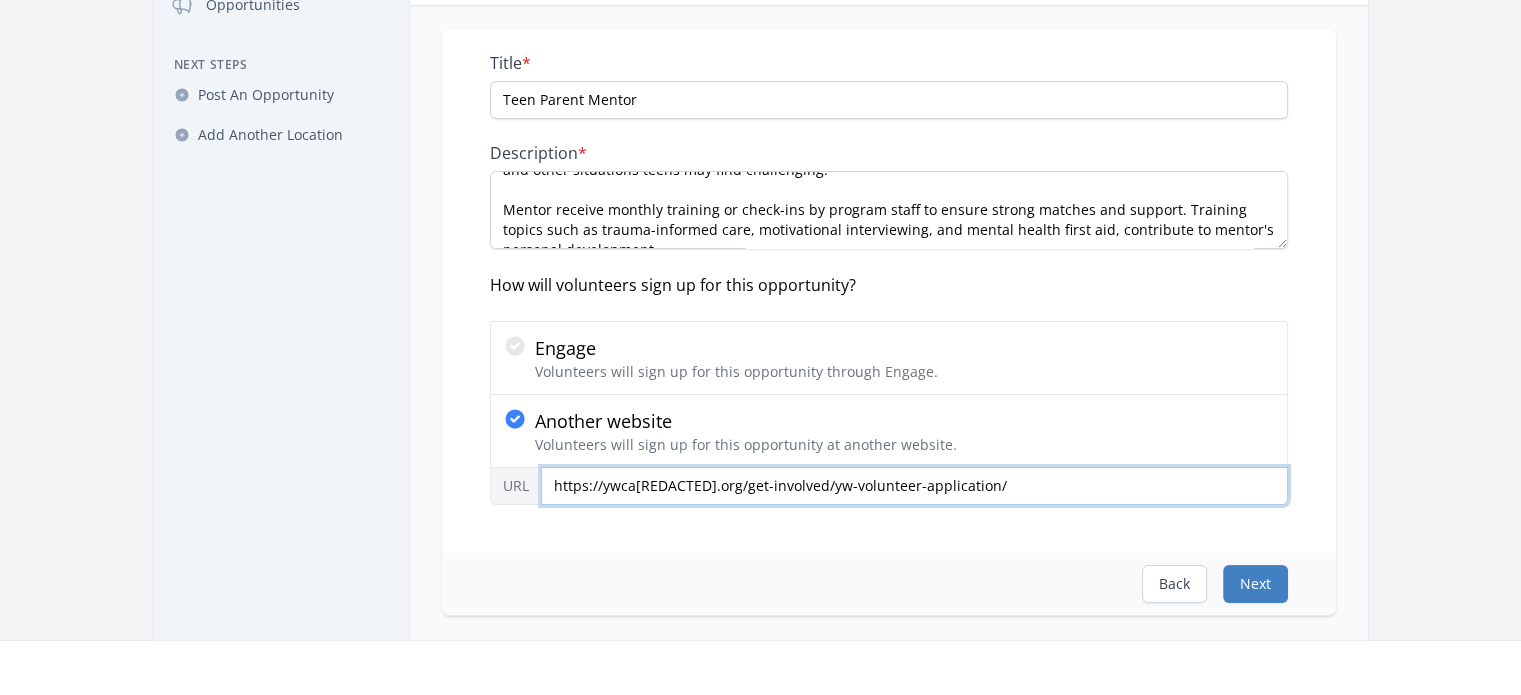 type on "https://ywcagsonc.org/get-involved/yw-volunteer-application/" 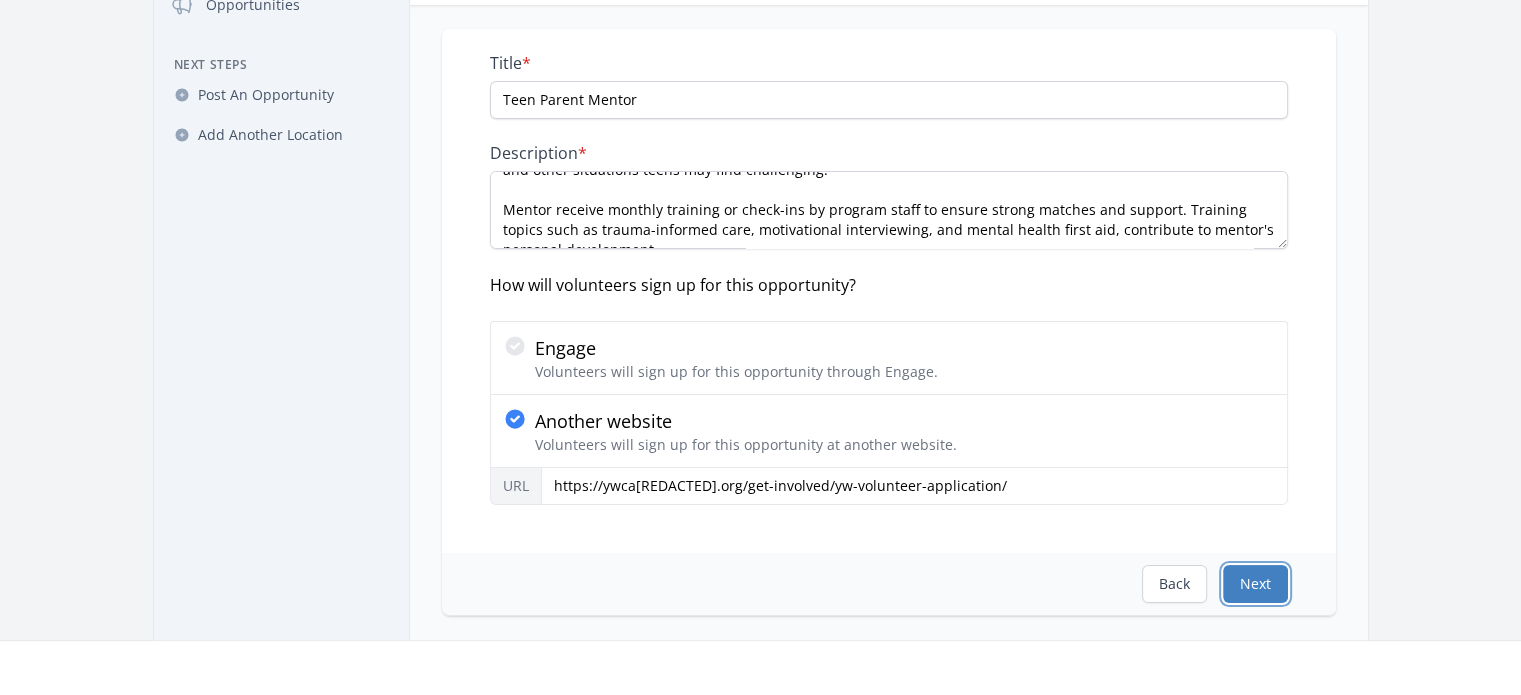 click on "Next" at bounding box center (1255, 584) 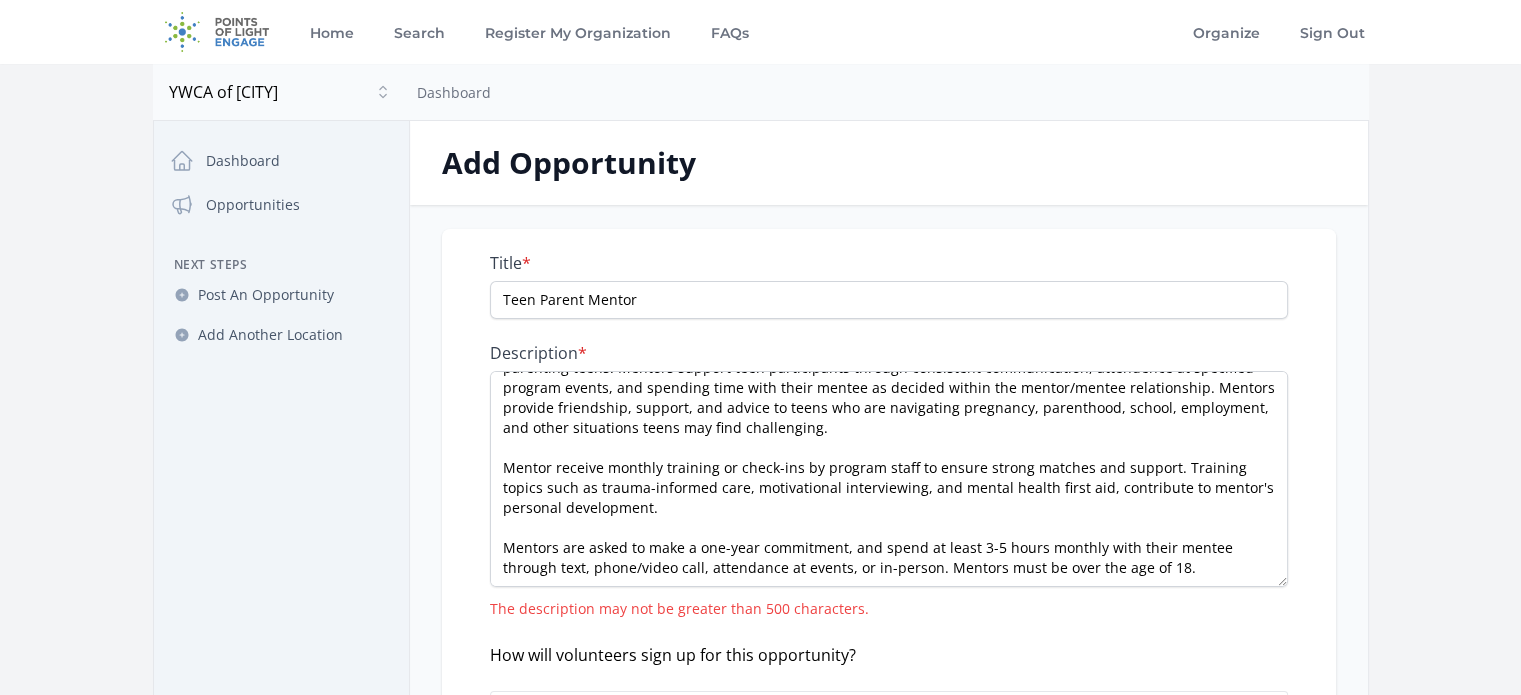 scroll, scrollTop: 0, scrollLeft: 0, axis: both 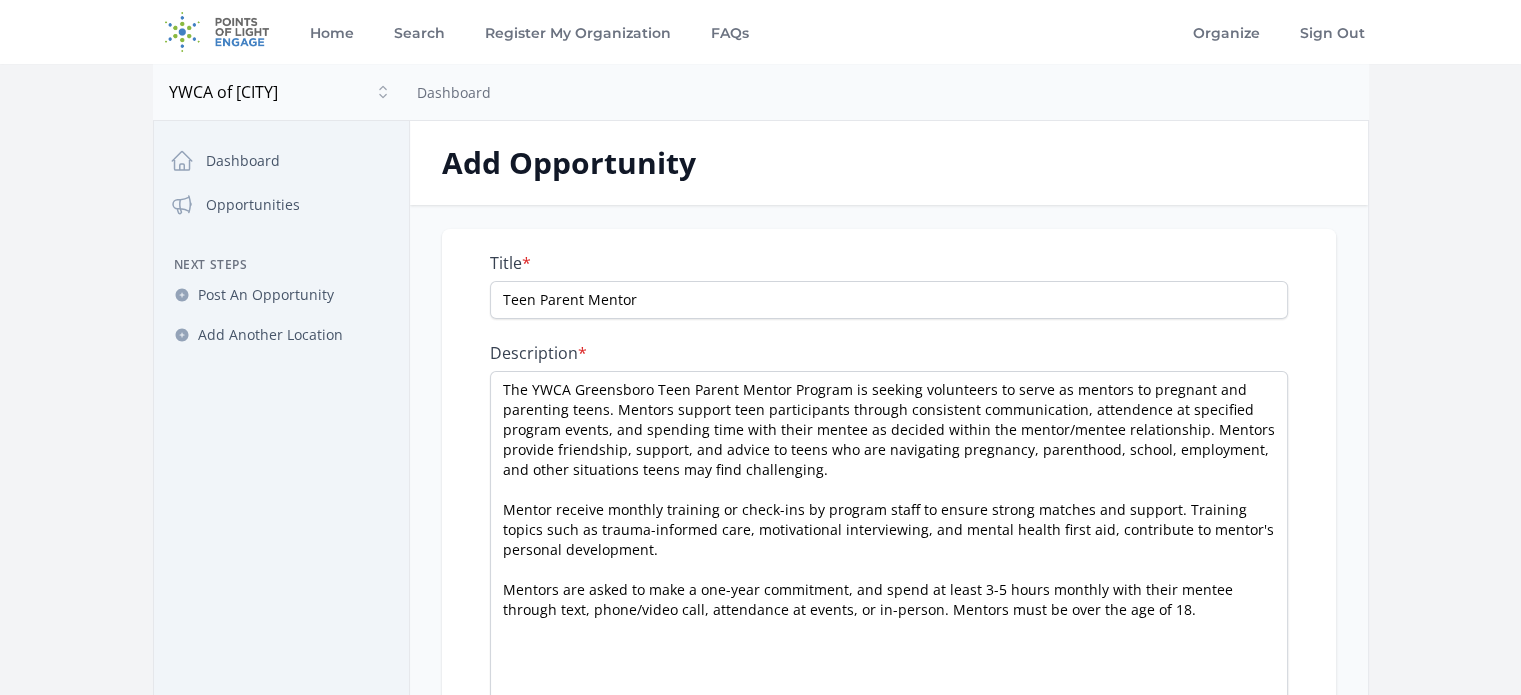 drag, startPoint x: 1280, startPoint y: 439, endPoint x: 1174, endPoint y: 611, distance: 202.0396 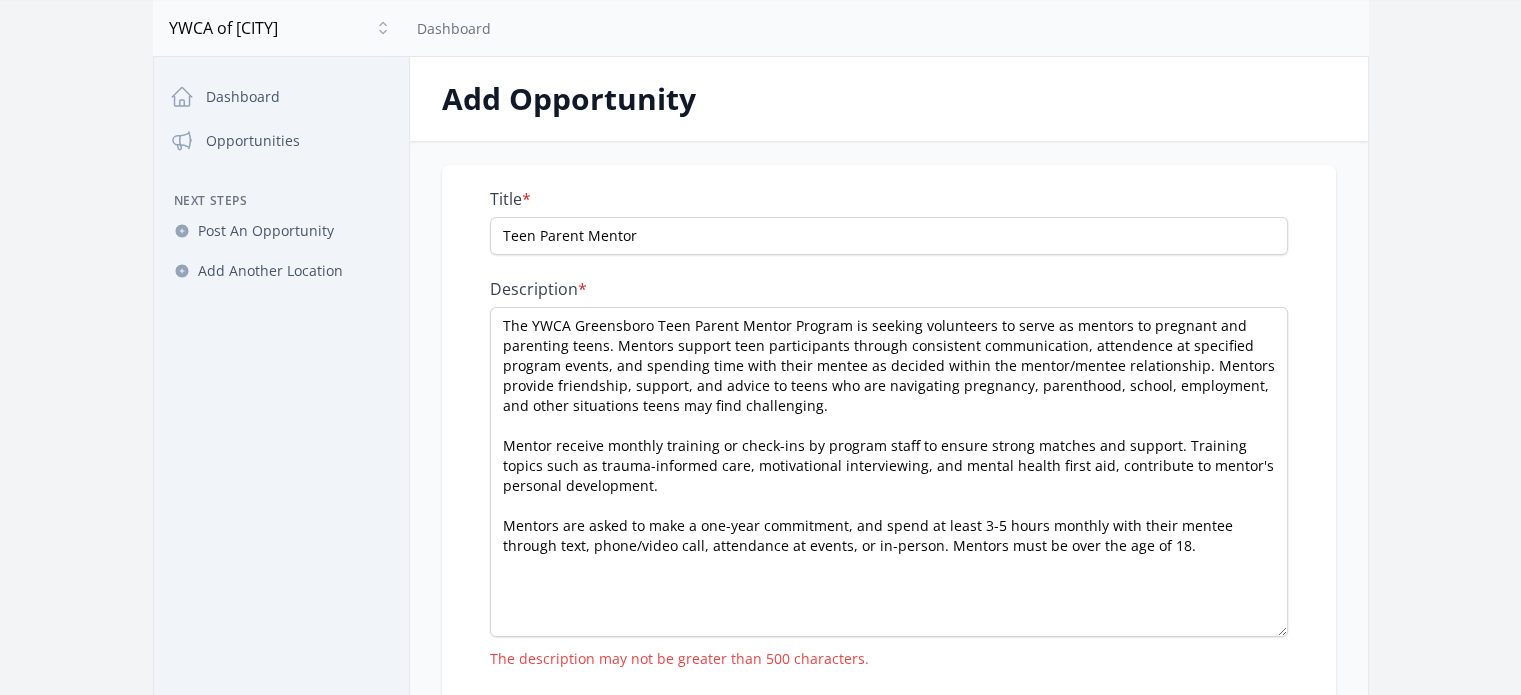 scroll, scrollTop: 100, scrollLeft: 0, axis: vertical 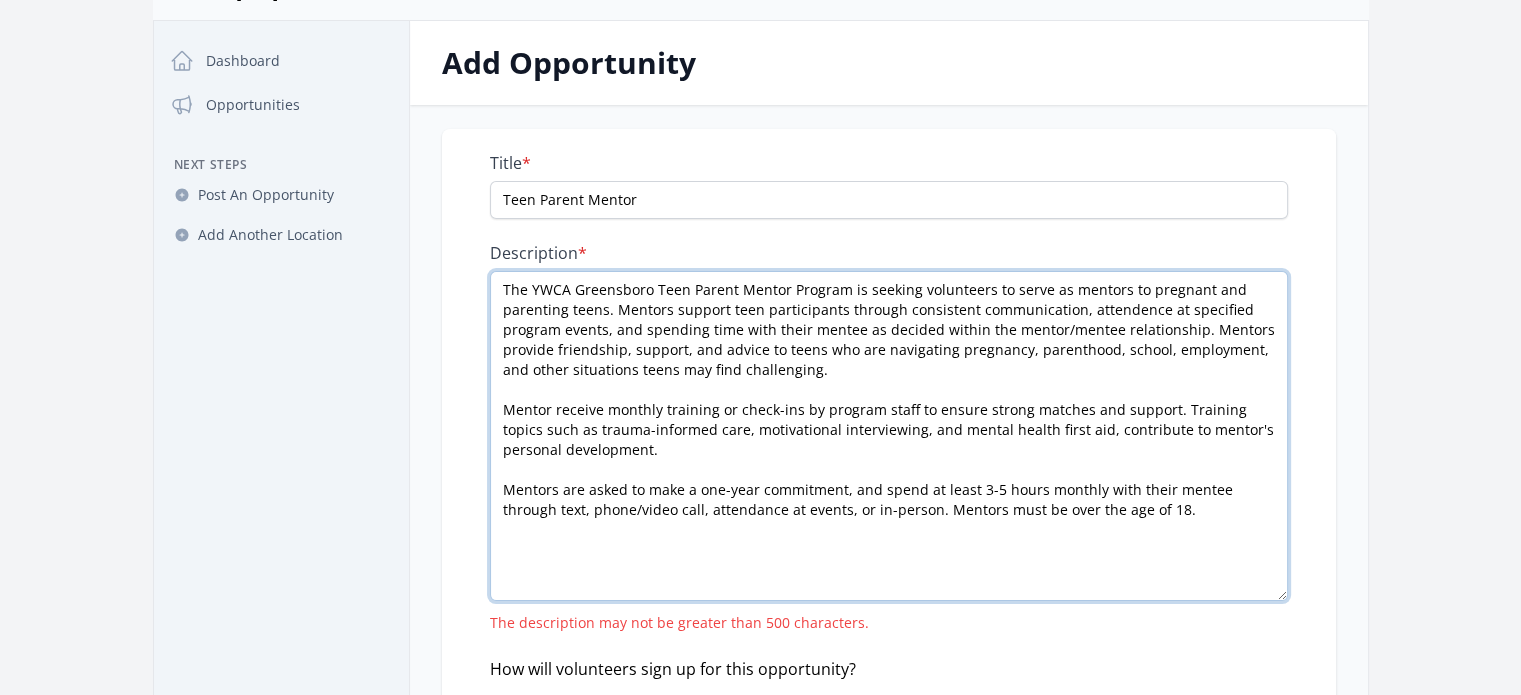 drag, startPoint x: 599, startPoint y: 451, endPoint x: 496, endPoint y: 411, distance: 110.49435 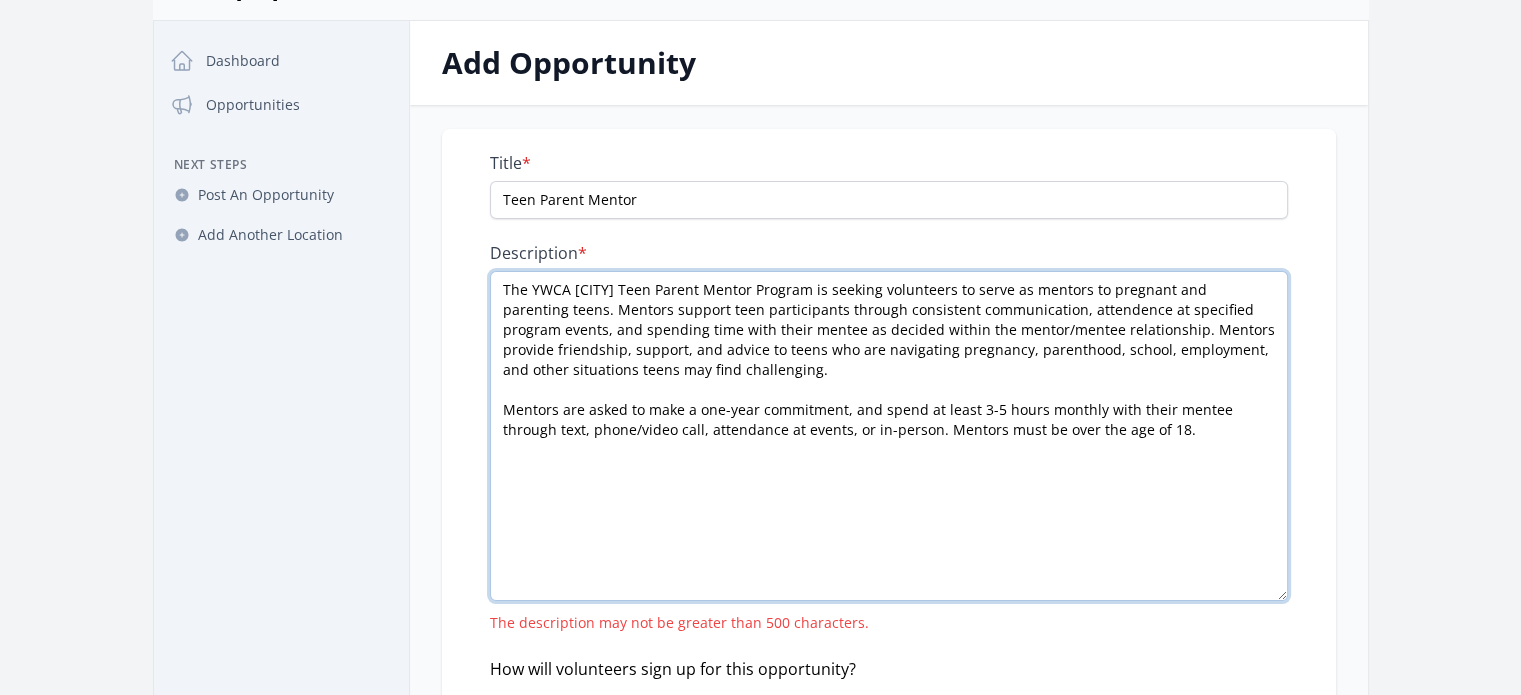 click on "The YWCA Greensboro Teen Parent Mentor Program is seeking volunteers to serve as mentors to pregnant and parenting teens. Mentors support teen participants through consistent communication, attendence at specified program events, and spending time with their mentee as decided within the mentor/mentee relationship. Mentors provide friendship, support, and advice to teens who are navigating pregnancy, parenthood, school, employment, and other situations teens may find challenging.
Mentors are asked to make a one-year commitment, and spend at least 3-5 hours monthly with their mentee through text, phone/video call, attendance at events, or in-person. Mentors must be over the age of 18." at bounding box center (889, 436) 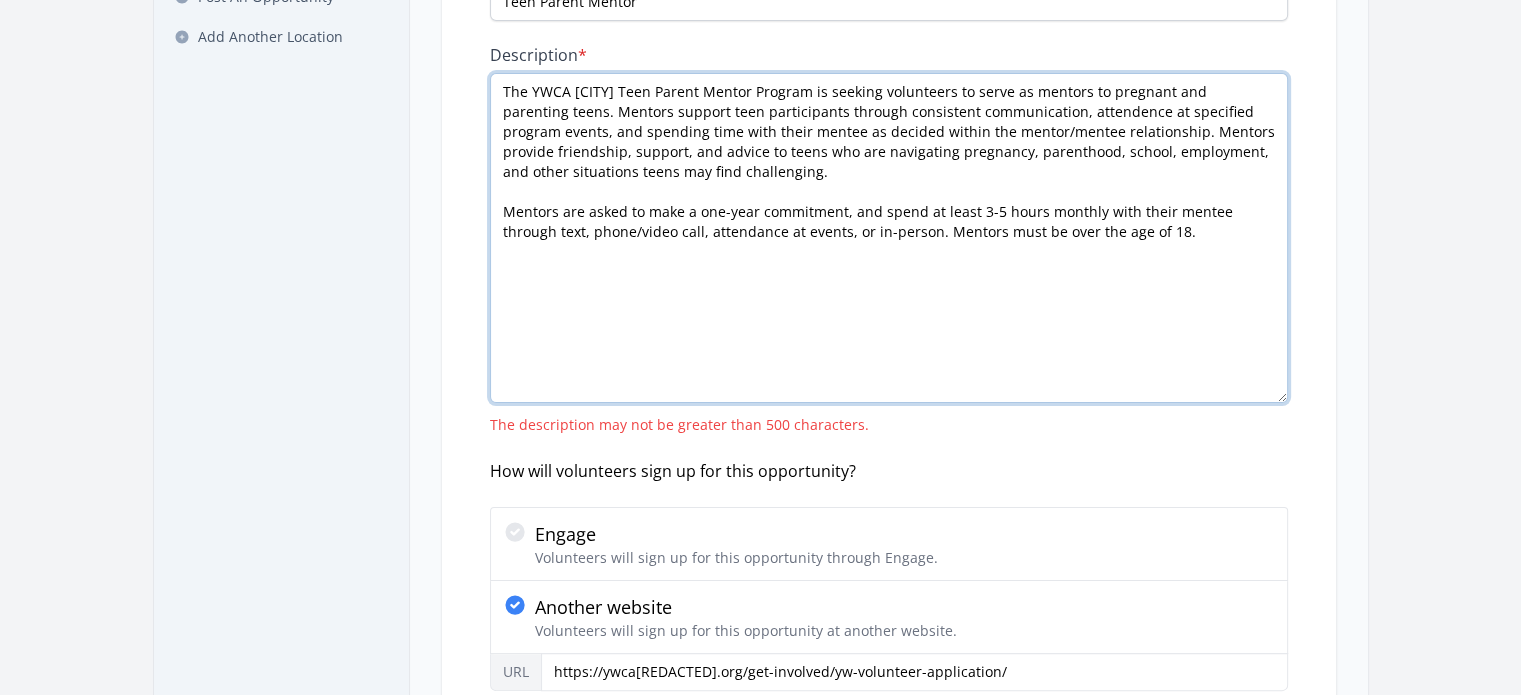 scroll, scrollTop: 500, scrollLeft: 0, axis: vertical 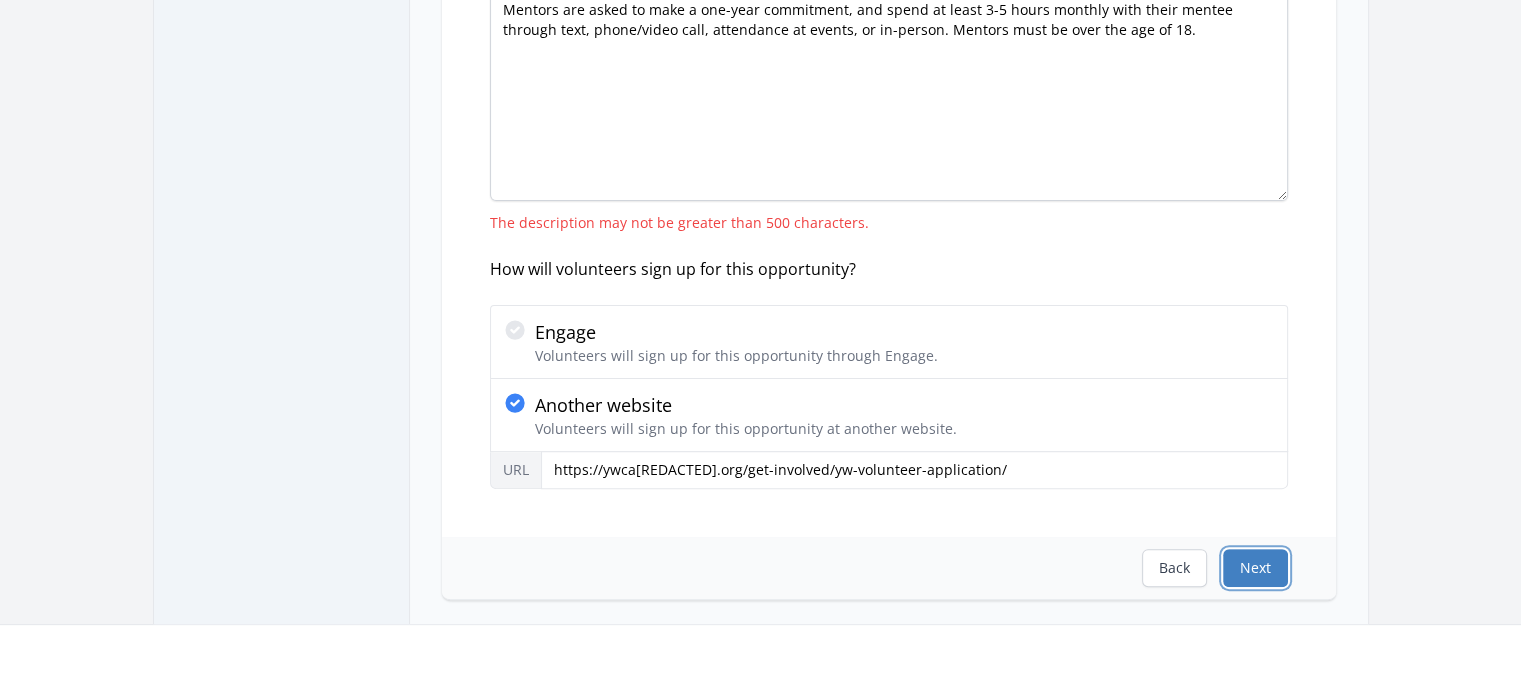click on "Next" at bounding box center (1255, 568) 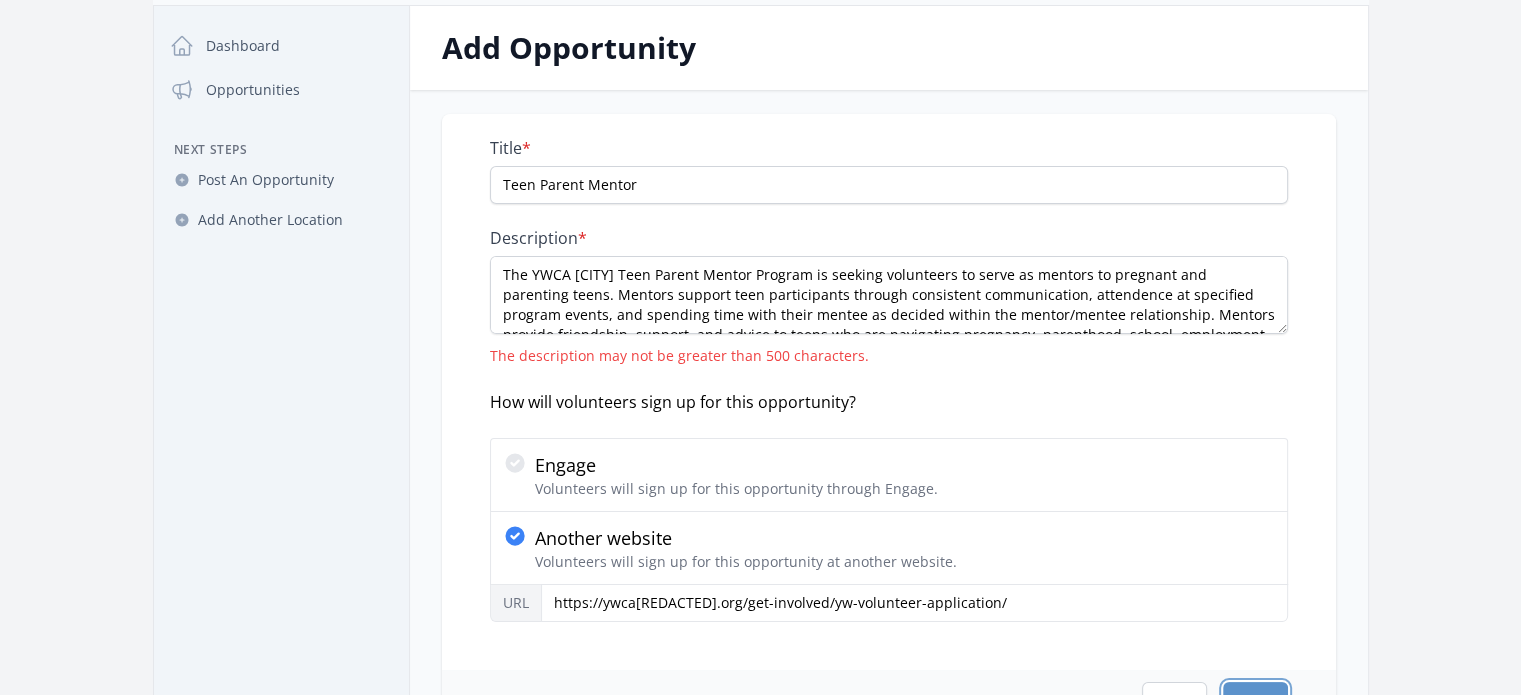 scroll, scrollTop: 200, scrollLeft: 0, axis: vertical 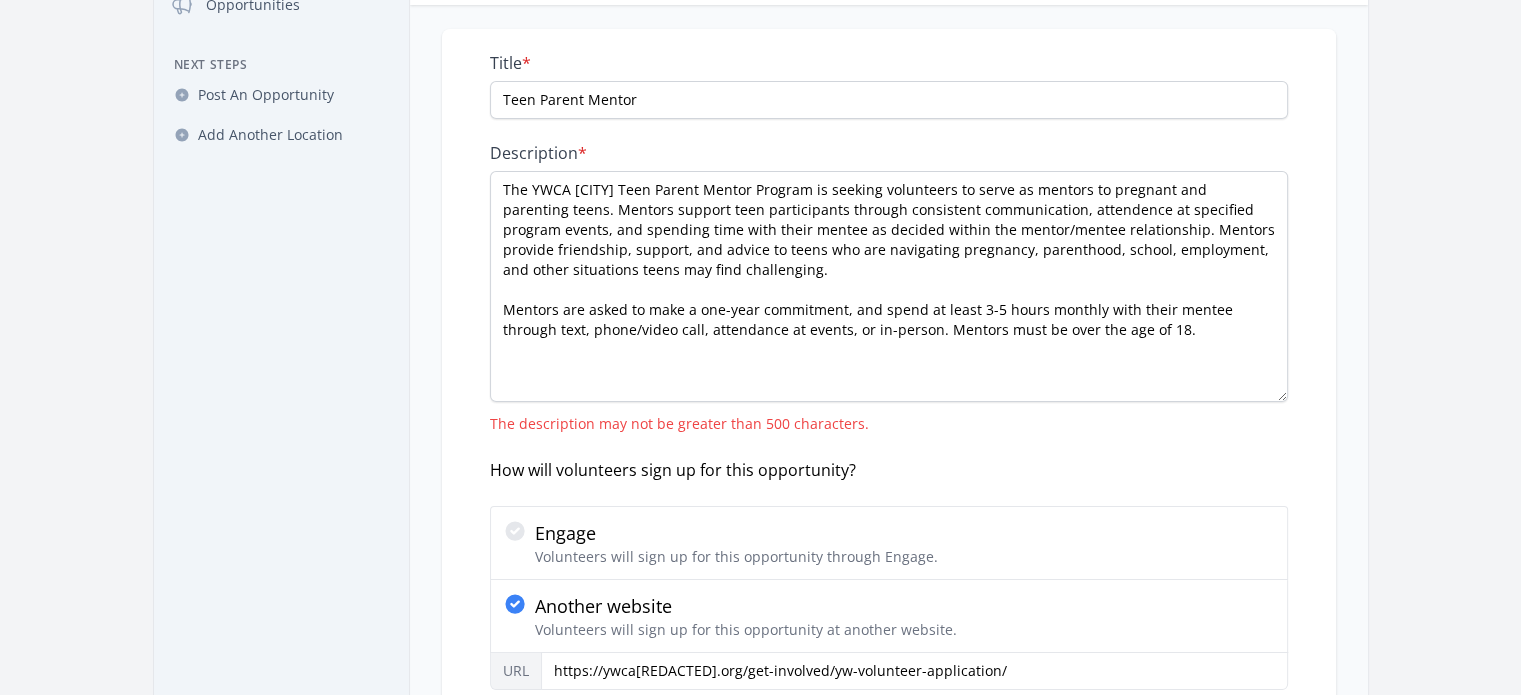drag, startPoint x: 1282, startPoint y: 247, endPoint x: 1236, endPoint y: 439, distance: 197.43353 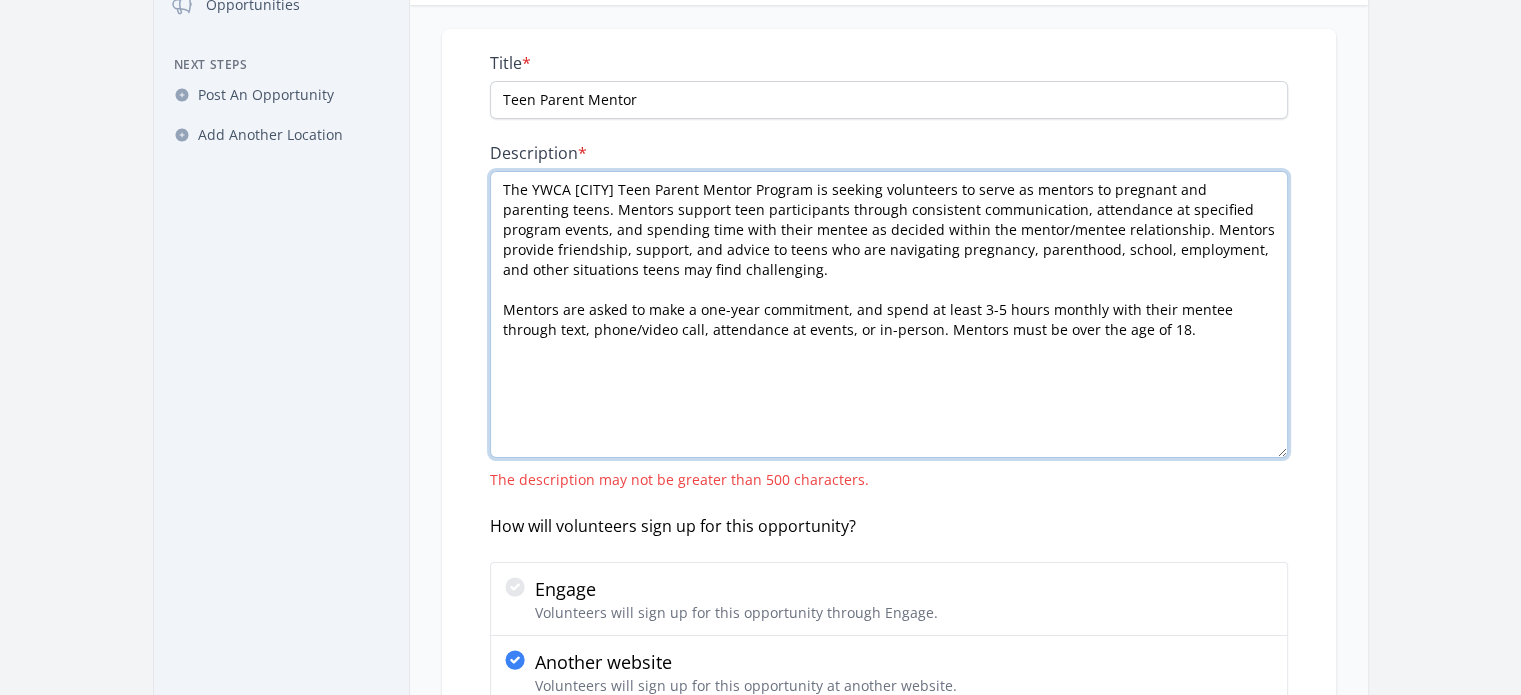 drag, startPoint x: 1121, startPoint y: 331, endPoint x: 504, endPoint y: 305, distance: 617.54755 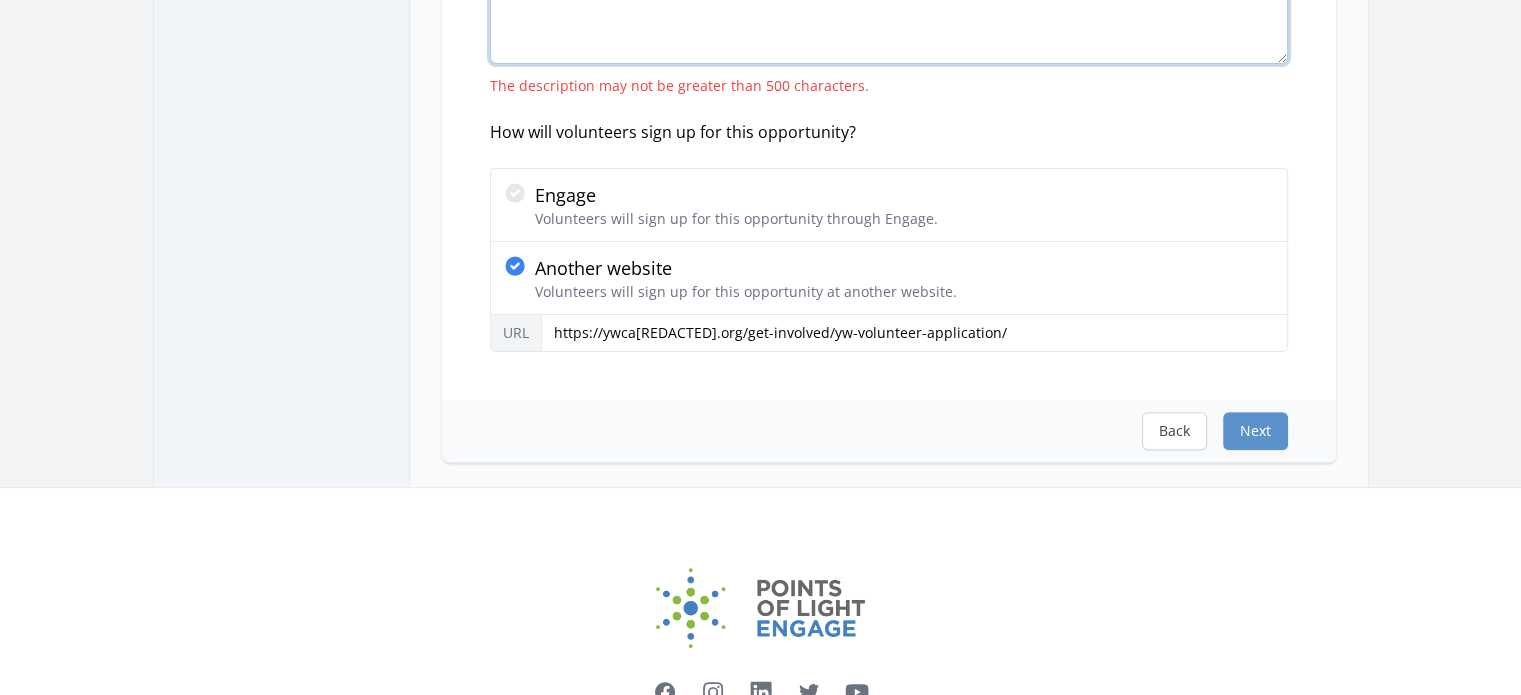 scroll, scrollTop: 600, scrollLeft: 0, axis: vertical 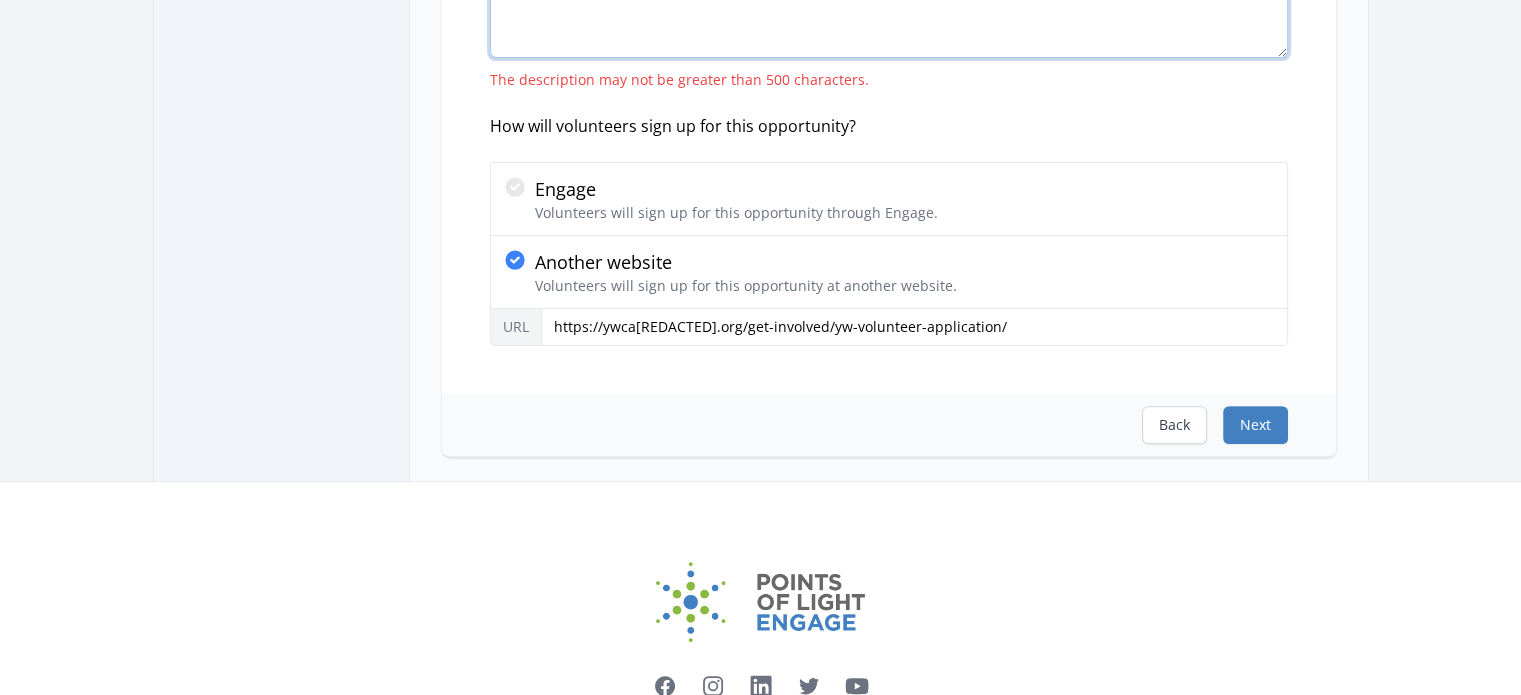 type on "The YWCA Greensboro Teen Parent Mentor Program is seeking volunteers to serve as mentors to pregnant and parenting teens. Mentors support teen participants through consistent communication, attendance at specified program events, and spending time with their mentee as decided within the mentor/mentee relationship. Mentors provide friendship, support, and advice to teens who are navigating pregnancy, parenthood, school, employment, and other situations teens may find challenging." 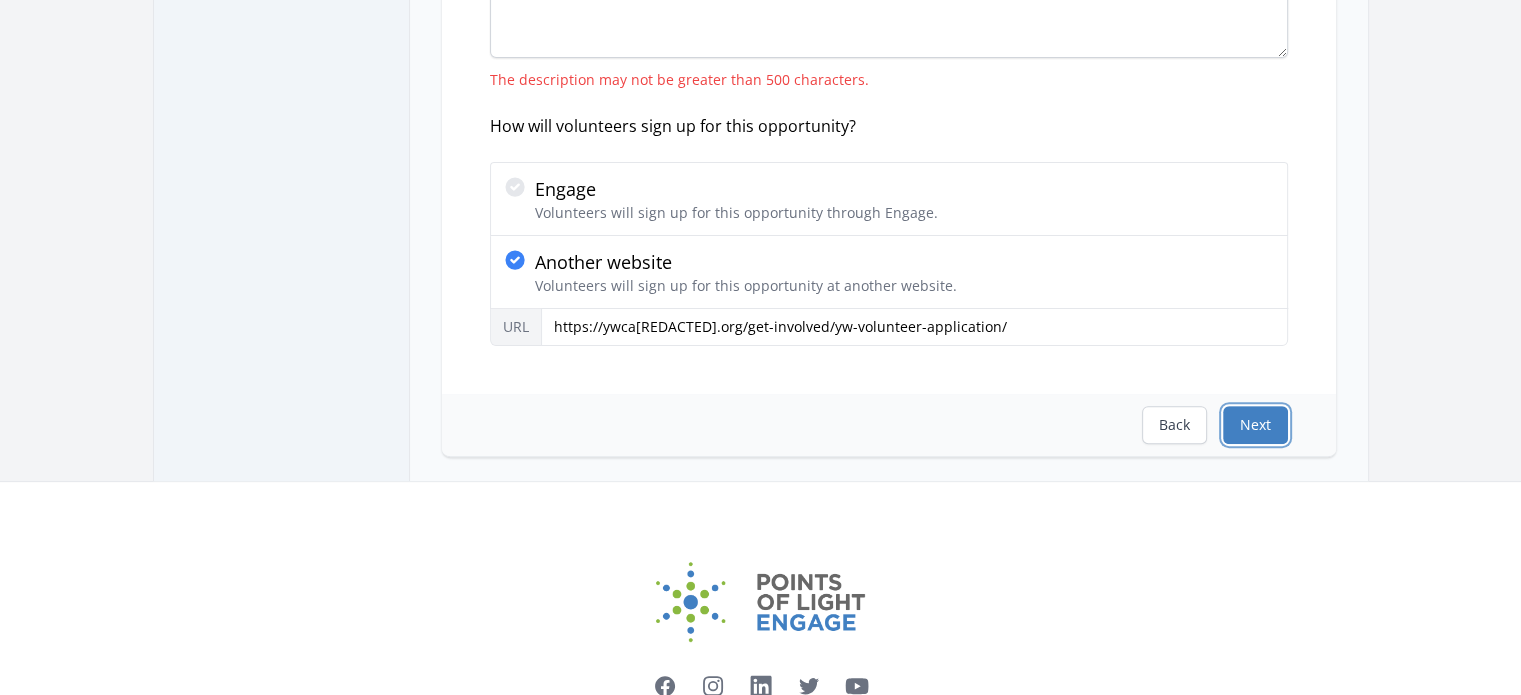 click on "Next" at bounding box center (1255, 425) 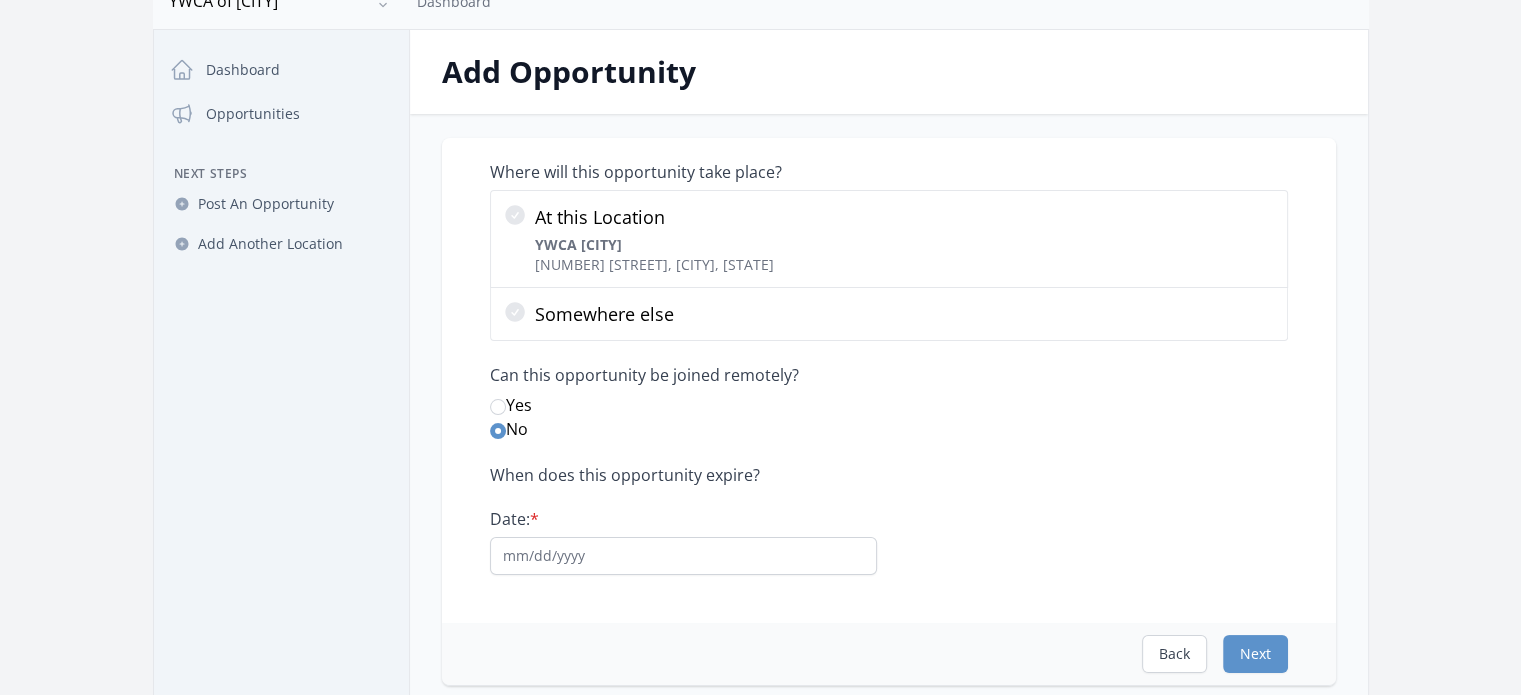 scroll, scrollTop: 200, scrollLeft: 0, axis: vertical 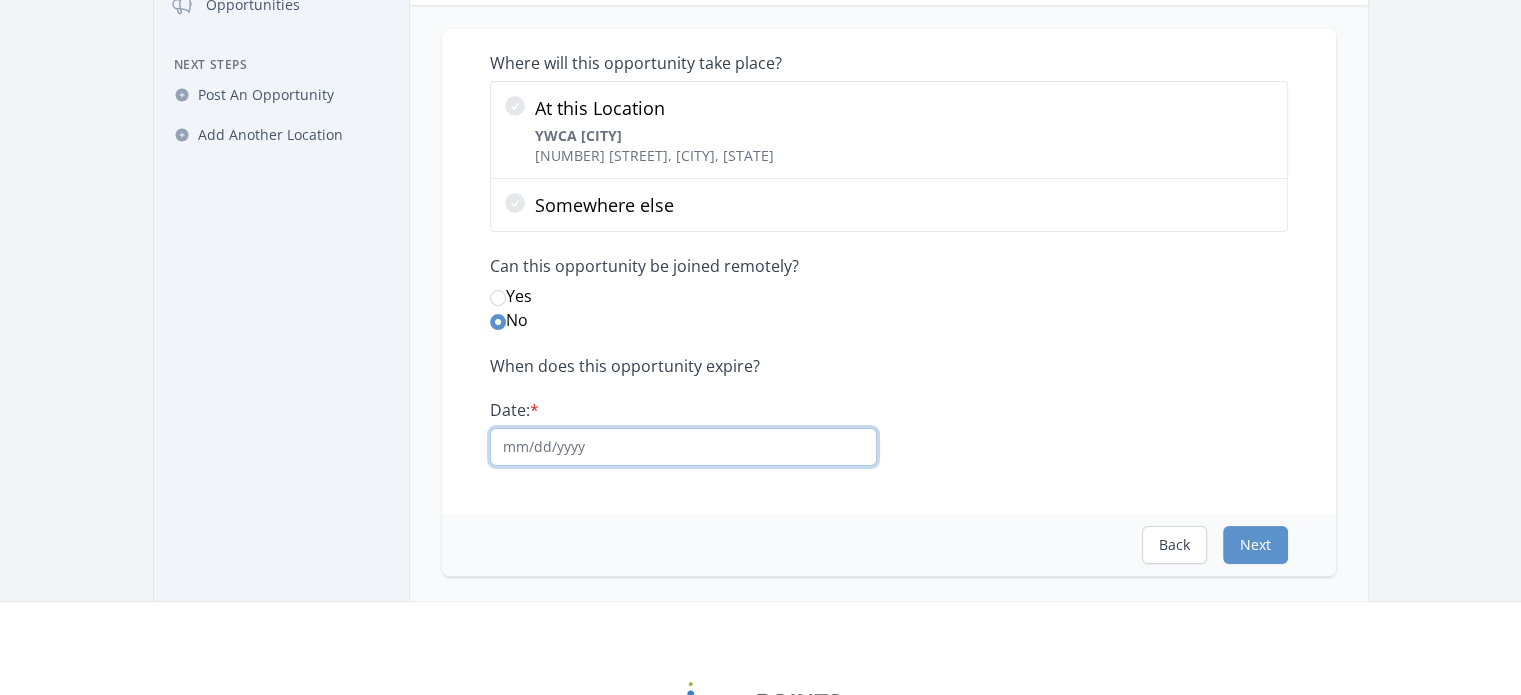 click on "Date:  *" at bounding box center [683, 447] 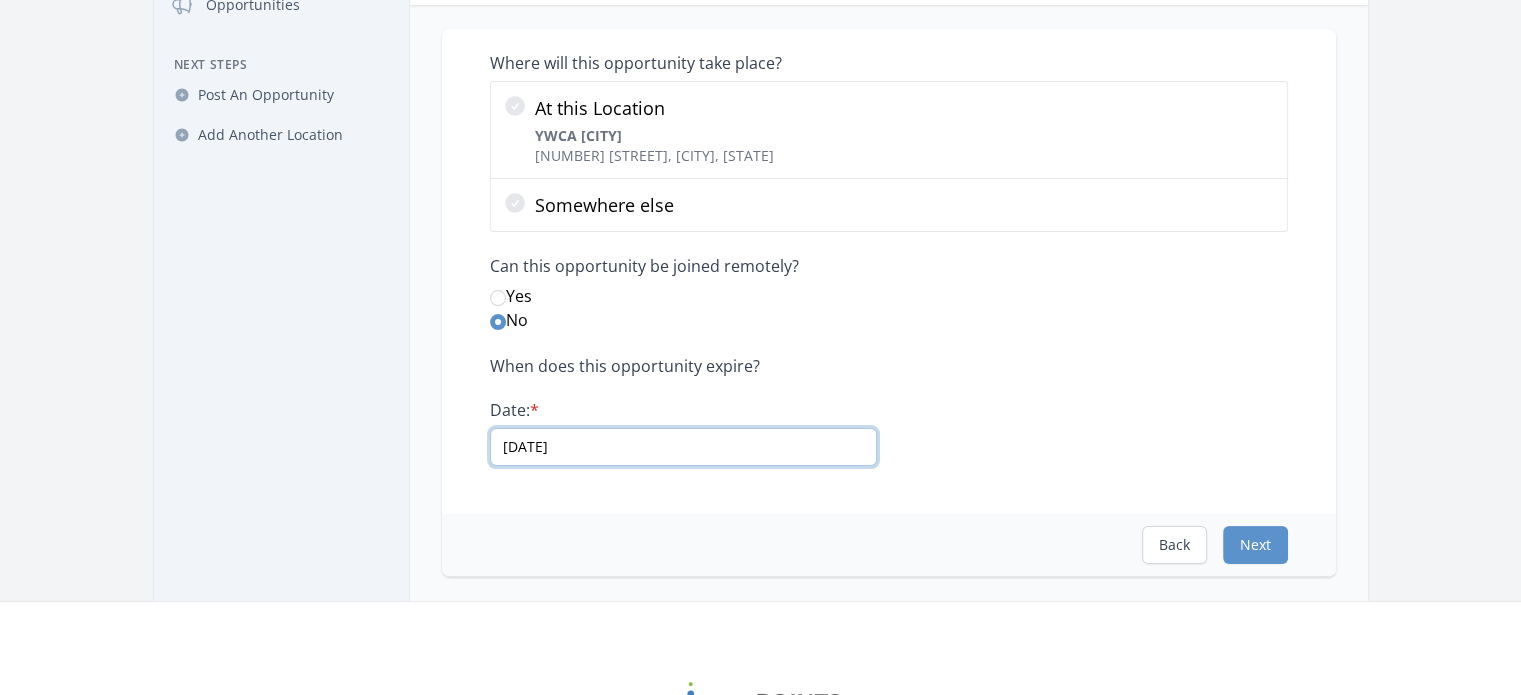drag, startPoint x: 585, startPoint y: 443, endPoint x: 492, endPoint y: 438, distance: 93.13431 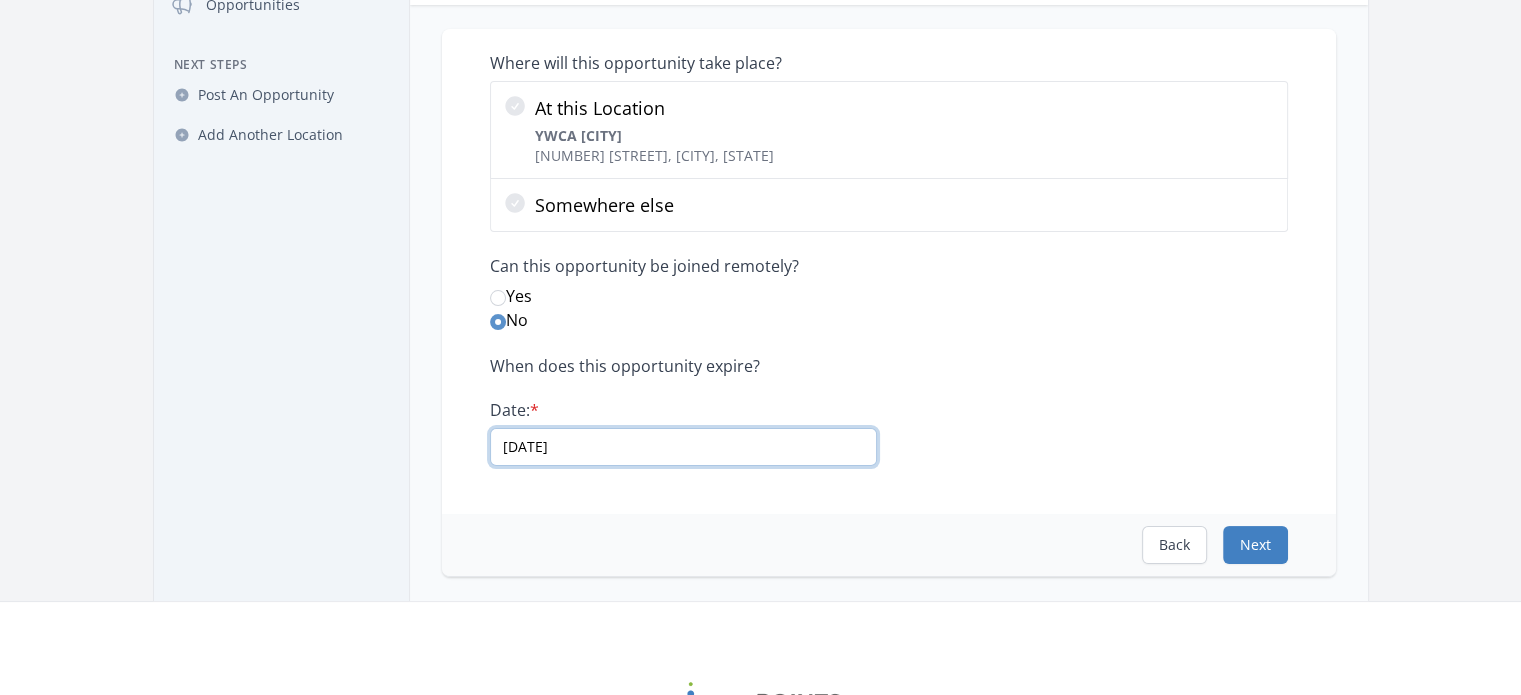type on "[DATE]" 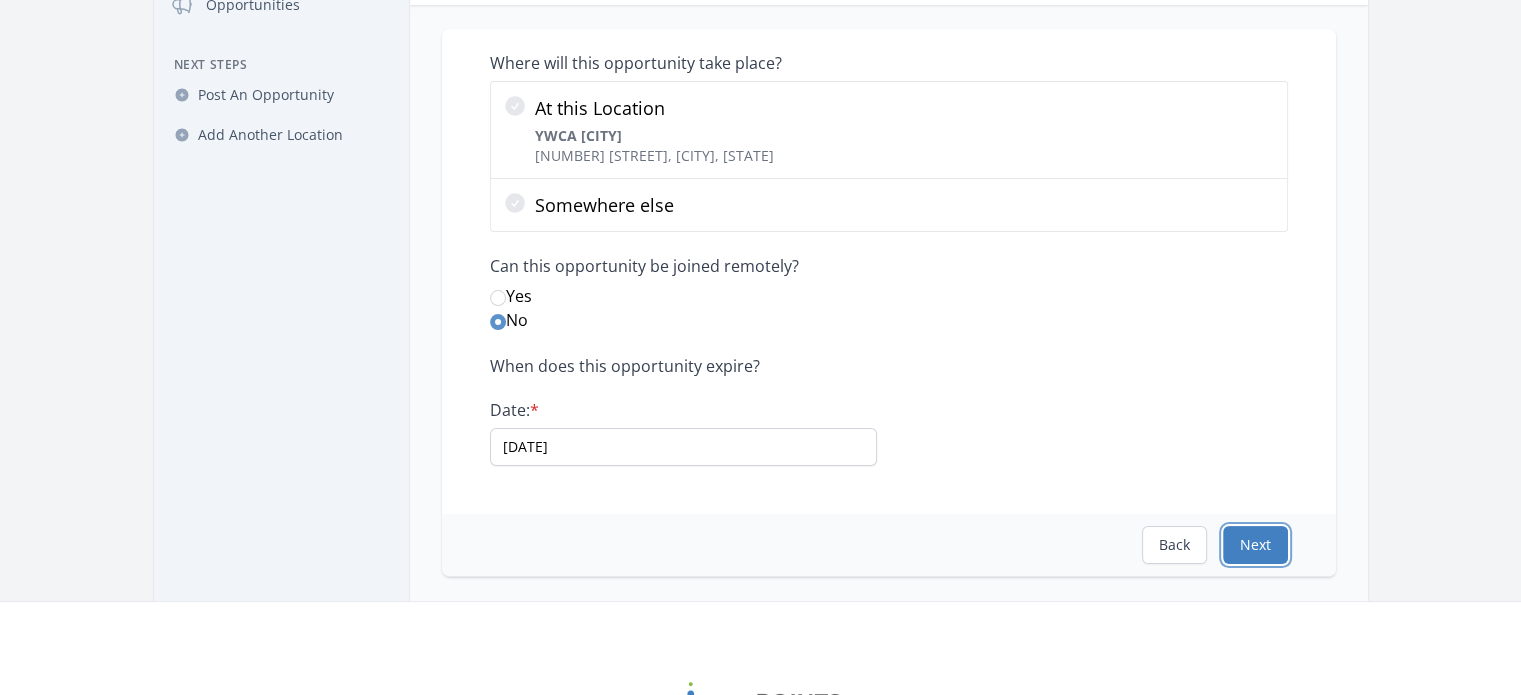 click on "Next" at bounding box center [1255, 545] 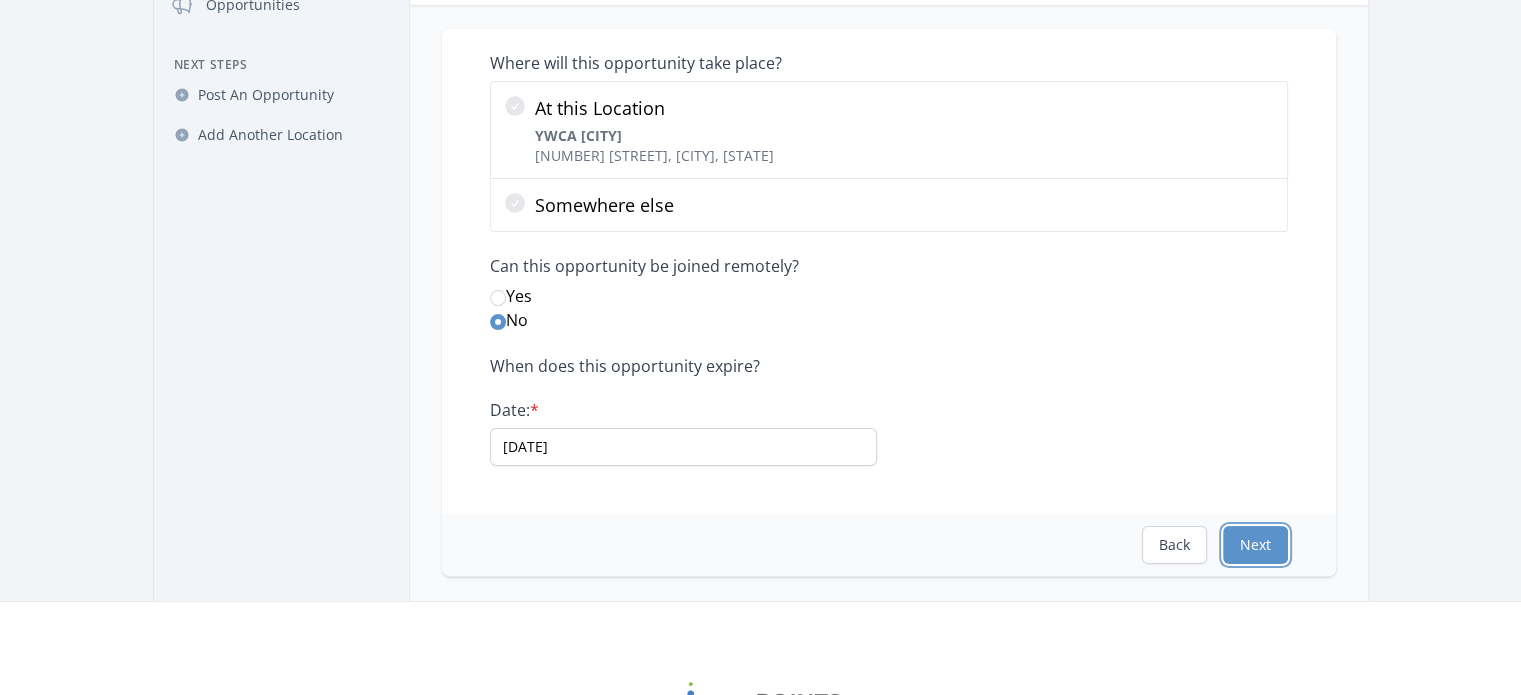 scroll, scrollTop: 0, scrollLeft: 0, axis: both 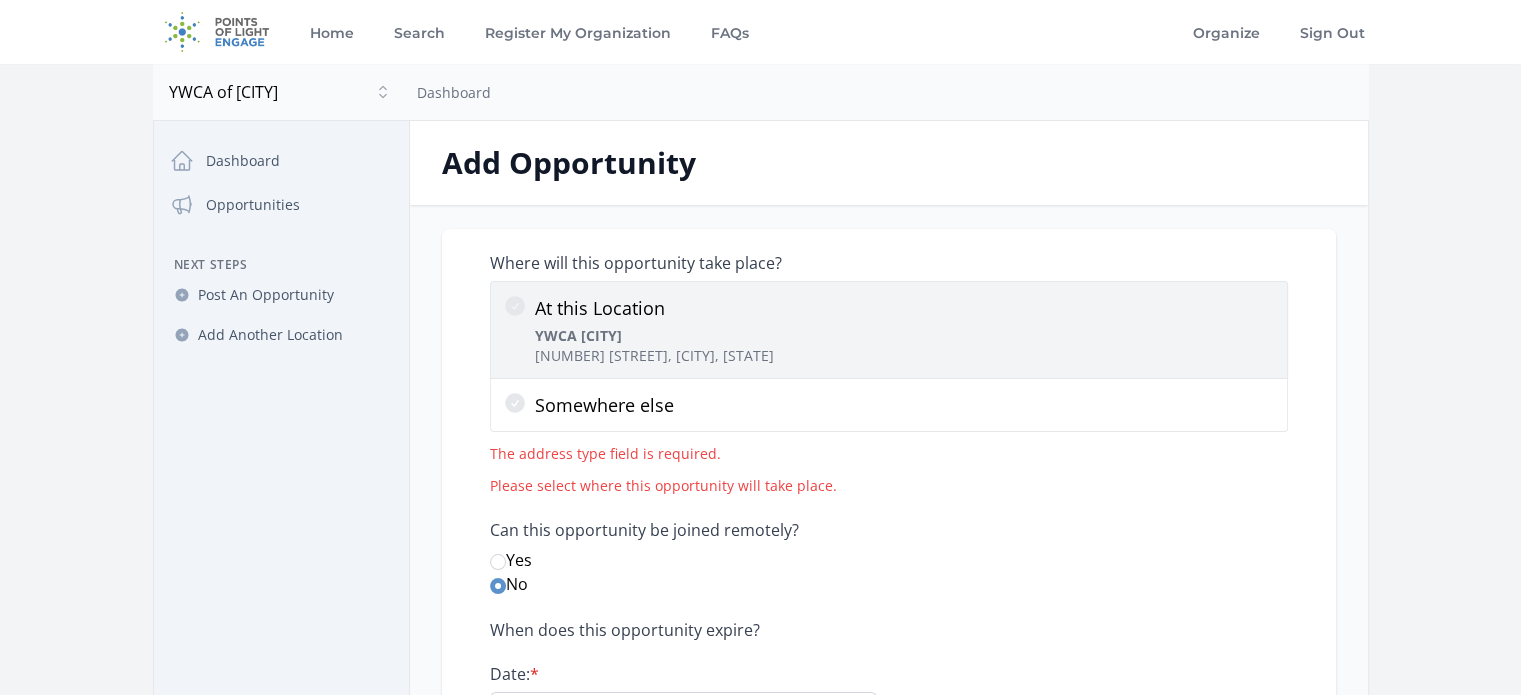 click 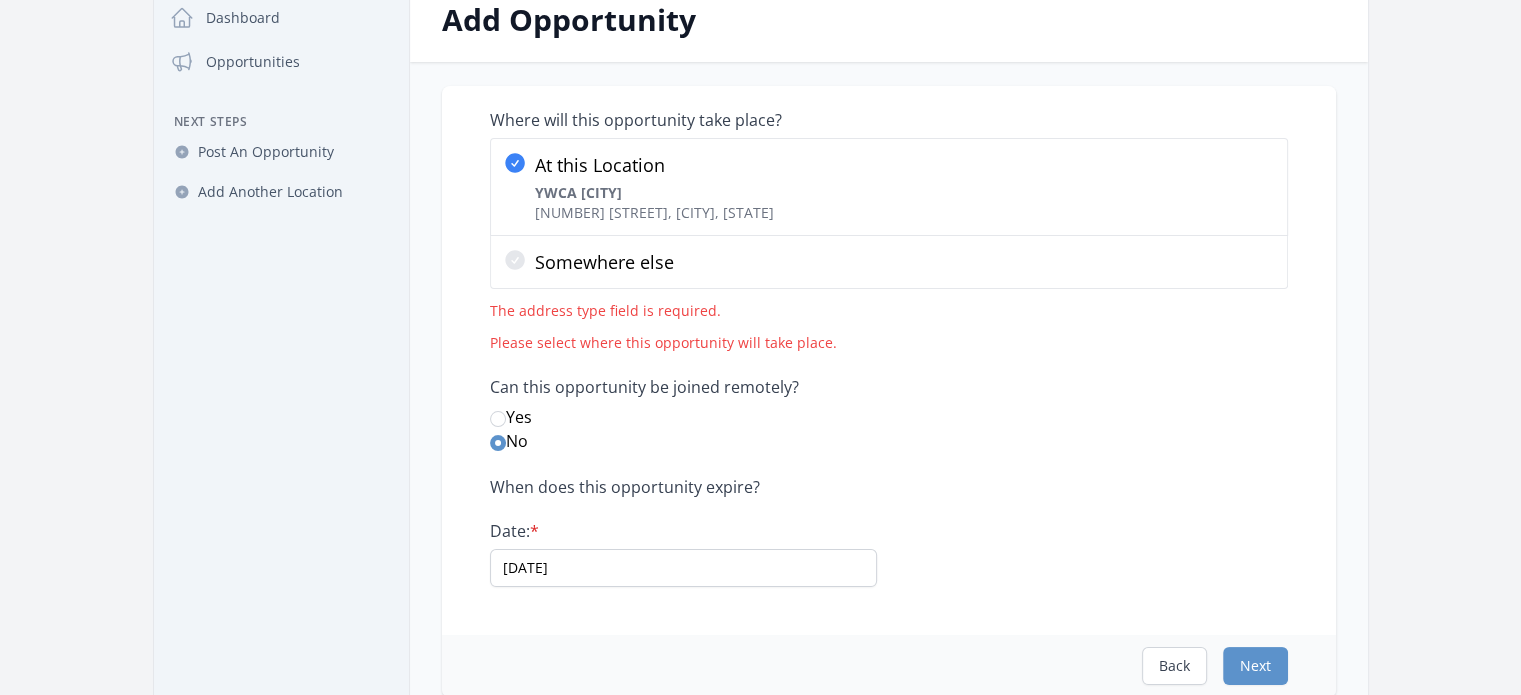 scroll, scrollTop: 200, scrollLeft: 0, axis: vertical 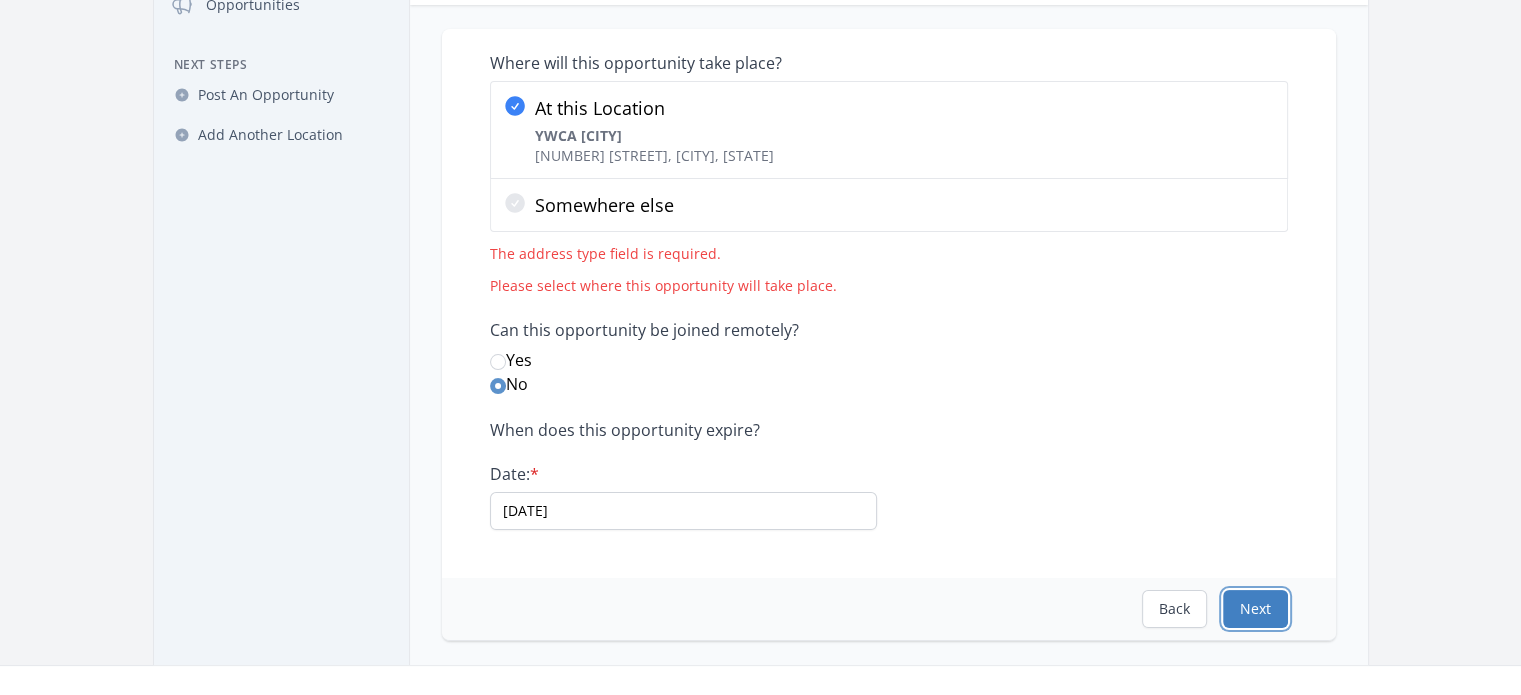 drag, startPoint x: 1247, startPoint y: 603, endPoint x: 1220, endPoint y: 591, distance: 29.546574 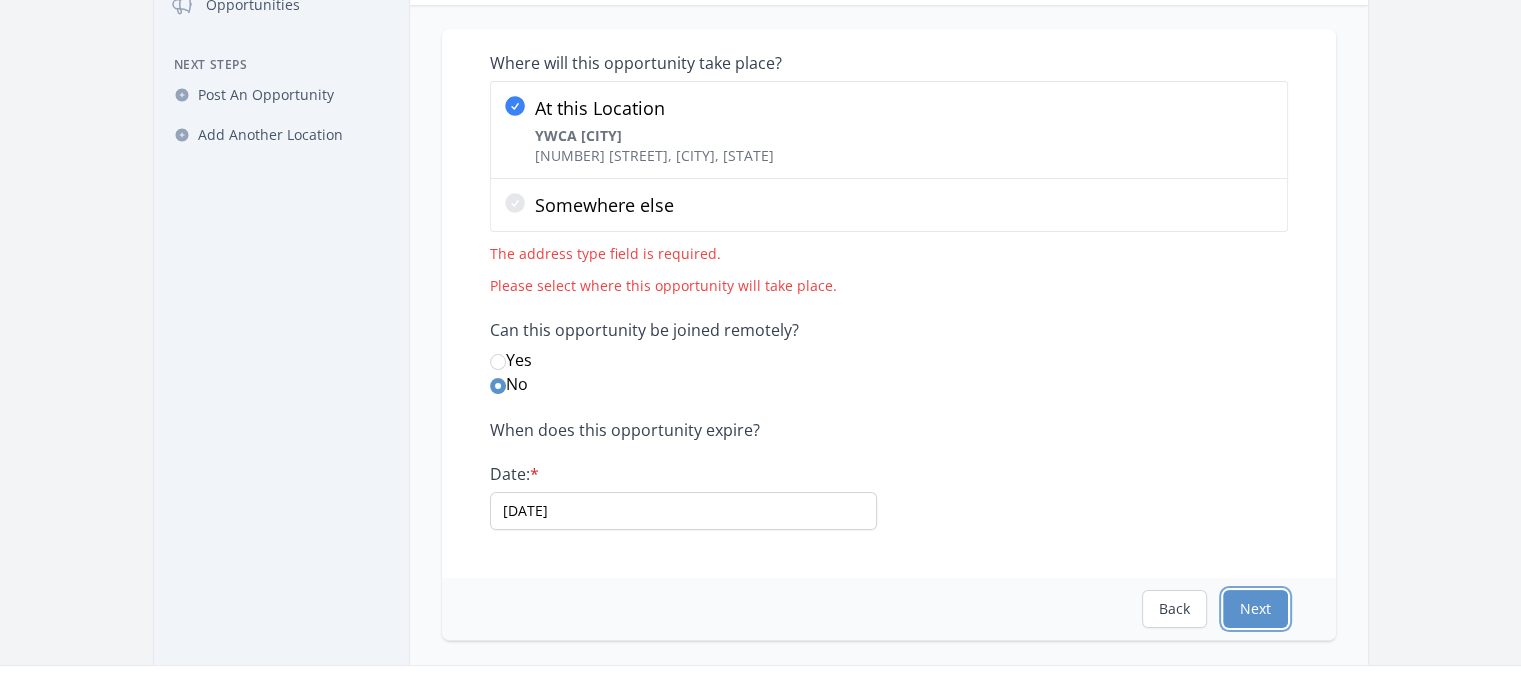 click on "Next" at bounding box center (1255, 609) 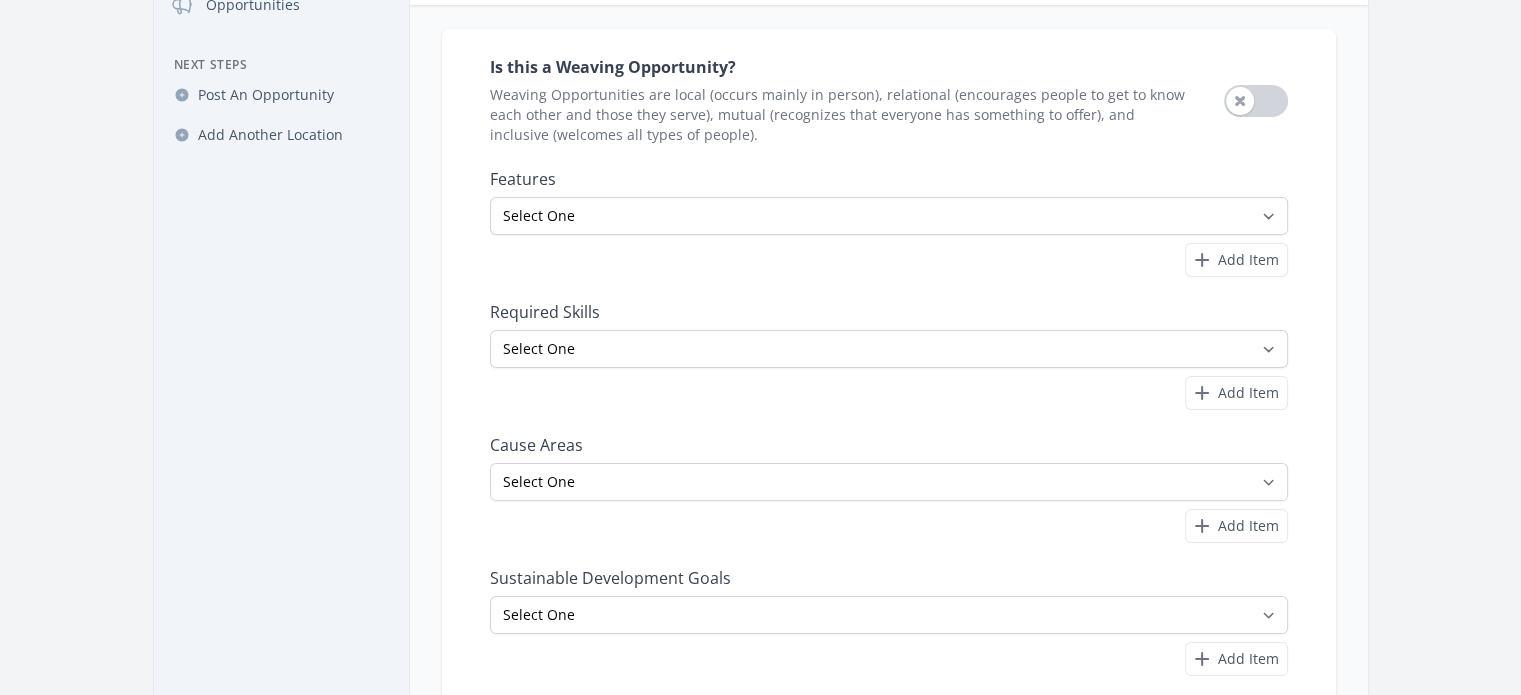 scroll, scrollTop: 0, scrollLeft: 0, axis: both 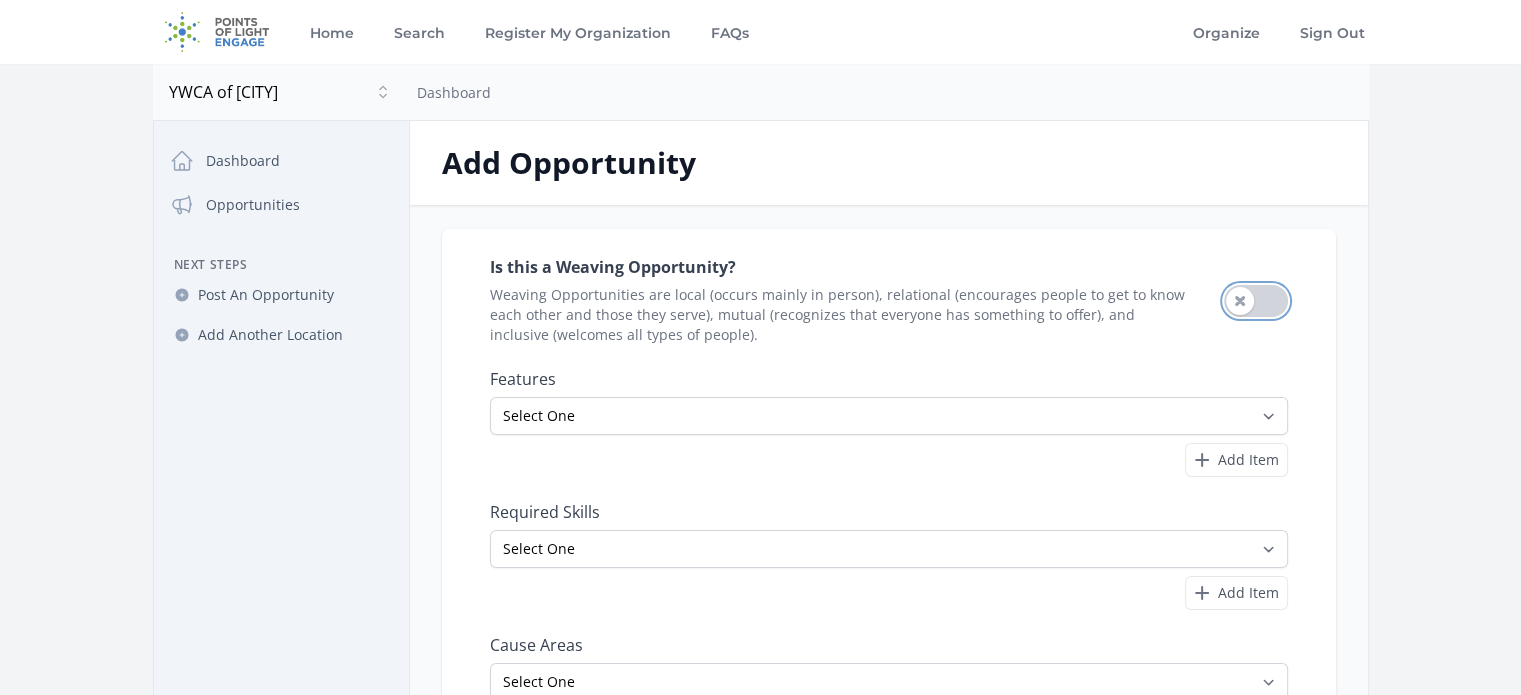 click on "Use setting" at bounding box center [1256, 301] 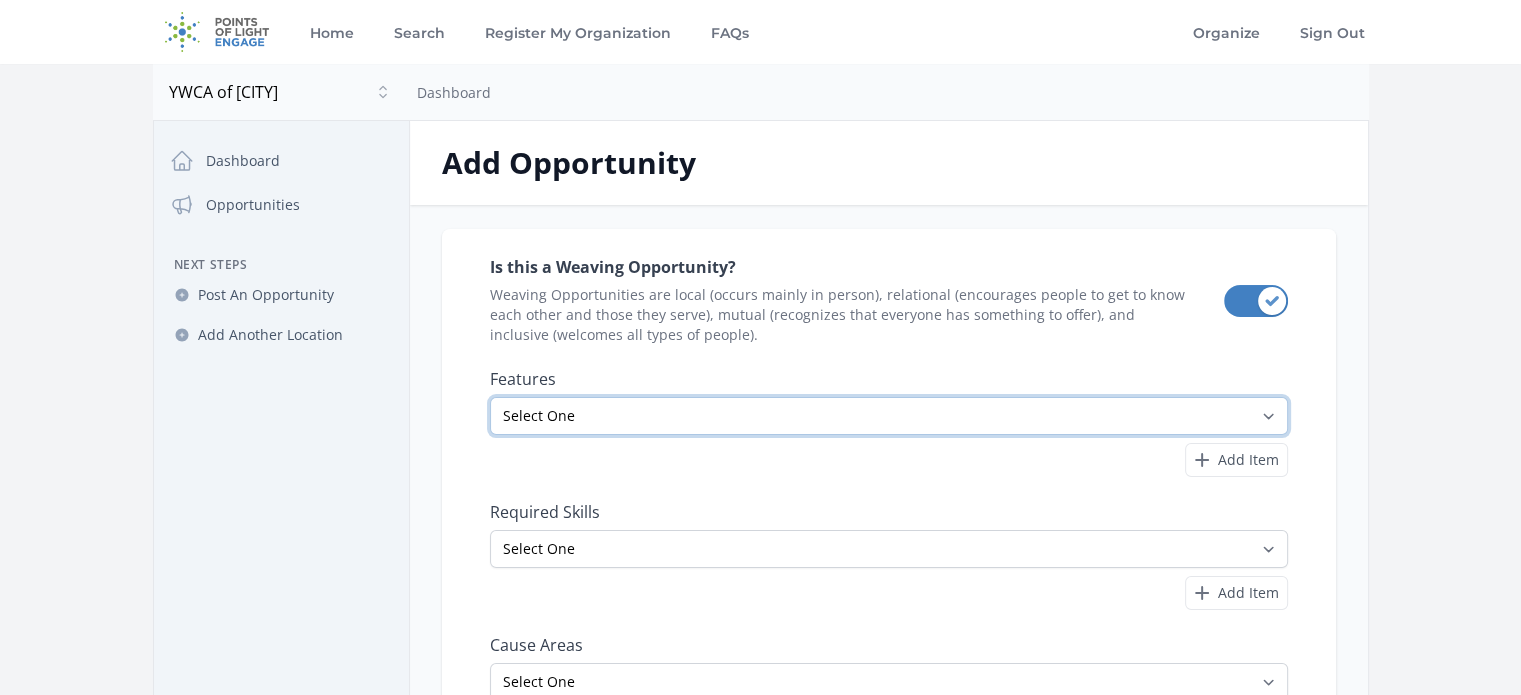 click on "Select One
All Ages
Court-Ordered Eligible
Good for Families
Good for Groups
Good for Kids
Good for Seniors
Good for Teens
Handicap Accessible
Indoor Activity
Involves Physical Labor
Minimum Age 18
Minimum Age 21
Outdoor Activity
Volunteer Abroad" at bounding box center (889, 437) 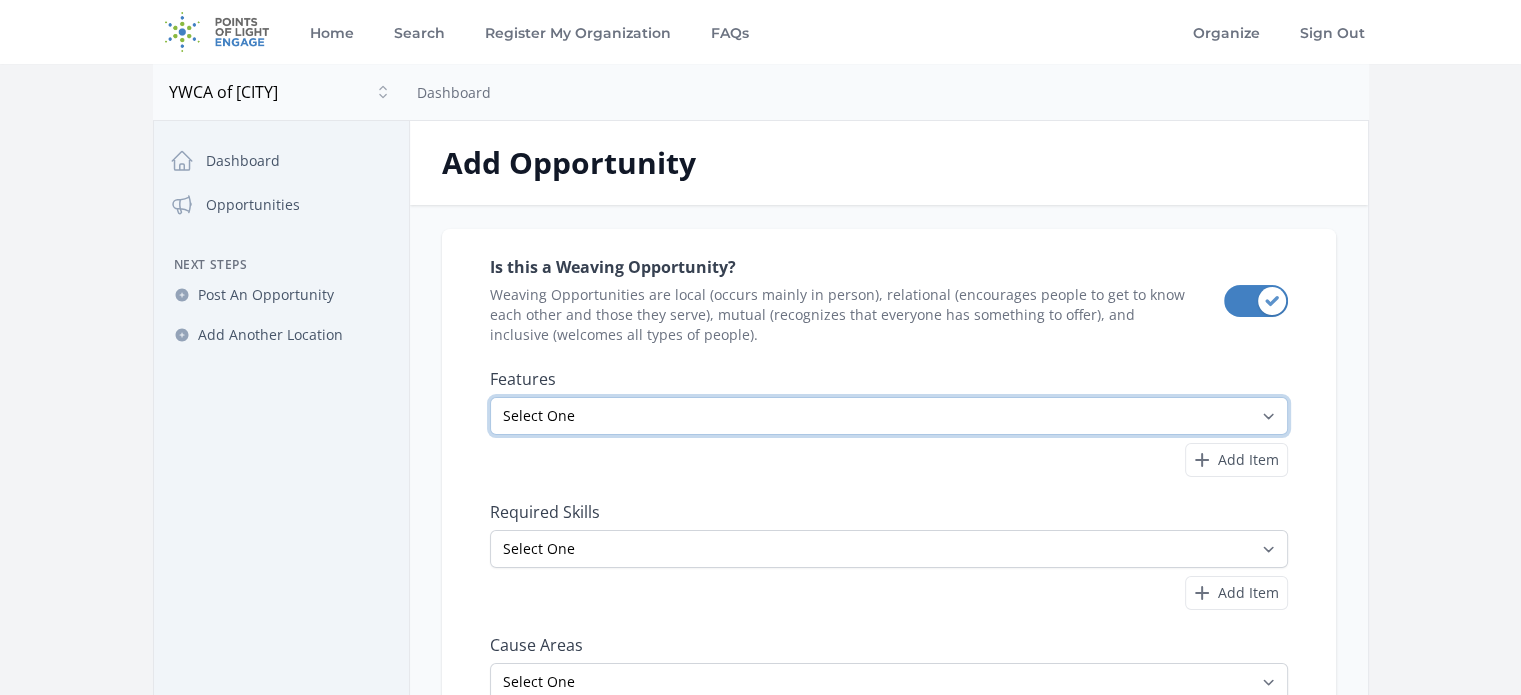 click on "Select One
All Ages
Court-Ordered Eligible
Good for Families
Good for Groups
Good for Kids
Good for Seniors
Good for Teens
Handicap Accessible
Indoor Activity
Involves Physical Labor
Minimum Age 18
Minimum Age 21
Outdoor Activity
Volunteer Abroad" at bounding box center [889, 437] 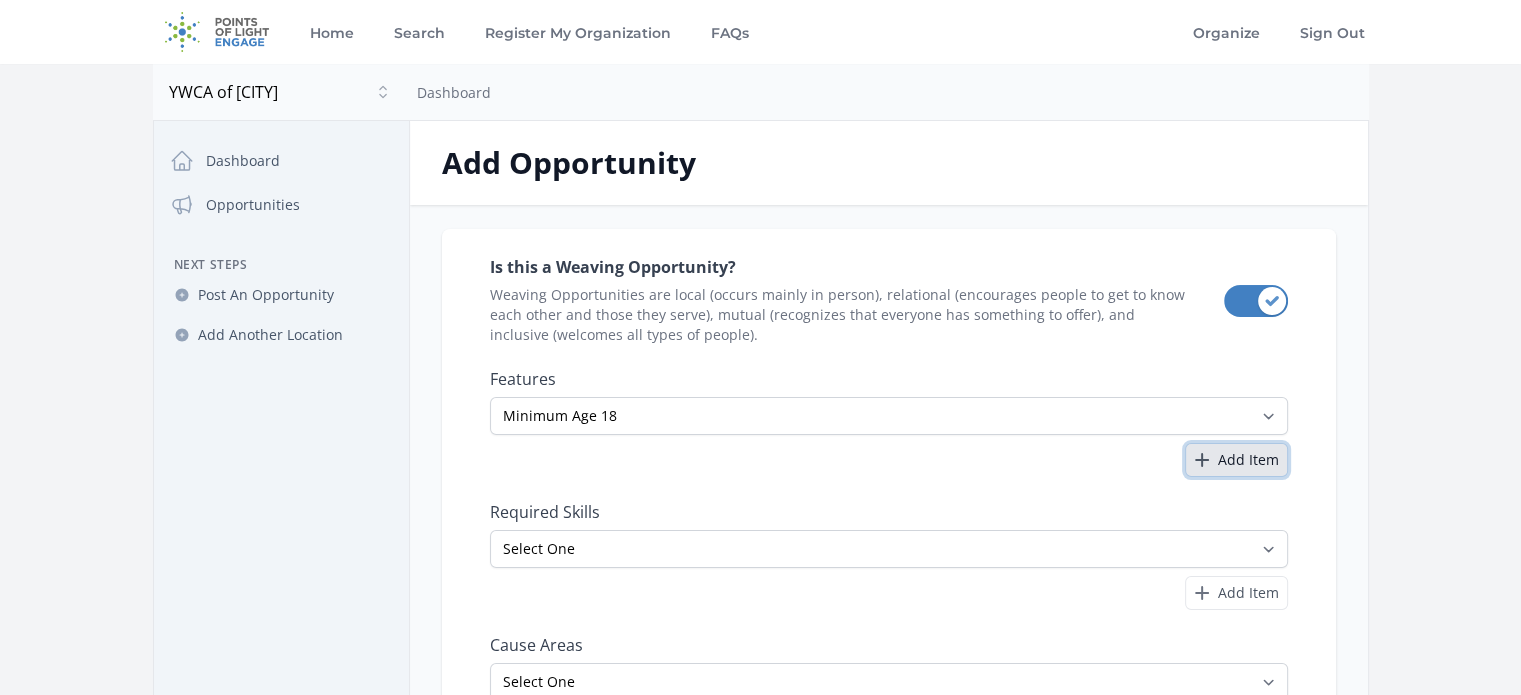 click 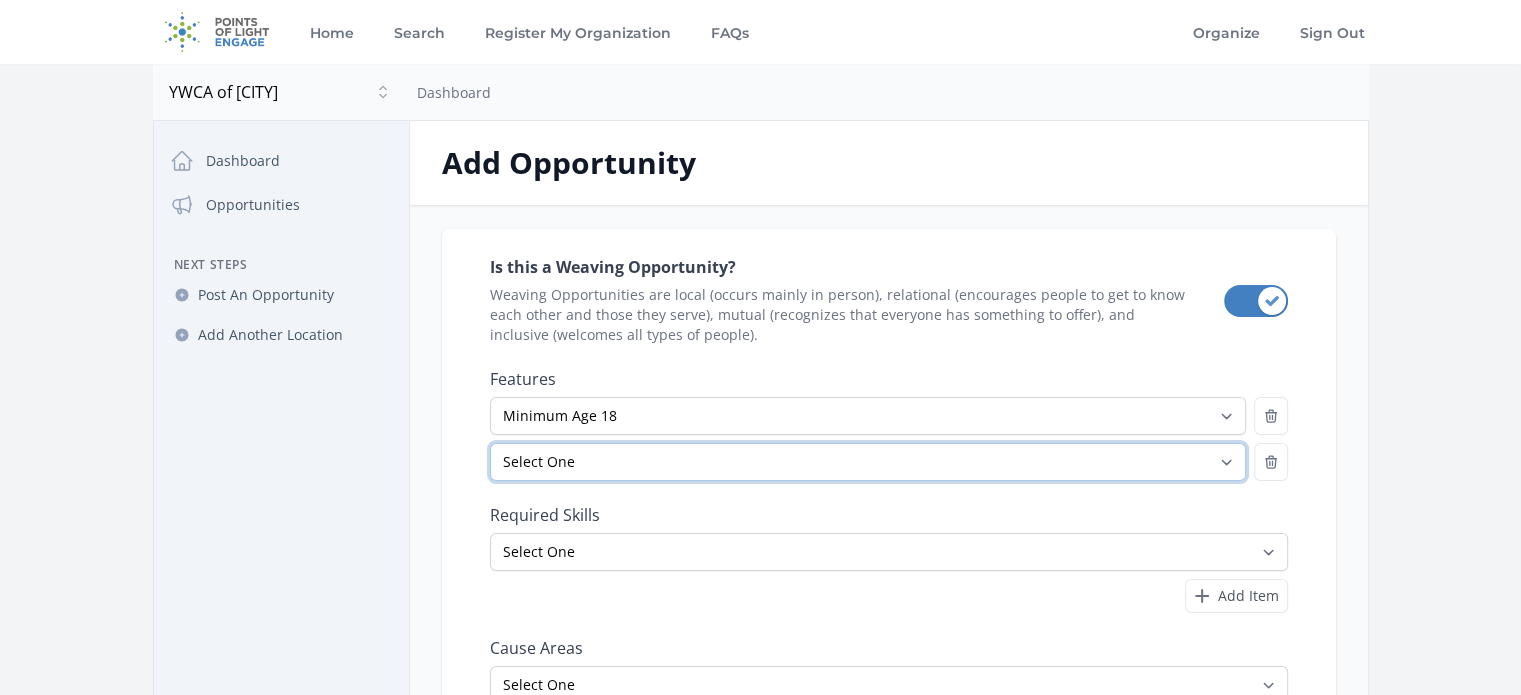 click on "Select One
All Ages
Court-Ordered Eligible
Good for Families
Good for Groups
Good for Kids
Good for Seniors
Good for Teens
Handicap Accessible
Indoor Activity
Involves Physical Labor
Minimum Age 18
Minimum Age 21
Outdoor Activity
Volunteer Abroad" at bounding box center [868, 462] 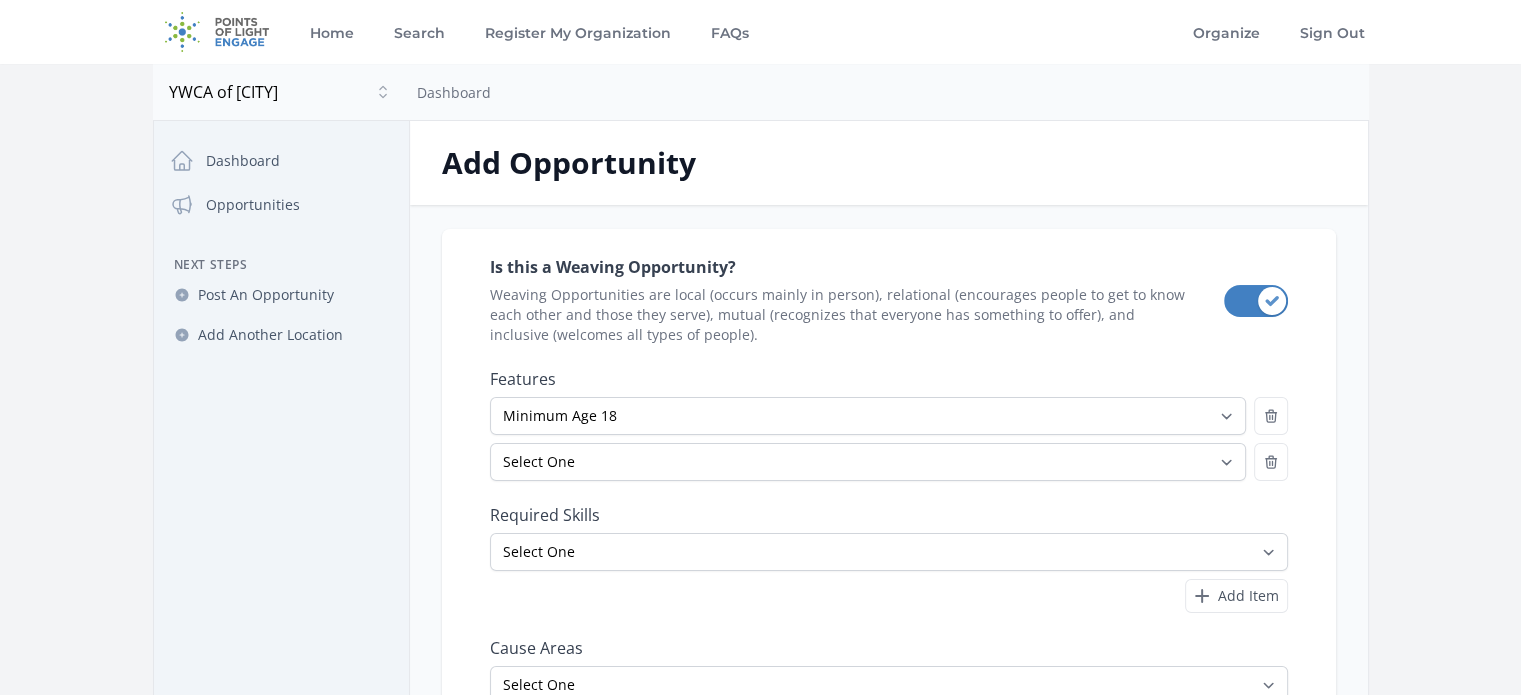 click on "Dashboard
Opportunities
Next Steps
Post An Opportunity
Add Another Location" at bounding box center (281, 570) 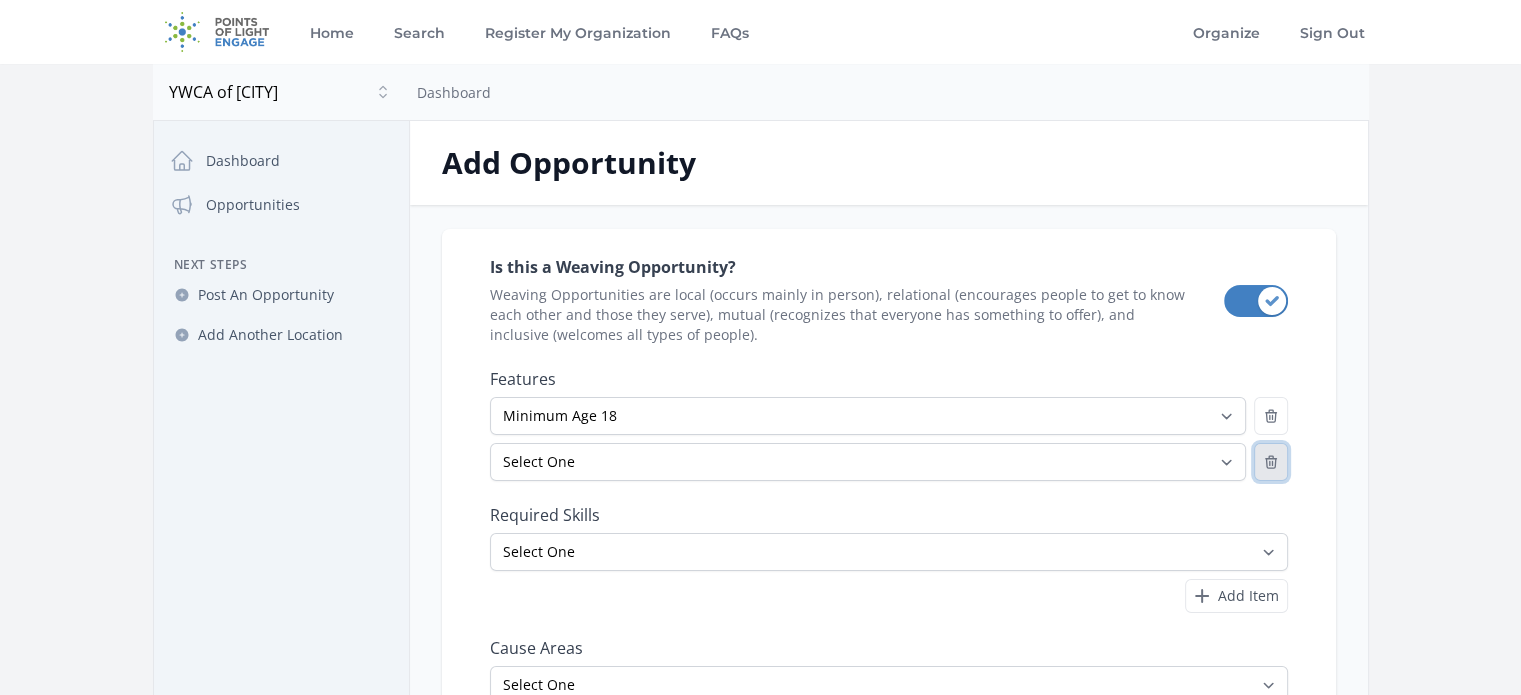 click 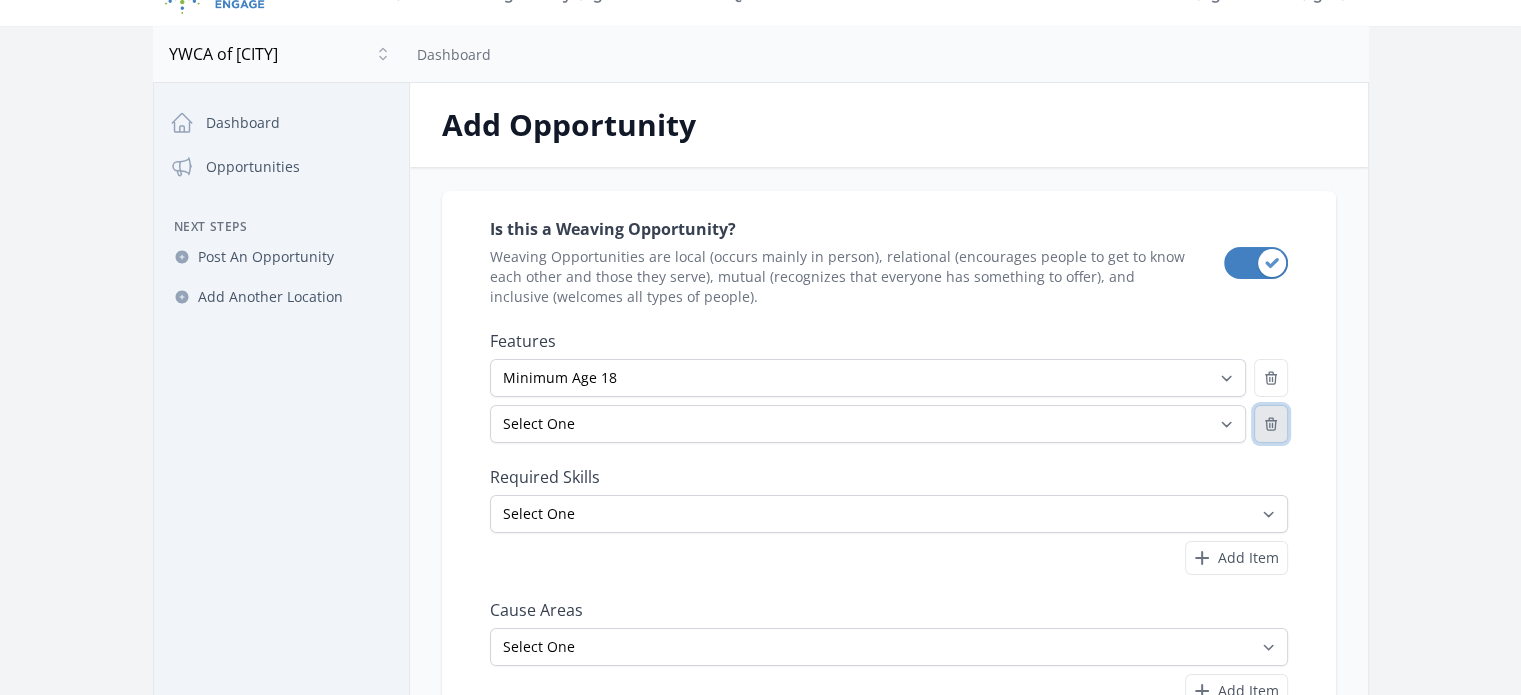 scroll, scrollTop: 100, scrollLeft: 0, axis: vertical 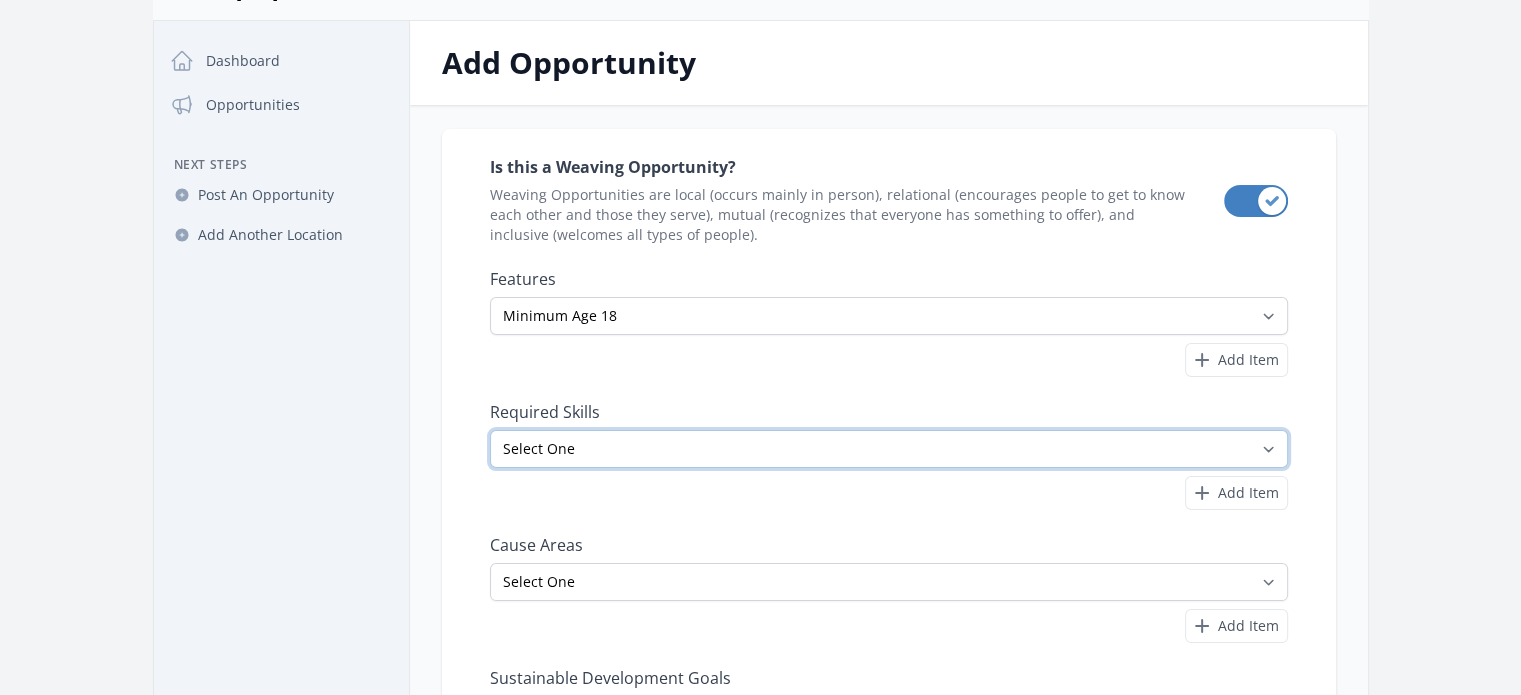 click on "Select One
Accounting
Advocacy
Administrative
Arts
Board Service
Business Skills
Caregiving
Coaching
Communications
Community Outreach
Data Science
Design
Driving
EMT
Event Support
Facilitation
Finance Firefighter Legal" at bounding box center [889, 449] 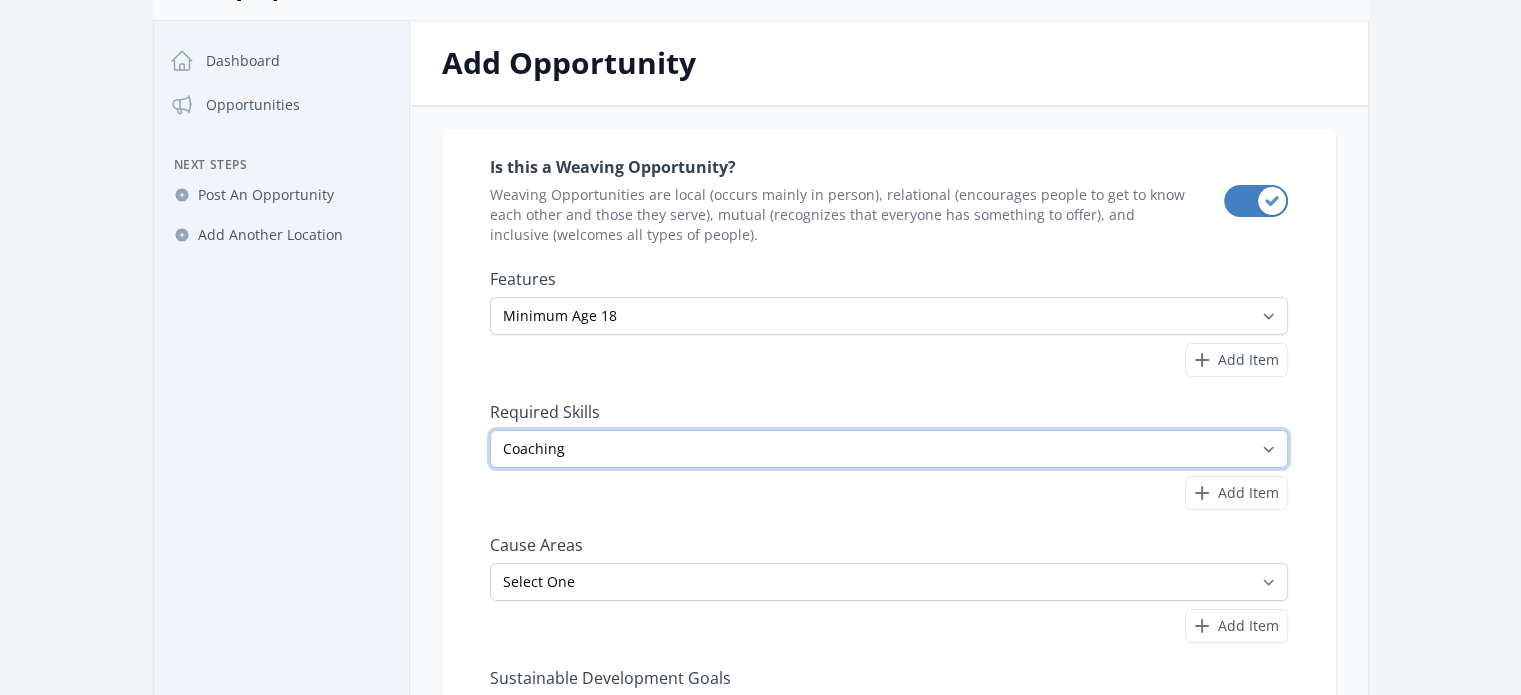 click on "Select One
Accounting
Advocacy
Administrative
Arts
Board Service
Business Skills
Caregiving
Coaching
Communications
Community Outreach
Data Science
Design
Driving
EMT
Event Support
Facilitation
Finance Firefighter Legal" at bounding box center [889, 449] 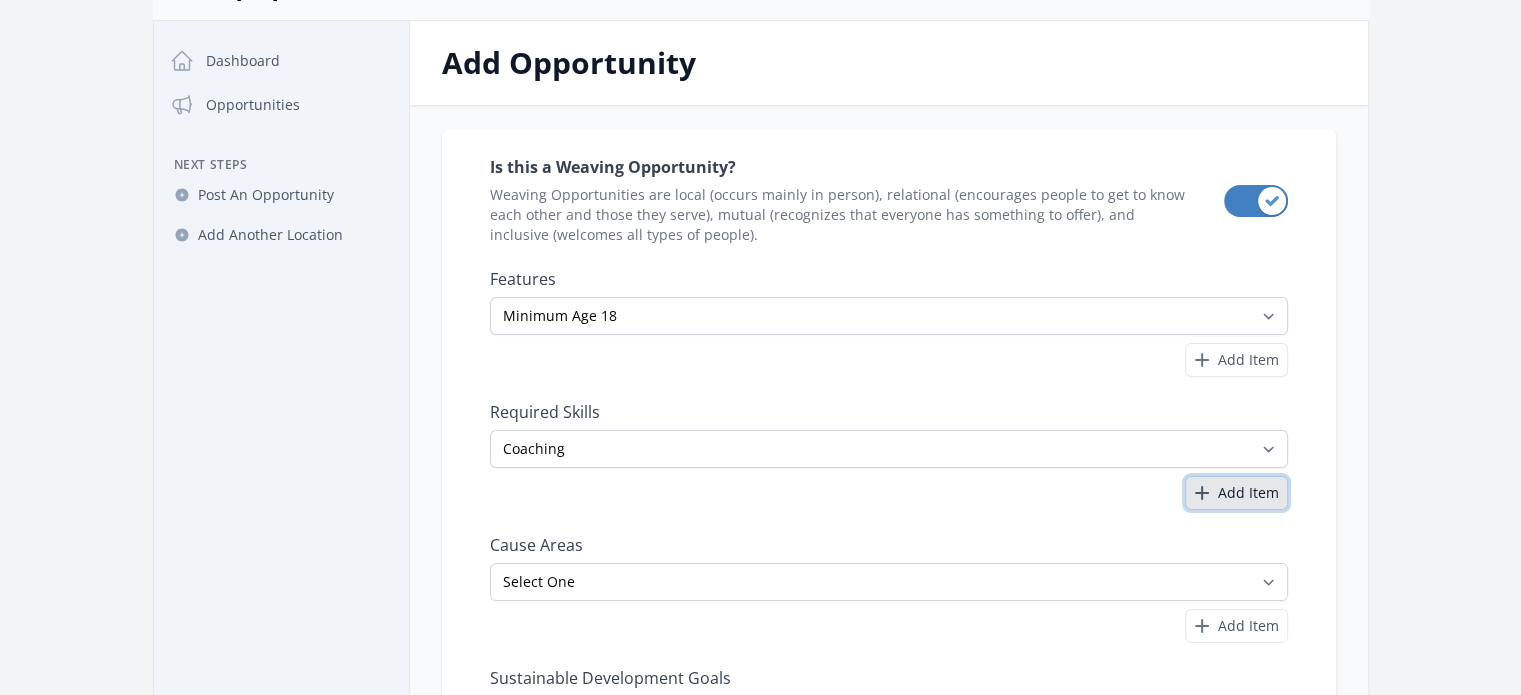 click on "Add Item" at bounding box center (1236, 493) 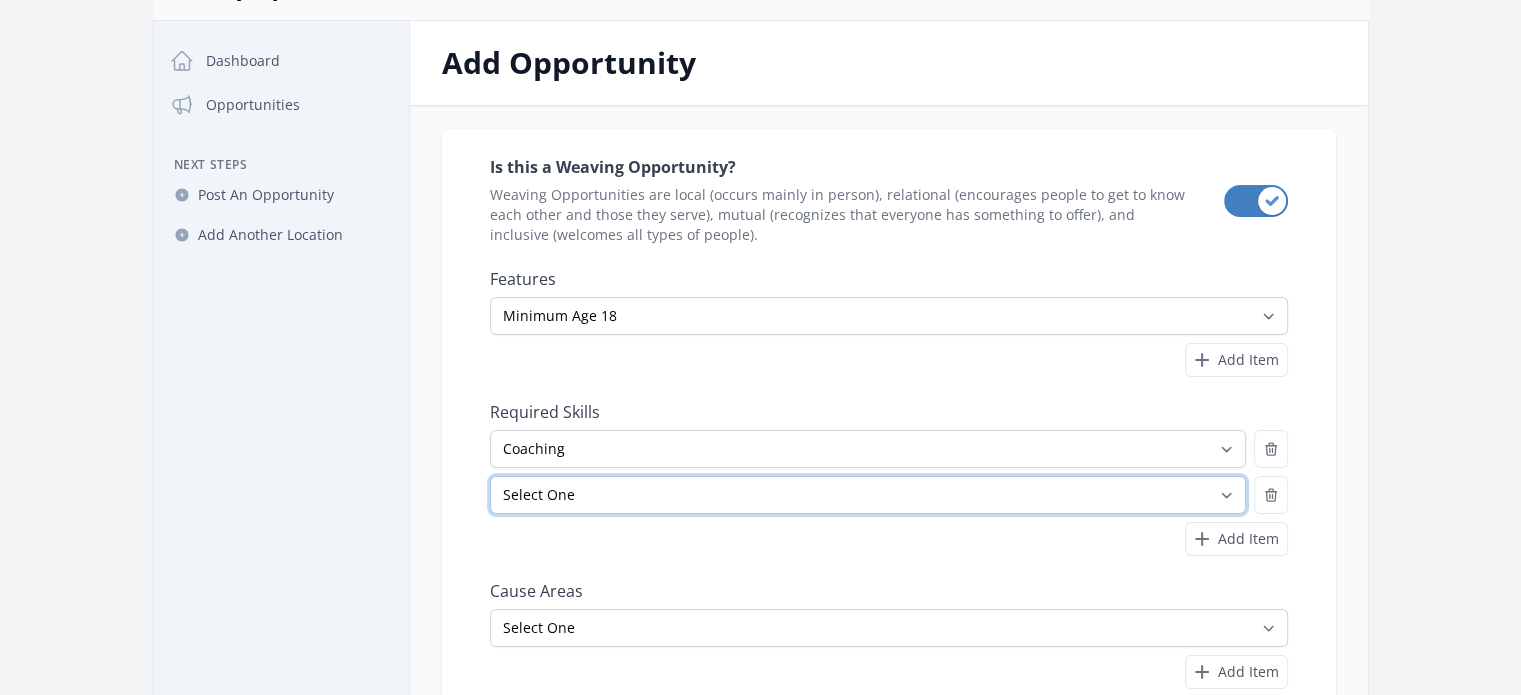 click on "Select One
Accounting
Advocacy
Administrative
Arts
Board Service
Business Skills
Caregiving
Coaching
Communications
Community Outreach
Data Science
Design
Driving
EMT
Event Support
Facilitation
Finance Firefighter Legal" at bounding box center (868, 495) 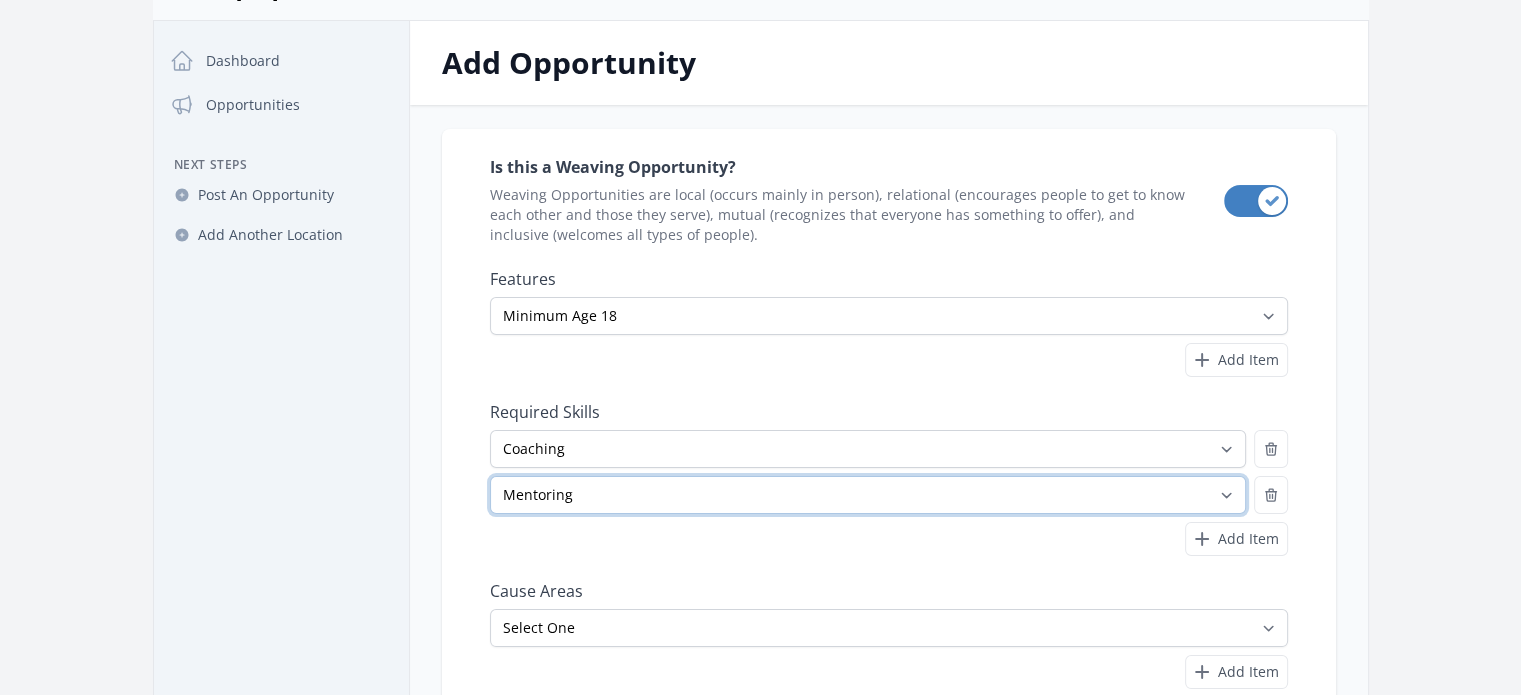 click on "Select One
Accounting
Advocacy
Administrative
Arts
Board Service
Business Skills
Caregiving
Coaching
Communications
Community Outreach
Data Science
Design
Driving
EMT
Event Support
Facilitation
Finance Firefighter Legal" at bounding box center [868, 495] 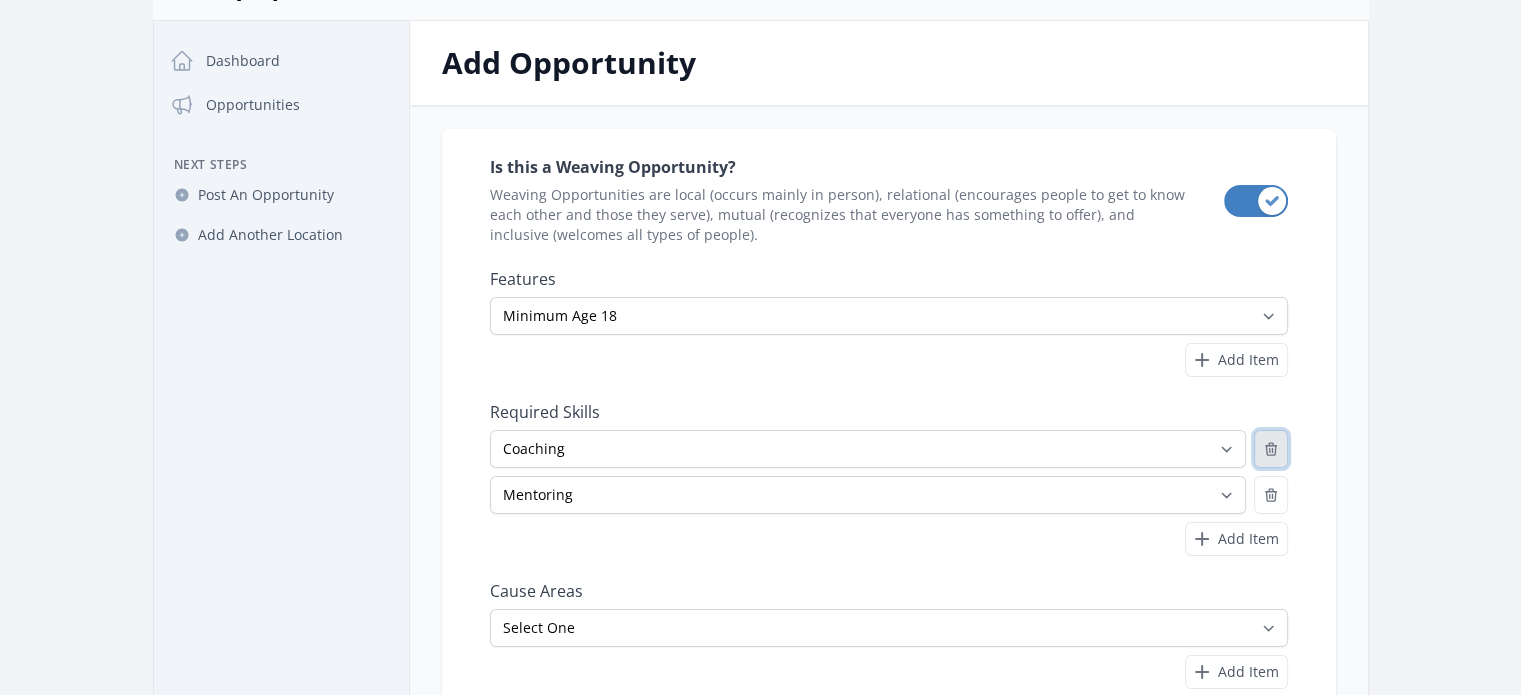click 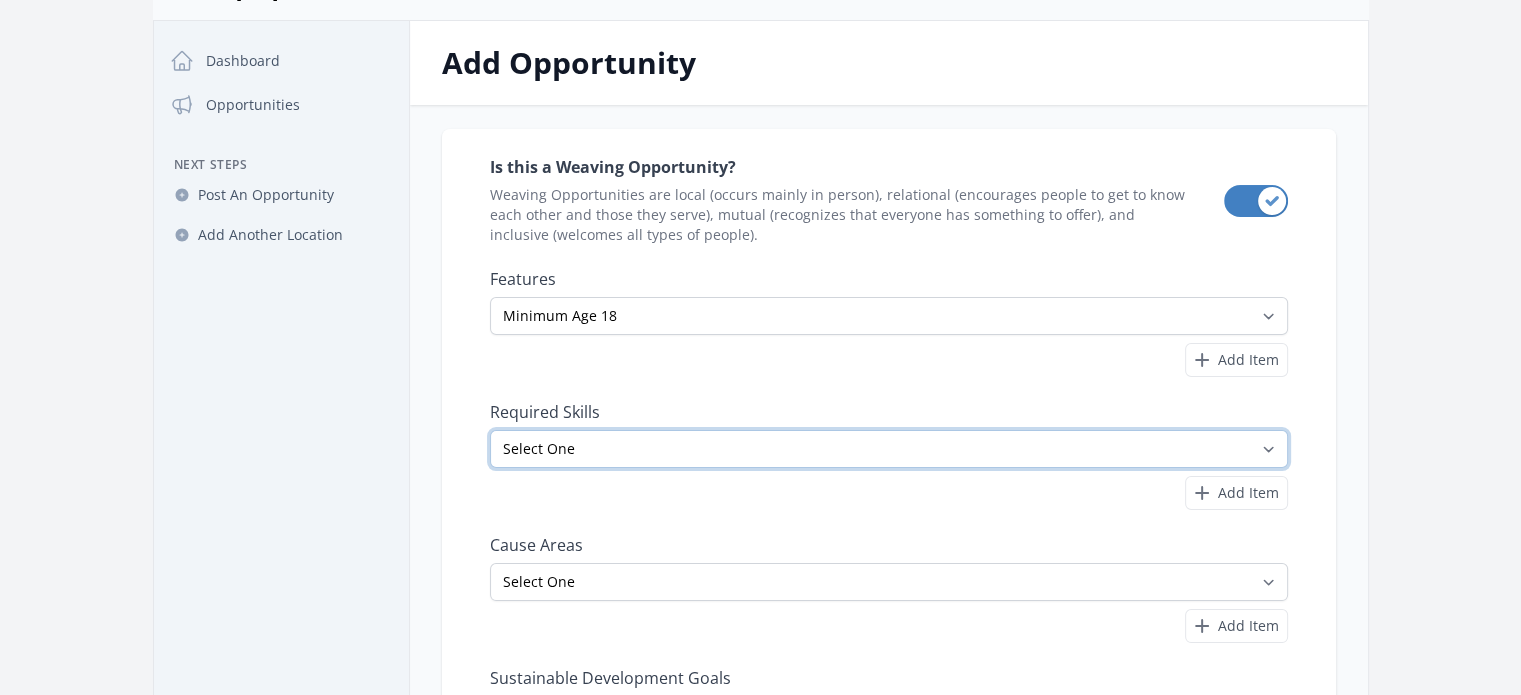 click on "Select One
Accounting
Advocacy
Administrative
Arts
Board Service
Business Skills
Caregiving
Coaching
Communications
Community Outreach
Data Science
Design
Driving
EMT
Event Support
Facilitation
Finance Firefighter Legal" at bounding box center (889, 449) 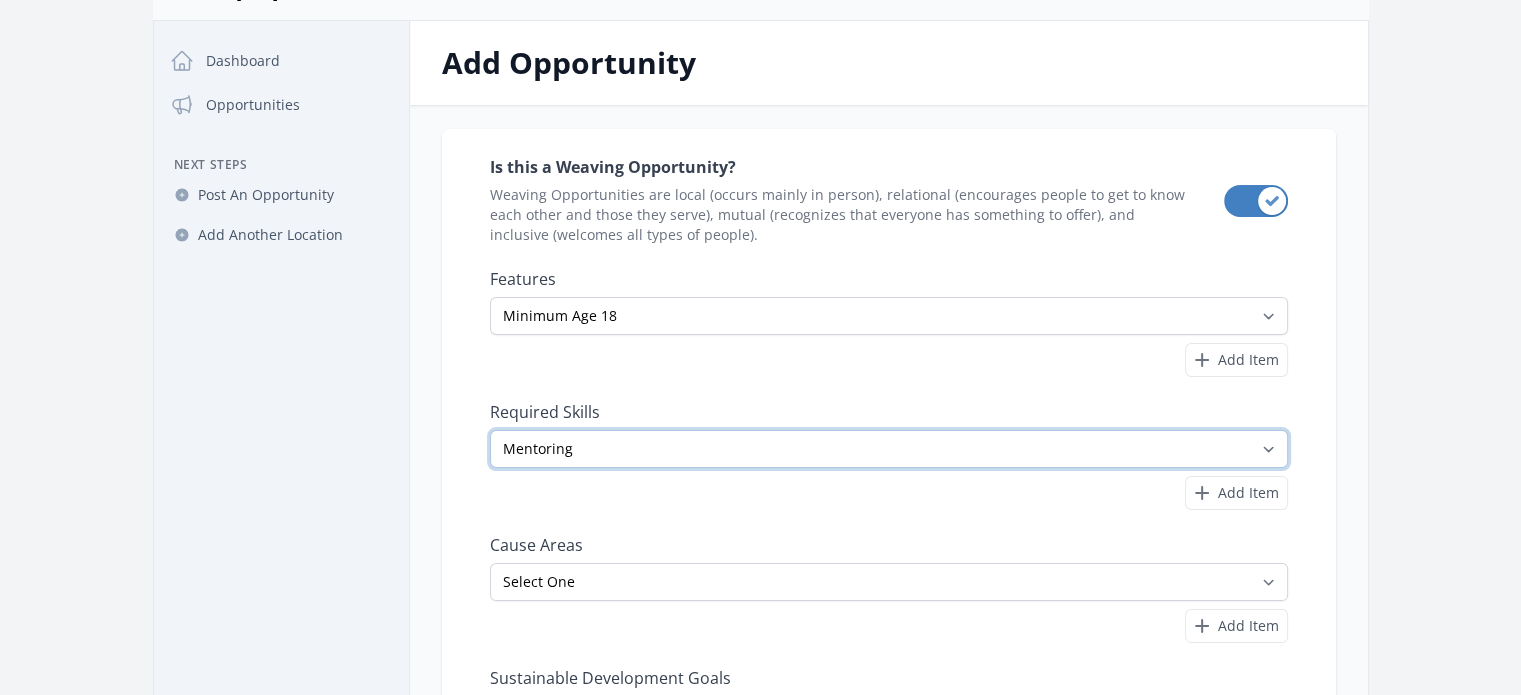 click on "Select One
Accounting
Advocacy
Administrative
Arts
Board Service
Business Skills
Caregiving
Coaching
Communications
Community Outreach
Data Science
Design
Driving
EMT
Event Support
Facilitation
Finance Firefighter Legal" at bounding box center (889, 449) 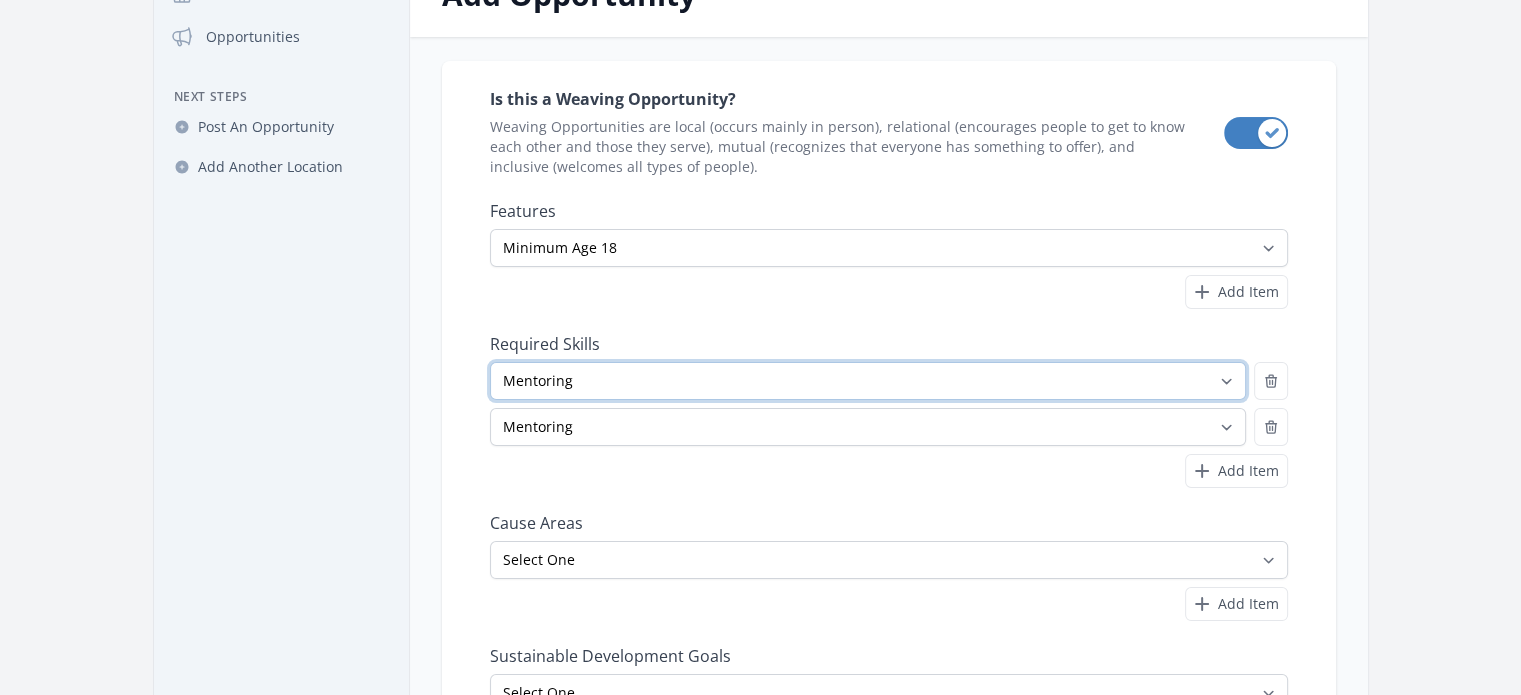 scroll, scrollTop: 200, scrollLeft: 0, axis: vertical 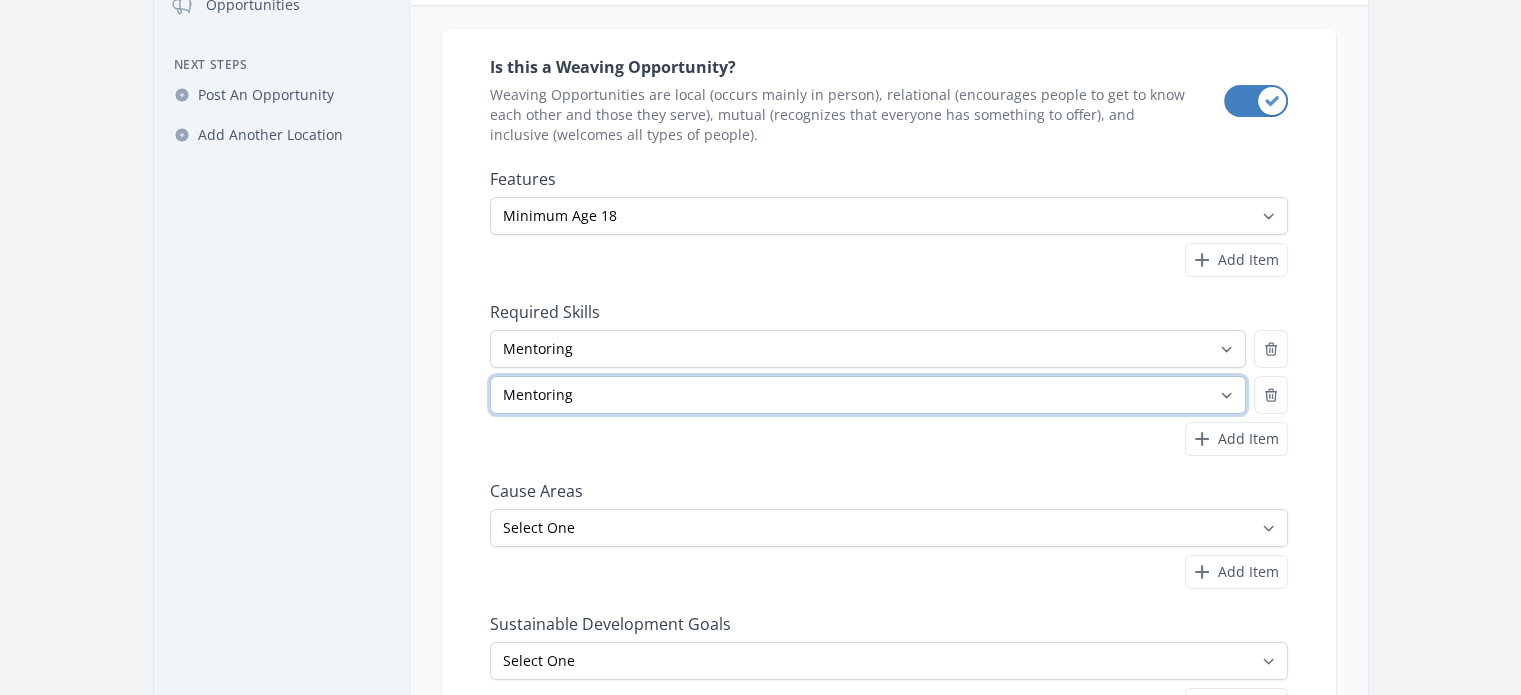 click on "Select One
Accounting
Advocacy
Administrative
Arts
Board Service
Business Skills
Caregiving
Coaching
Communications
Community Outreach
Data Science
Design
Driving
EMT
Event Support
Facilitation
Finance Firefighter Legal" at bounding box center [868, 395] 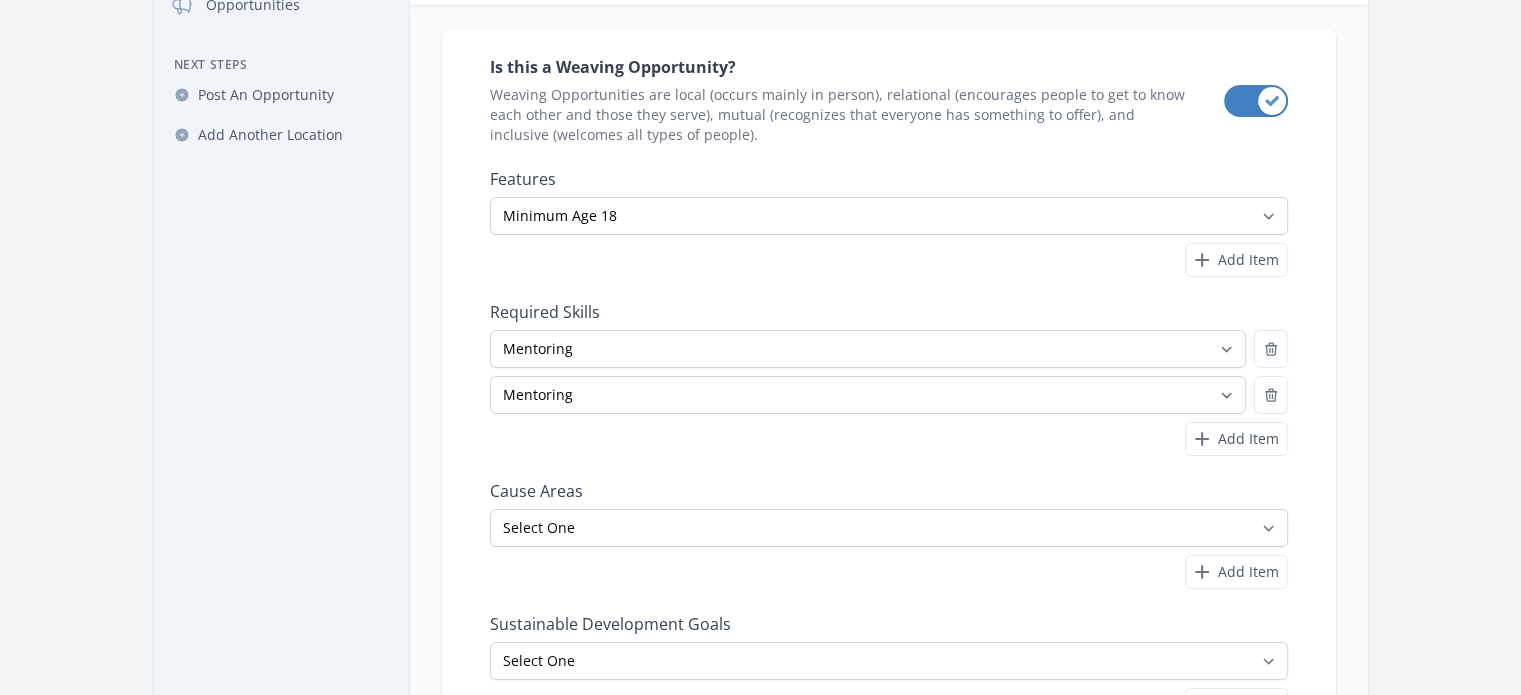drag, startPoint x: 1066, startPoint y: 451, endPoint x: 1079, endPoint y: 450, distance: 13.038404 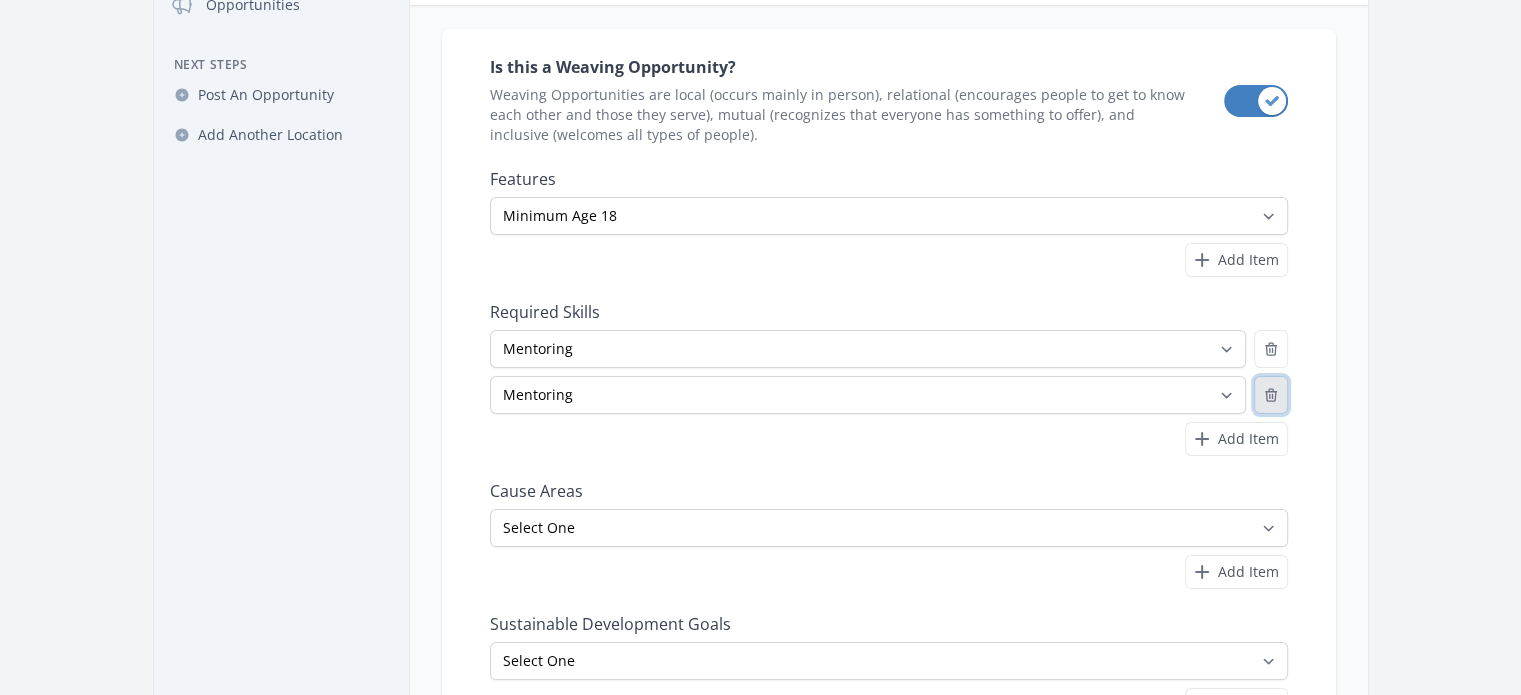 click 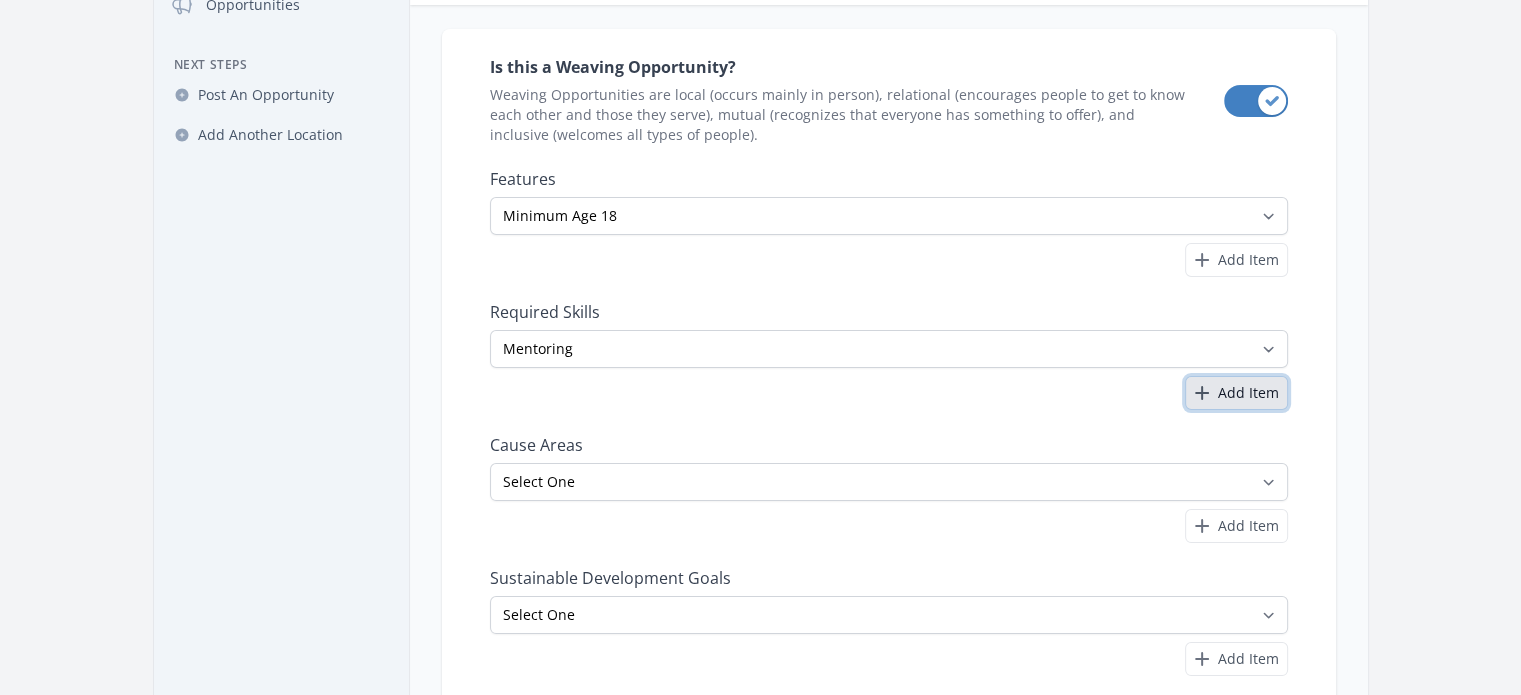 scroll, scrollTop: 400, scrollLeft: 0, axis: vertical 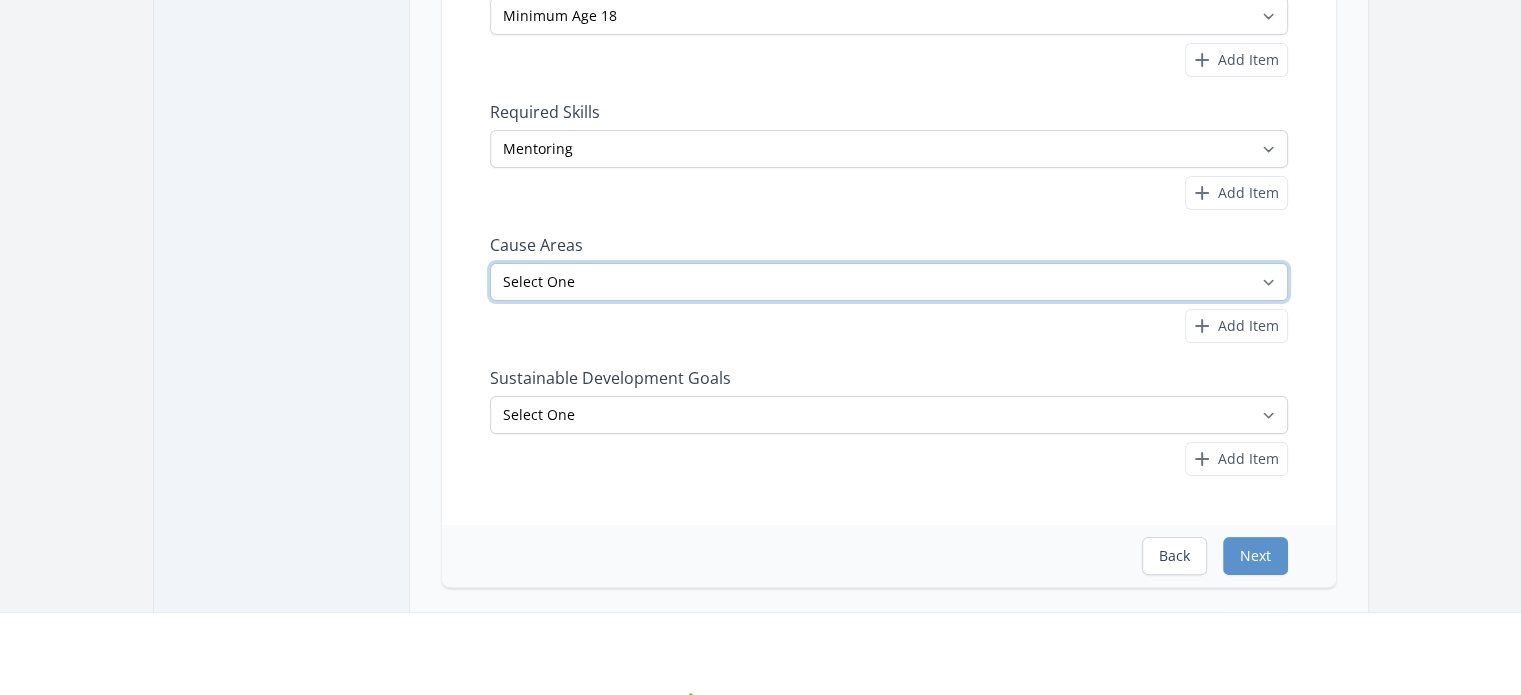 click on "Select One
Adult Education
Animals
Arts & Culture
Children & Youth
Civil Rights
Community Strengthening
COVID-19
Digital Divide
Disabilities
Disaster Response & Recovery
Education
Environment
Family Services
Food Insecurity
Health & Wellness
Homelessness Hunger STEM" at bounding box center (889, 282) 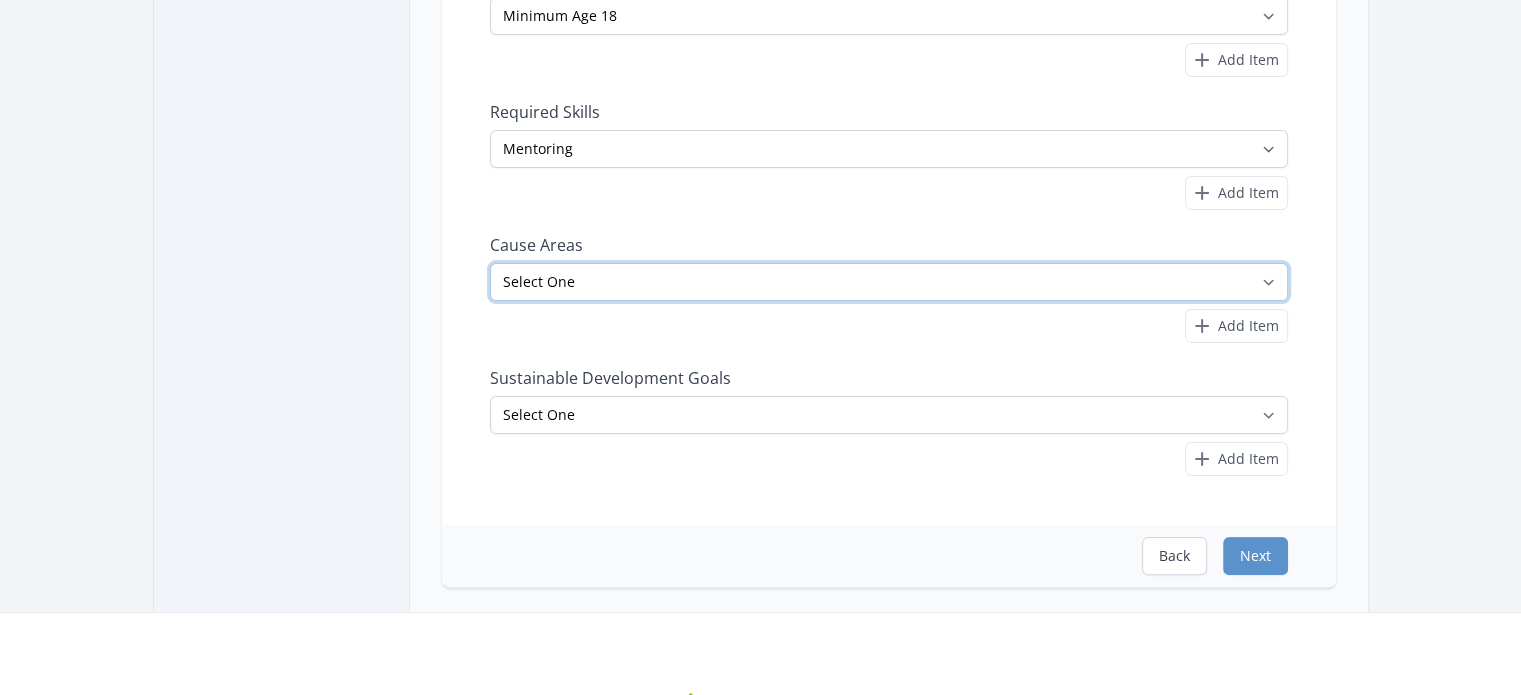 select on "Children & Youth" 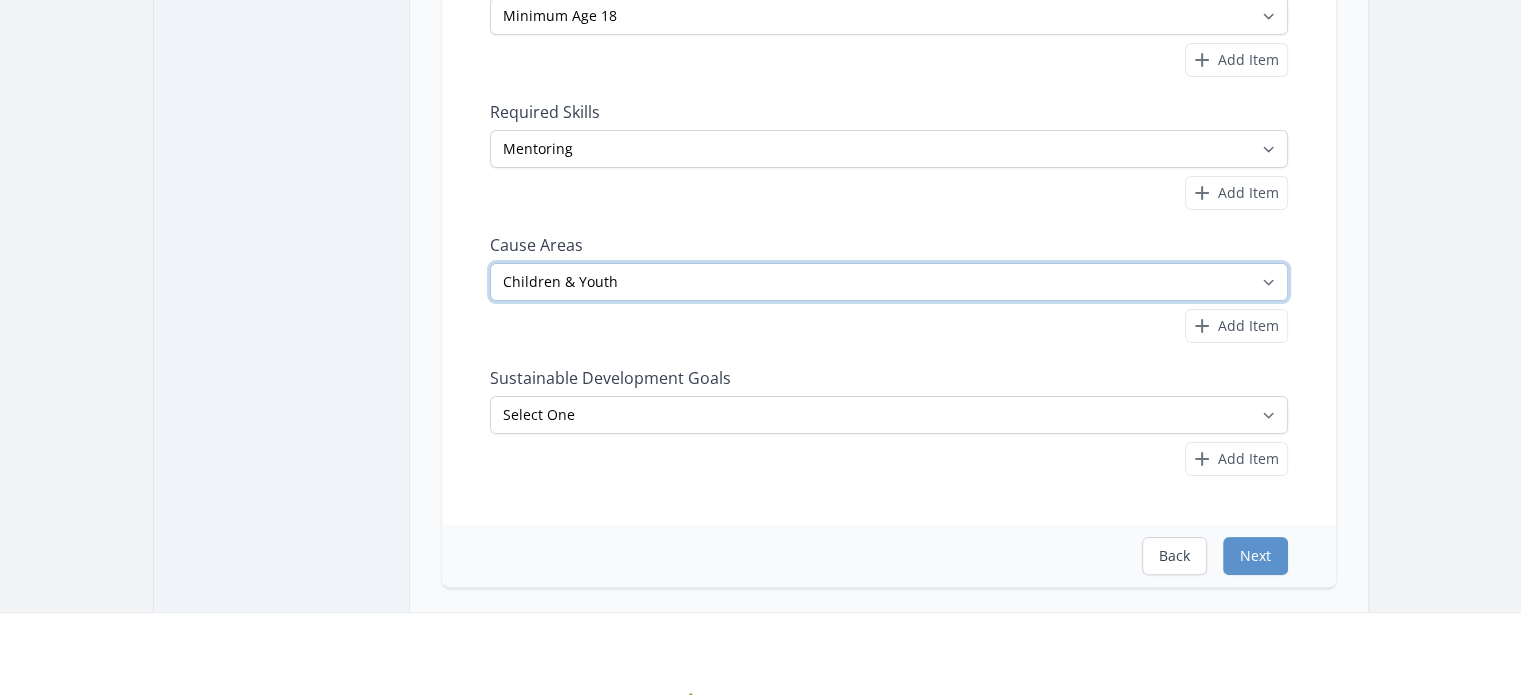 click on "Select One
Adult Education
Animals
Arts & Culture
Children & Youth
Civil Rights
Community Strengthening
COVID-19
Digital Divide
Disabilities
Disaster Response & Recovery
Education
Environment
Family Services
Food Insecurity
Health & Wellness
Homelessness Hunger STEM" at bounding box center [889, 282] 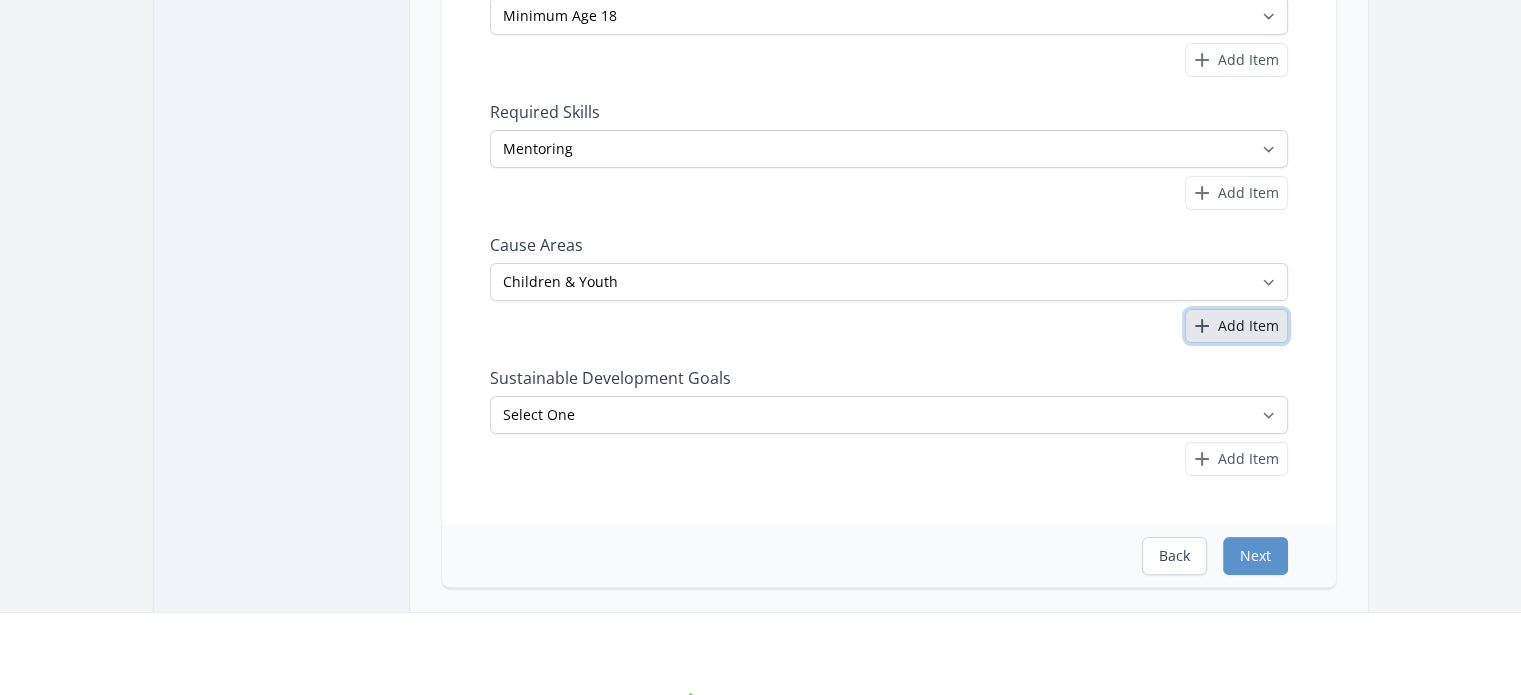 click 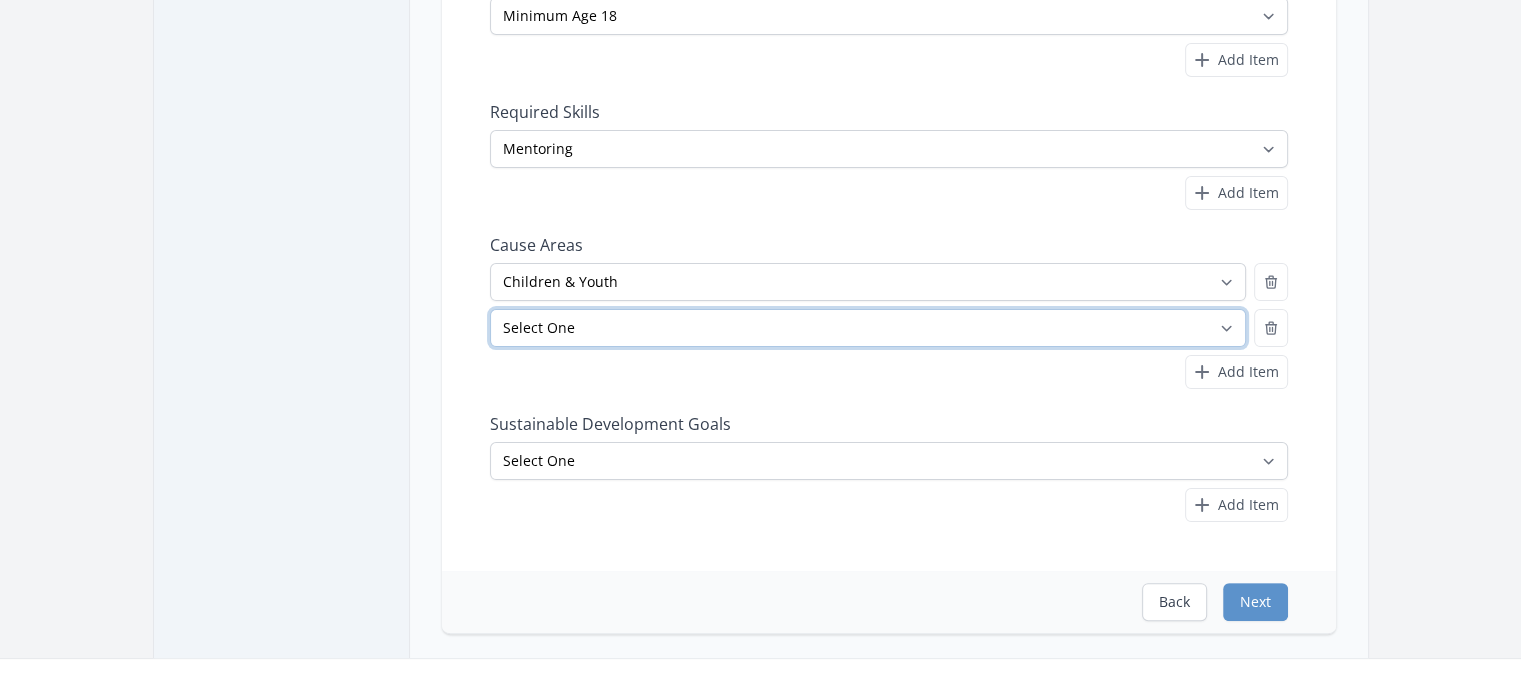 click on "Select One
Adult Education
Animals
Arts & Culture
Children & Youth
Civil Rights
Community Strengthening
COVID-19
Digital Divide
Disabilities
Disaster Response & Recovery
Education
Environment
Family Services
Food Insecurity
Health & Wellness
Homelessness Hunger STEM" at bounding box center (868, 328) 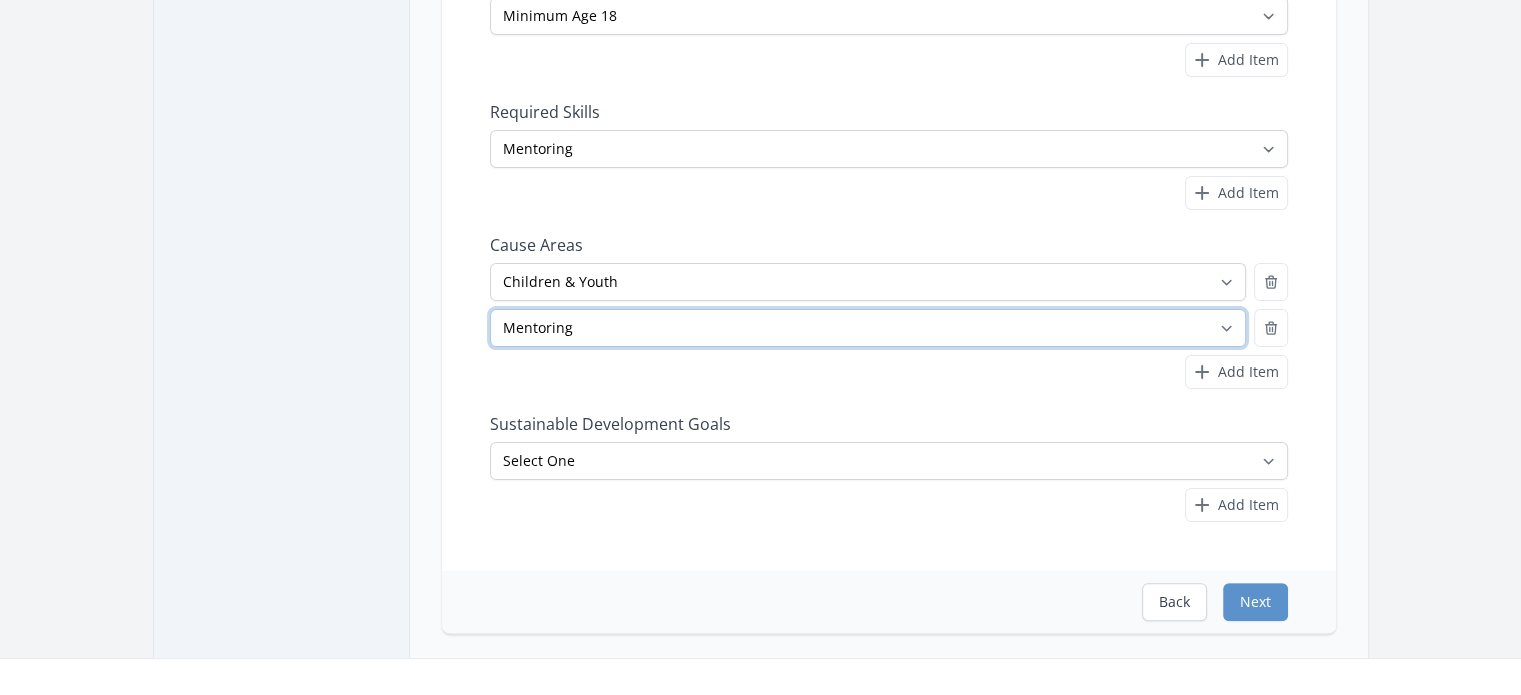 click on "Select One
Adult Education
Animals
Arts & Culture
Children & Youth
Civil Rights
Community Strengthening
COVID-19
Digital Divide
Disabilities
Disaster Response & Recovery
Education
Environment
Family Services
Food Insecurity
Health & Wellness
Homelessness Hunger STEM" at bounding box center [868, 328] 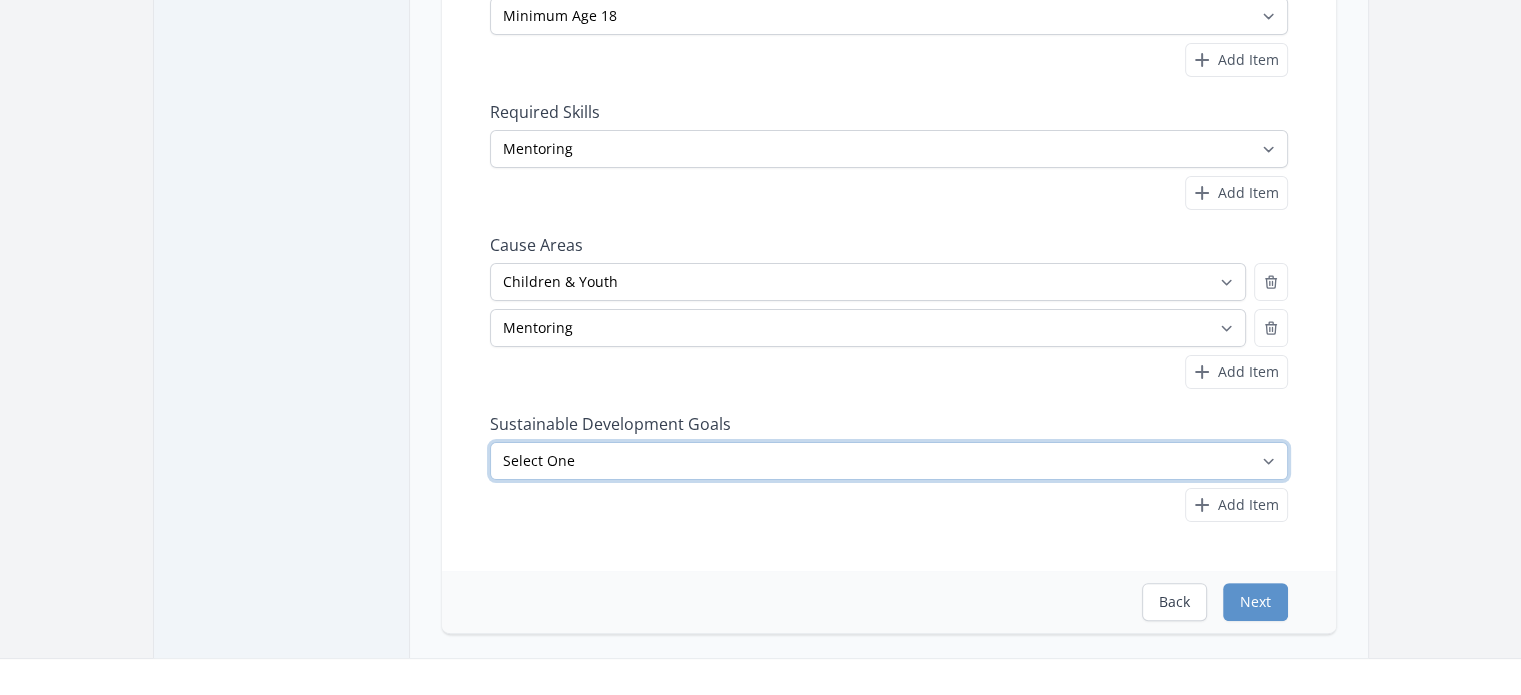 click on "Select One
No Poverty
Zero Hunger
Good Health and Well-Being
Quality Education
Gender Equality
Clean Water and Sanitation
Affordable and Clean Energy
Decent Work and Economic Growth
Industry, Innovation and Infrastructure
Reduced Inequalities
Sustainable Cities and Communities
Responsible Consumption and Production
Climate Action
Life Below Water" at bounding box center (889, 461) 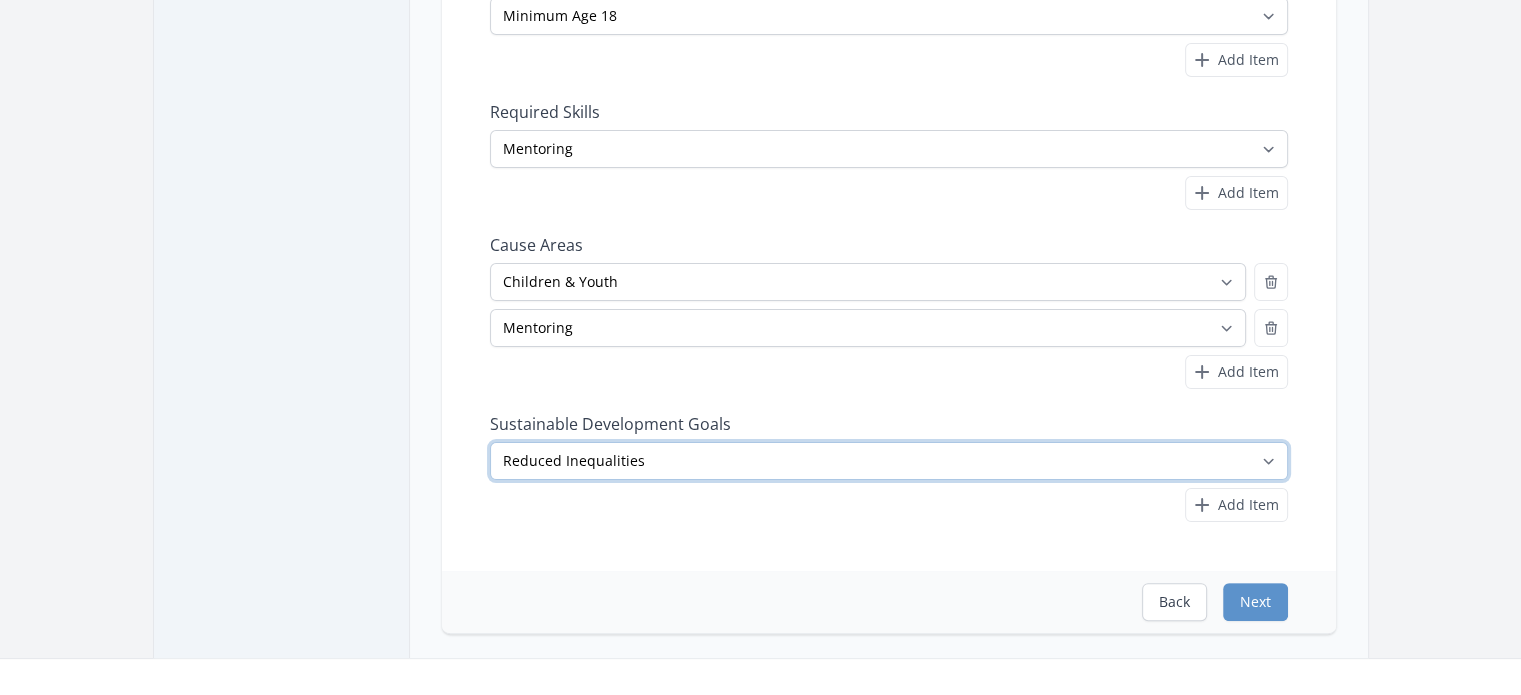 click on "Select One
No Poverty
Zero Hunger
Good Health and Well-Being
Quality Education
Gender Equality
Clean Water and Sanitation
Affordable and Clean Energy
Decent Work and Economic Growth
Industry, Innovation and Infrastructure
Reduced Inequalities
Sustainable Cities and Communities
Responsible Consumption and Production
Climate Action
Life Below Water" at bounding box center (889, 461) 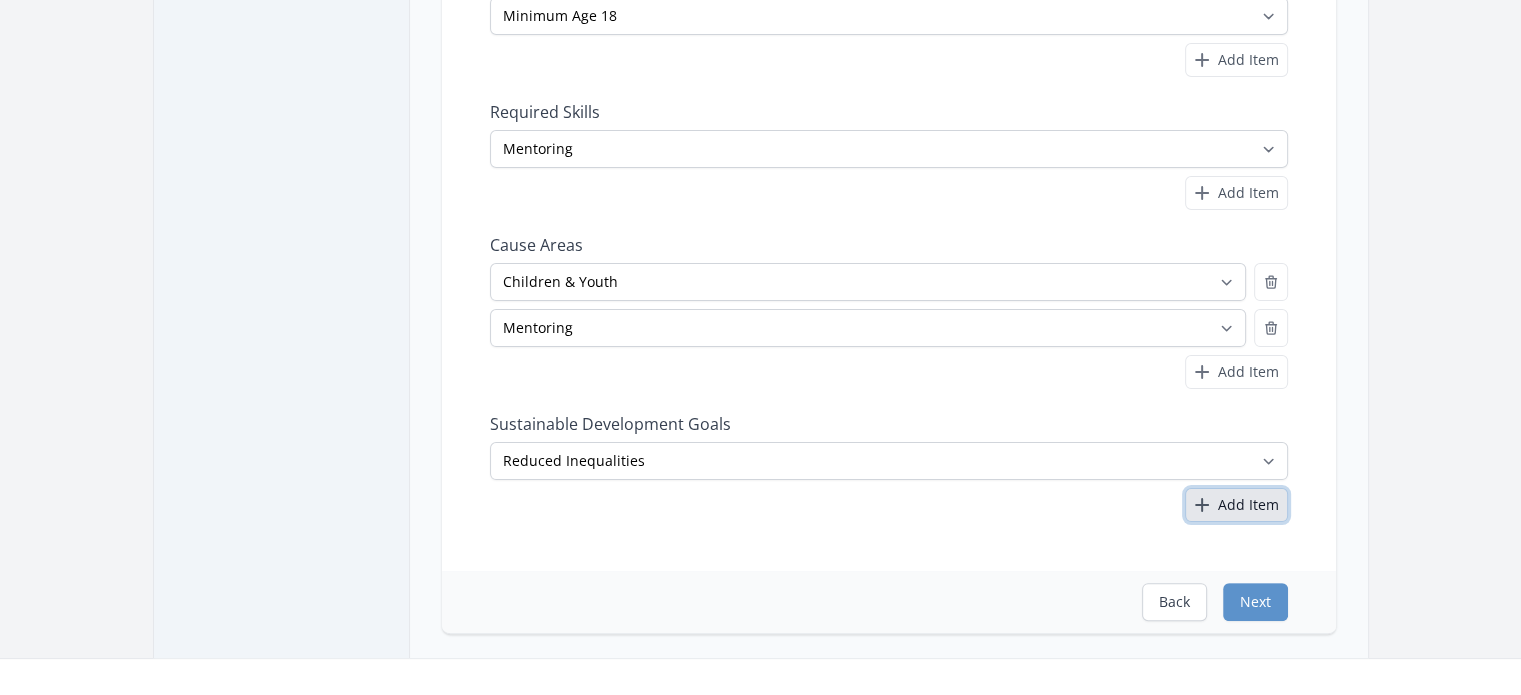 click on "Add Item" at bounding box center (1236, 505) 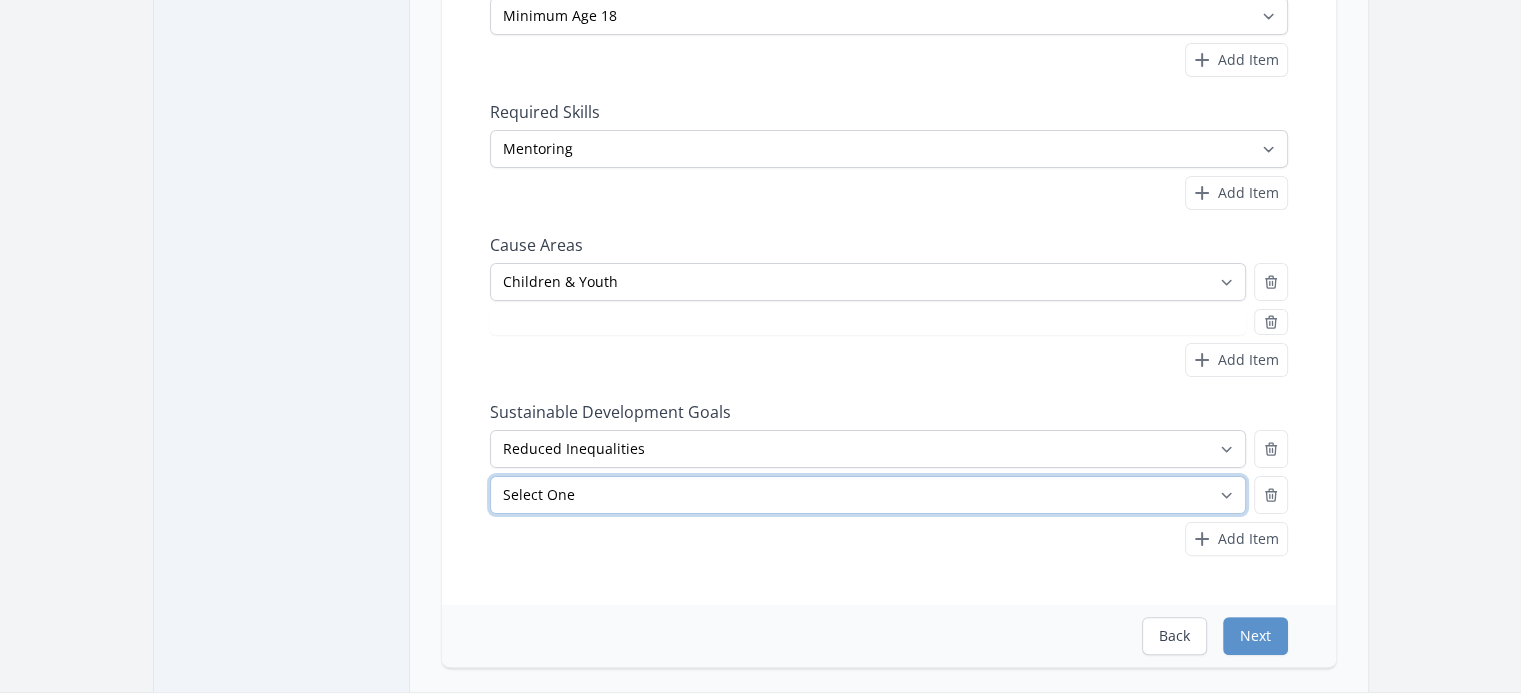 click on "Select One
No Poverty
Zero Hunger
Good Health and Well-Being
Quality Education
Gender Equality
Clean Water and Sanitation
Affordable and Clean Energy
Decent Work and Economic Growth
Industry, Innovation and Infrastructure
Reduced Inequalities
Sustainable Cities and Communities
Responsible Consumption and Production
Climate Action
Life Below Water" at bounding box center [868, 495] 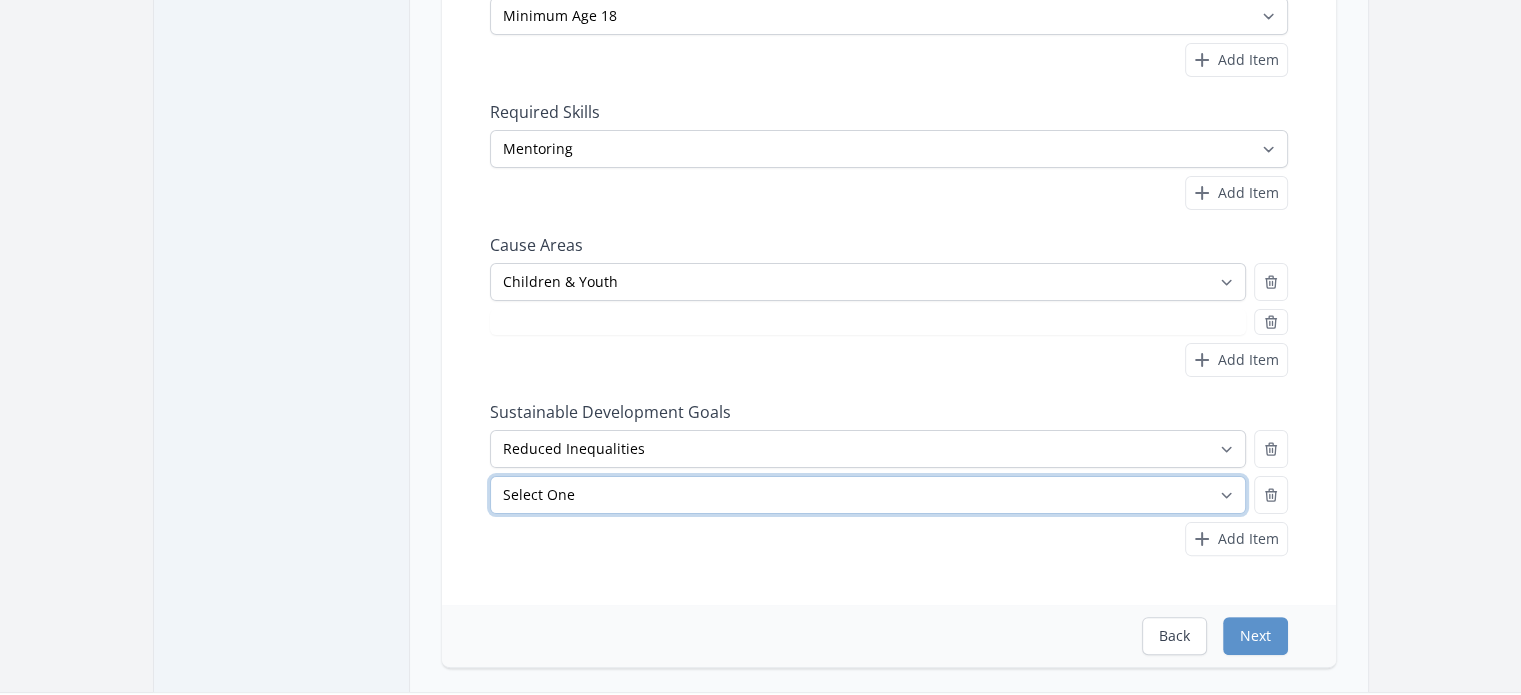 select on "Partnerships" 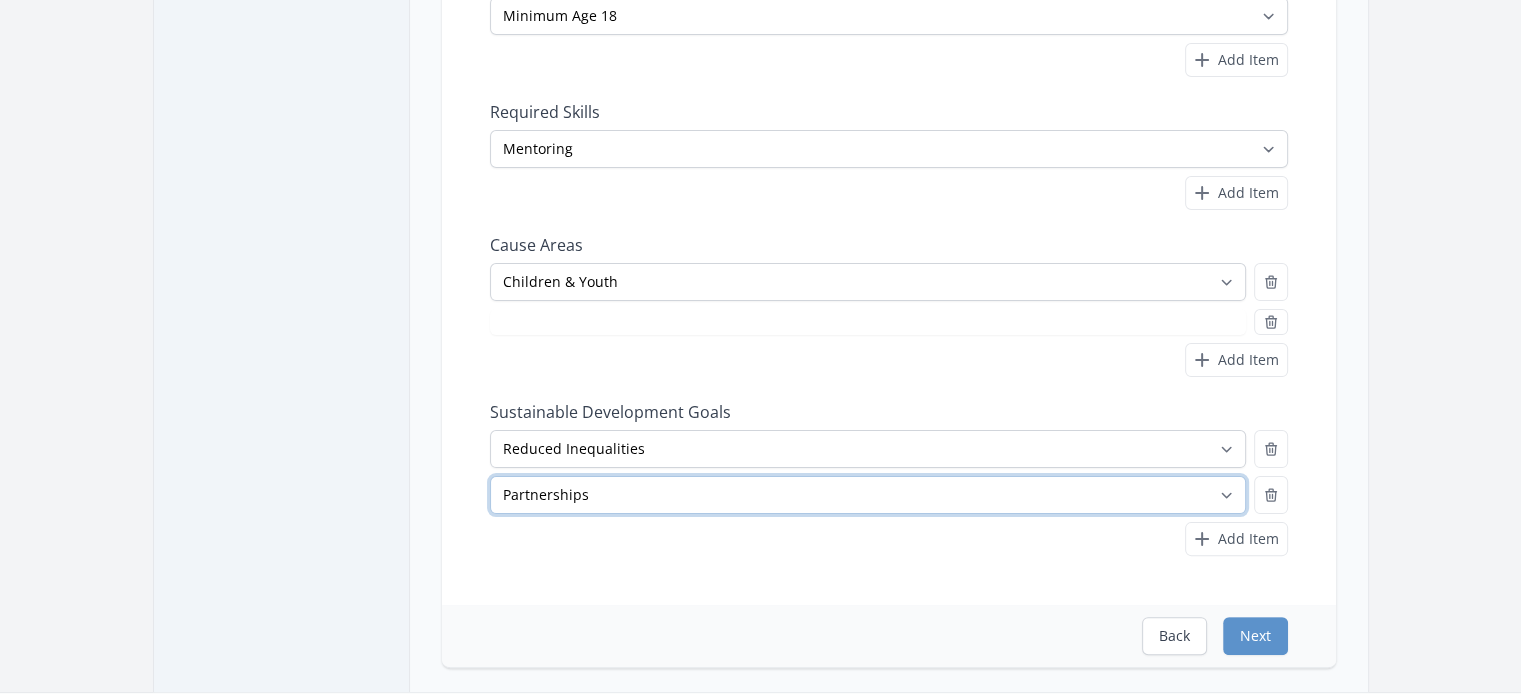 click on "Select One
No Poverty
Zero Hunger
Good Health and Well-Being
Quality Education
Gender Equality
Clean Water and Sanitation
Affordable and Clean Energy
Decent Work and Economic Growth
Industry, Innovation and Infrastructure
Reduced Inequalities
Sustainable Cities and Communities
Responsible Consumption and Production
Climate Action
Life Below Water" at bounding box center [868, 495] 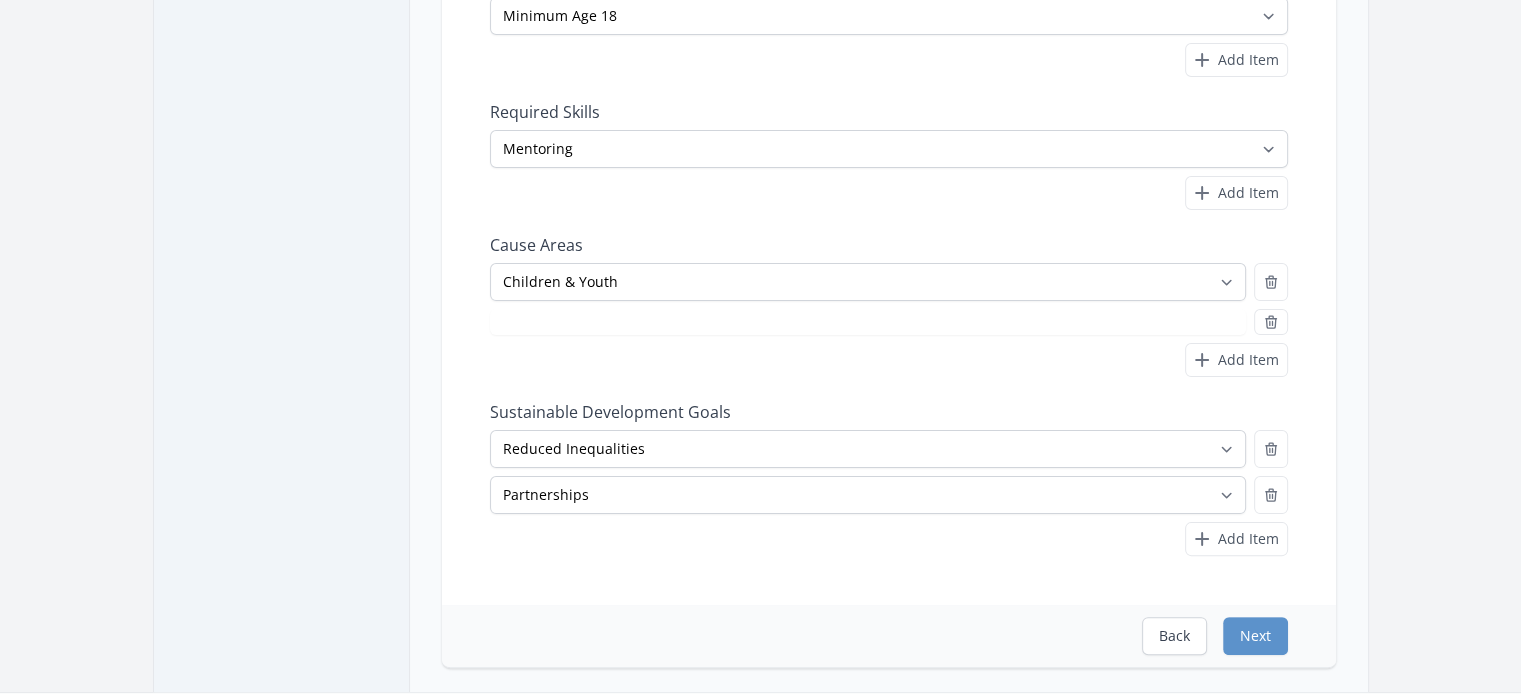 select on "Mentoring" 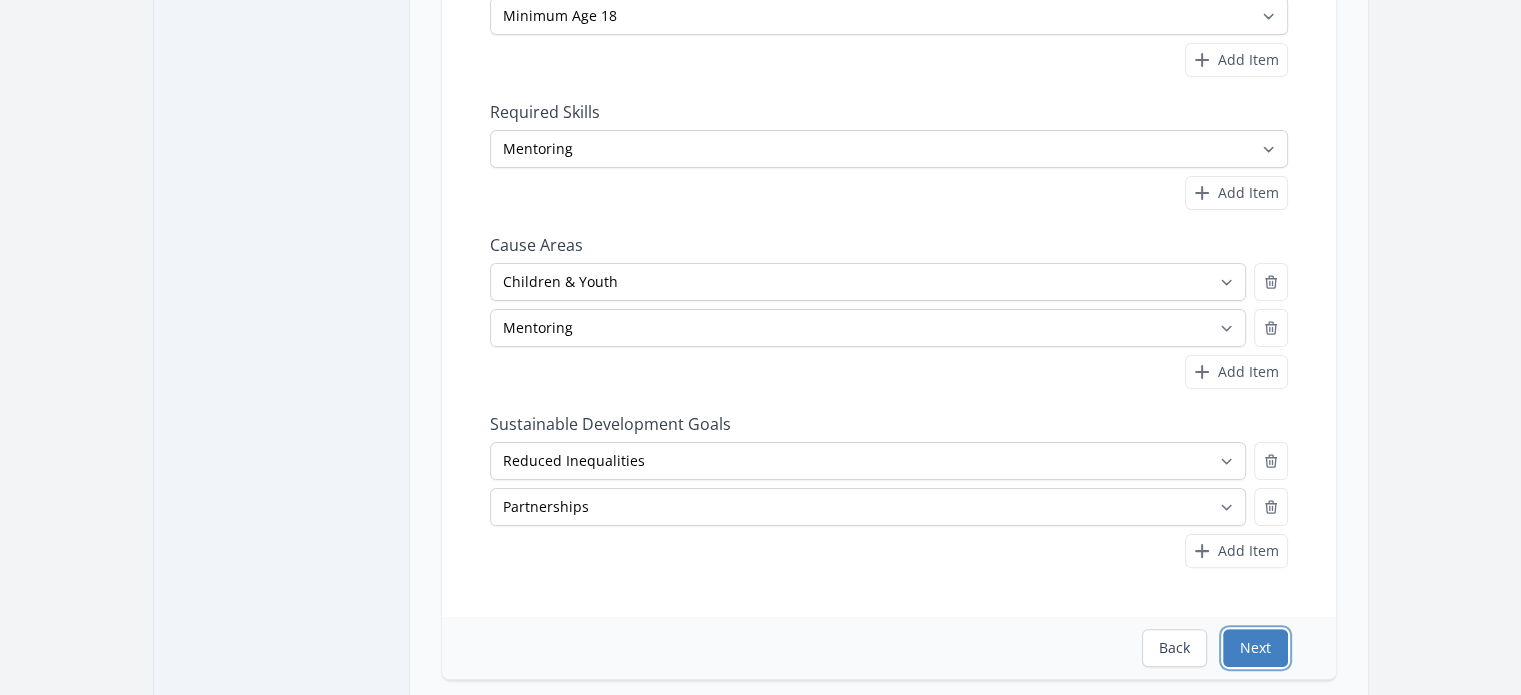 click on "Next" at bounding box center [1255, 648] 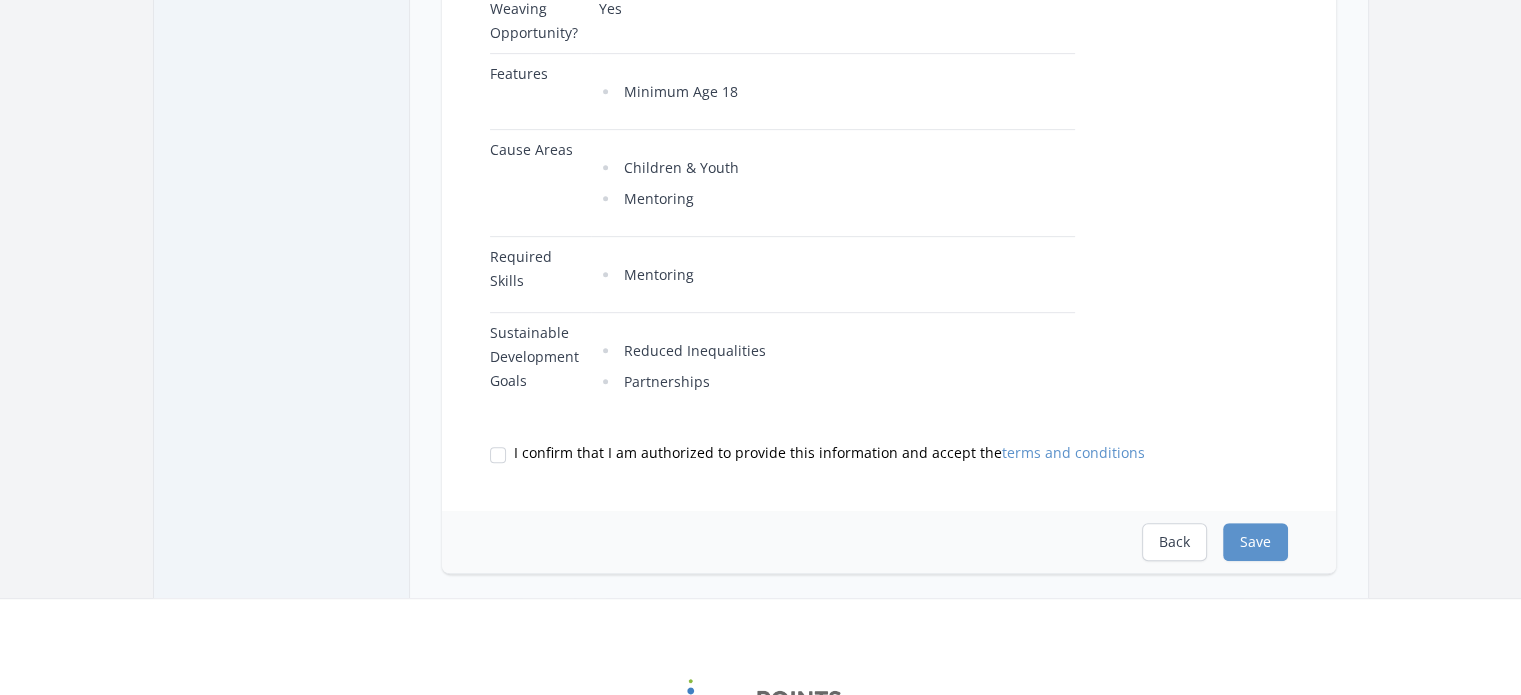 scroll, scrollTop: 900, scrollLeft: 0, axis: vertical 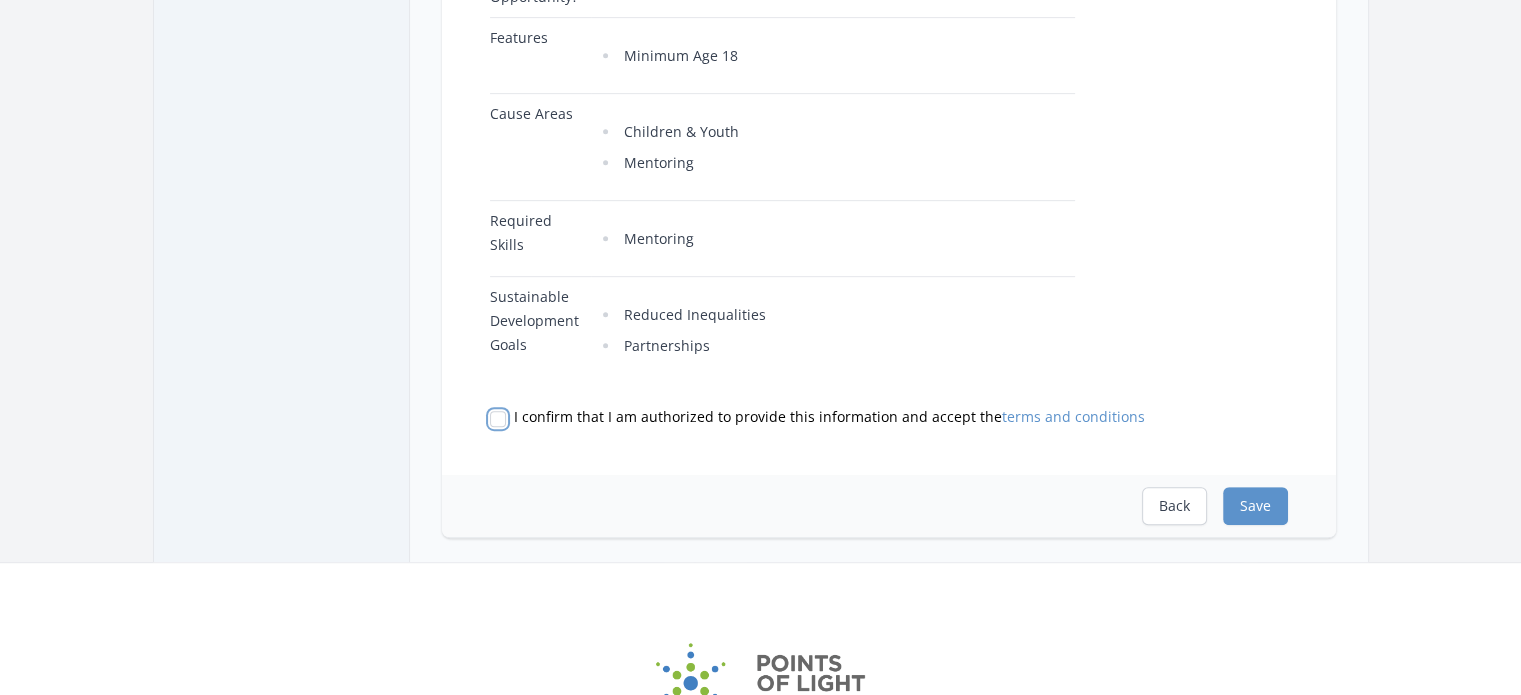 click on "I confirm that I am authorized to provide this information and accept the  terms and conditions" at bounding box center (498, 419) 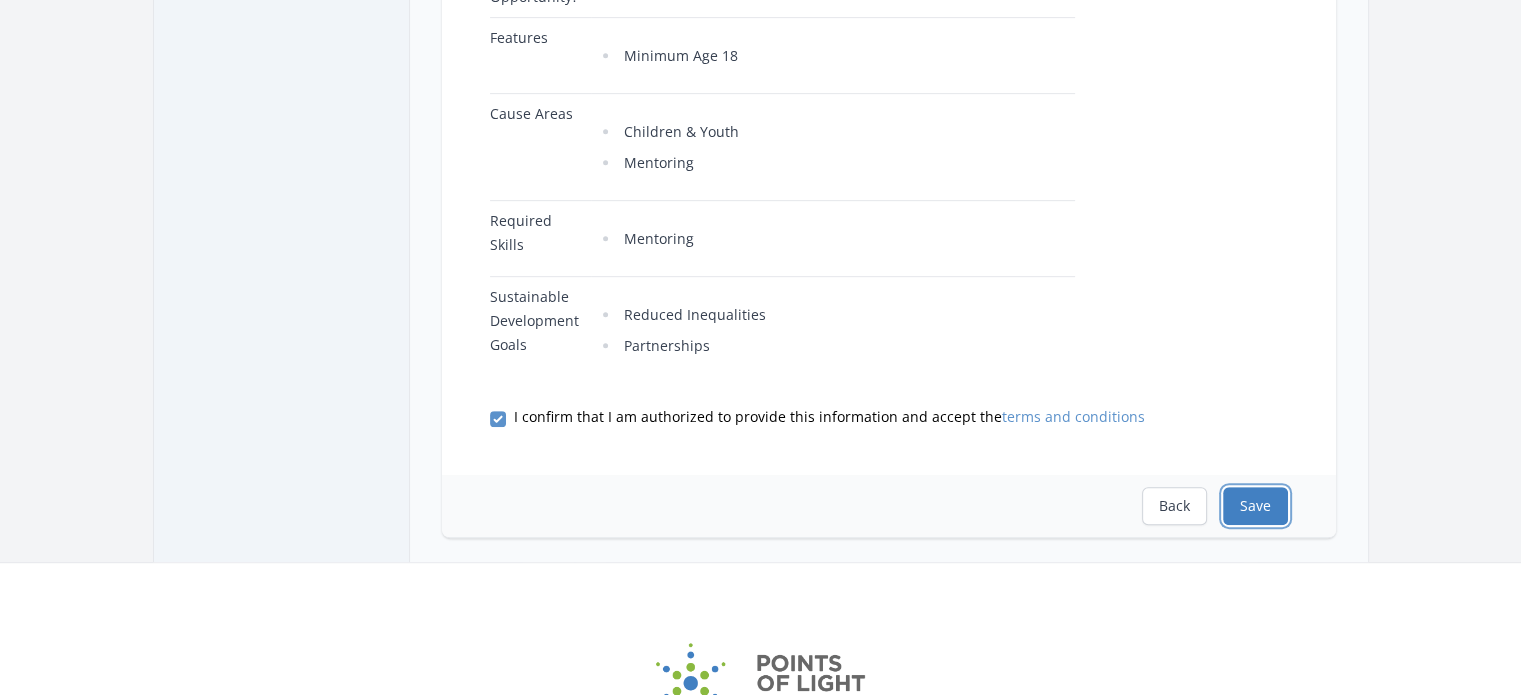 click on "Save" at bounding box center [1255, 506] 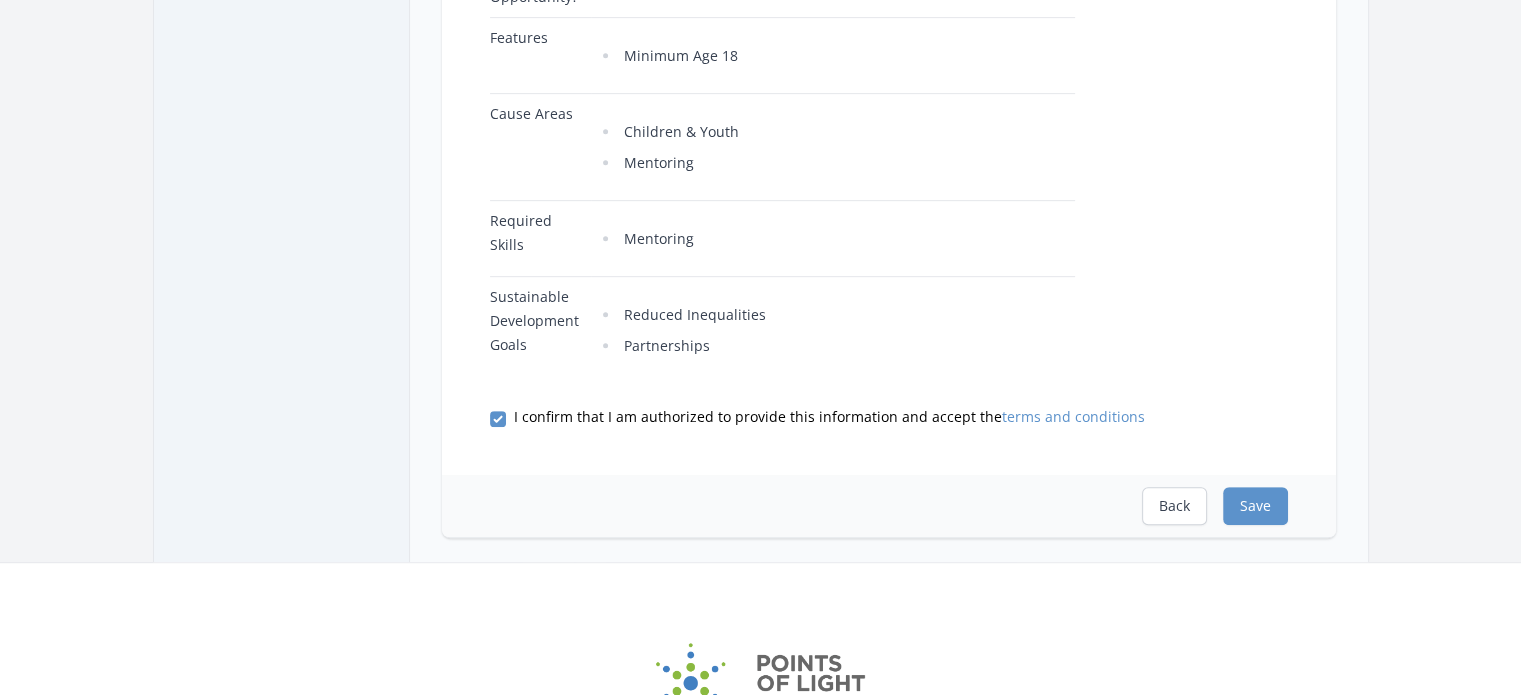 scroll, scrollTop: 0, scrollLeft: 0, axis: both 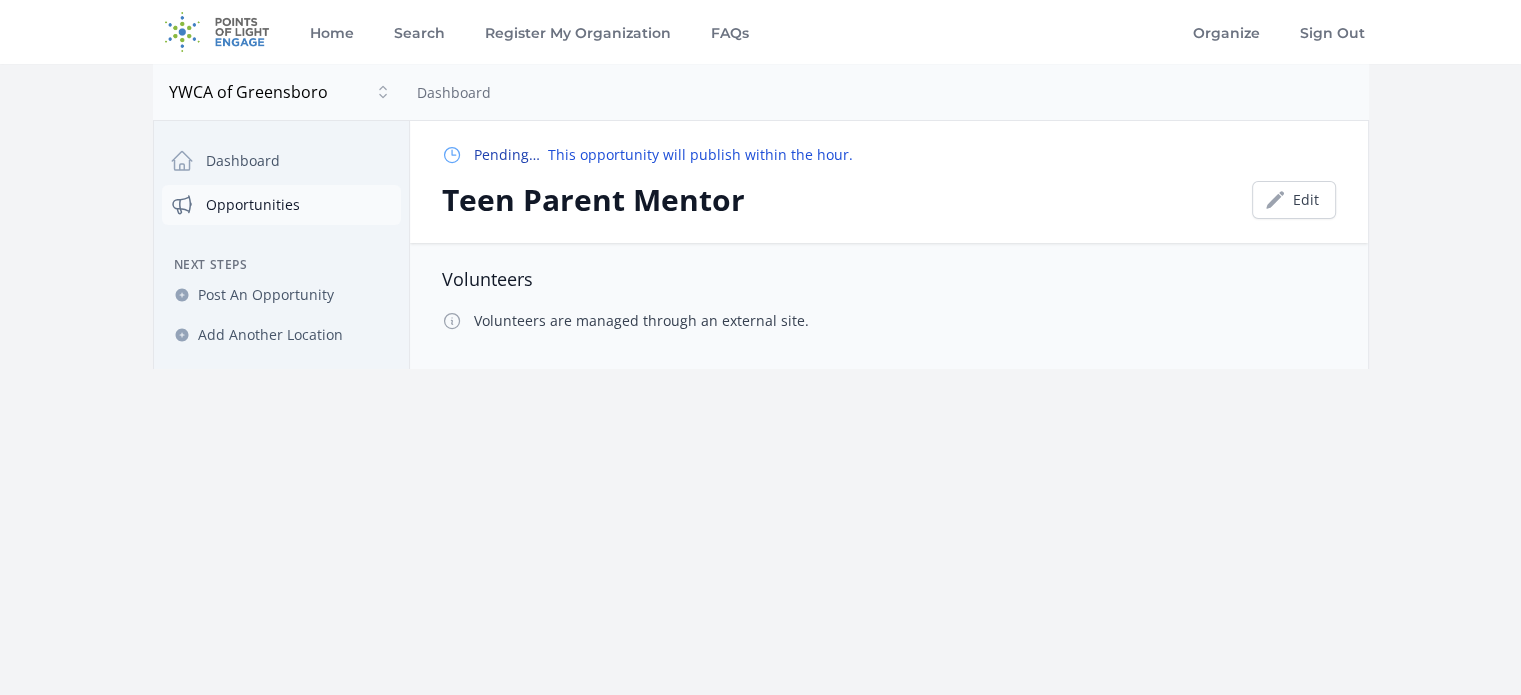 click on "Opportunities" at bounding box center (281, 205) 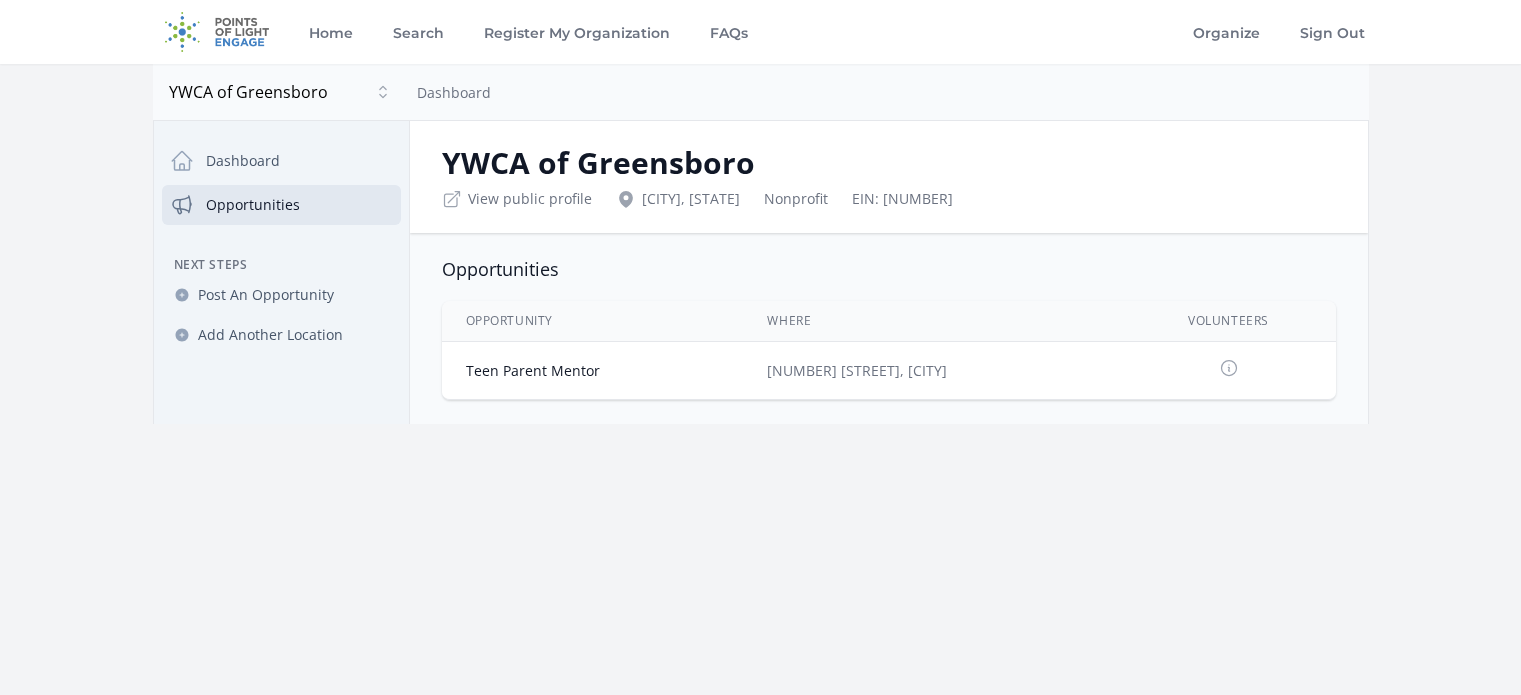 scroll, scrollTop: 0, scrollLeft: 0, axis: both 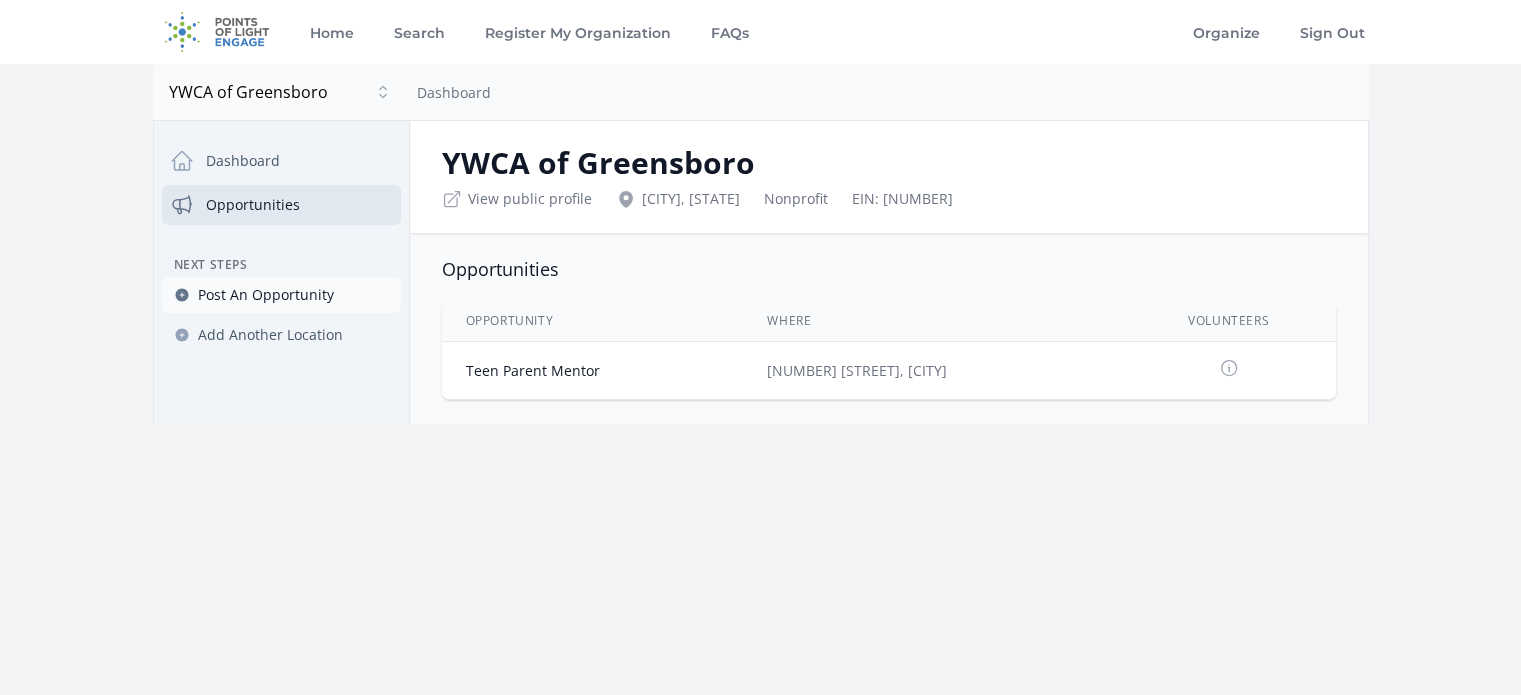 click on "Post An Opportunity" at bounding box center [266, 295] 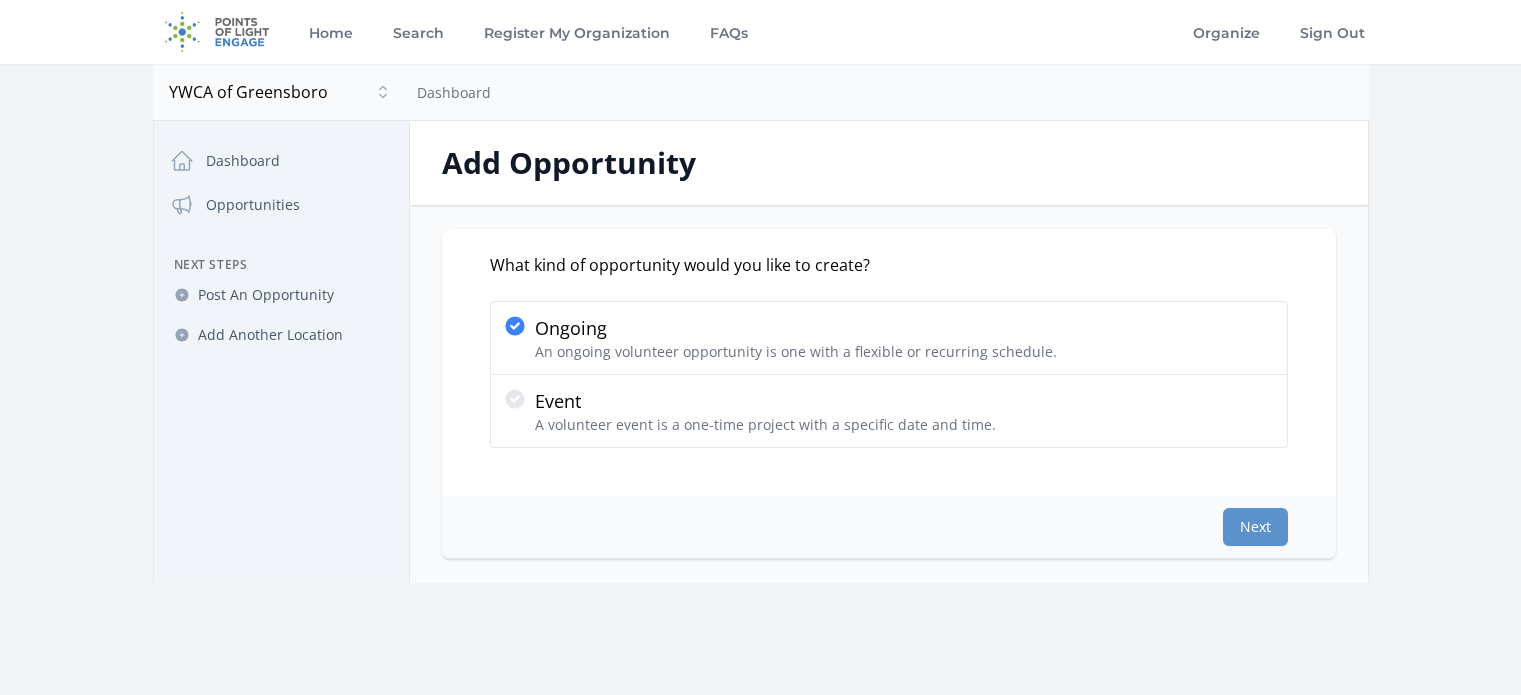 scroll, scrollTop: 0, scrollLeft: 0, axis: both 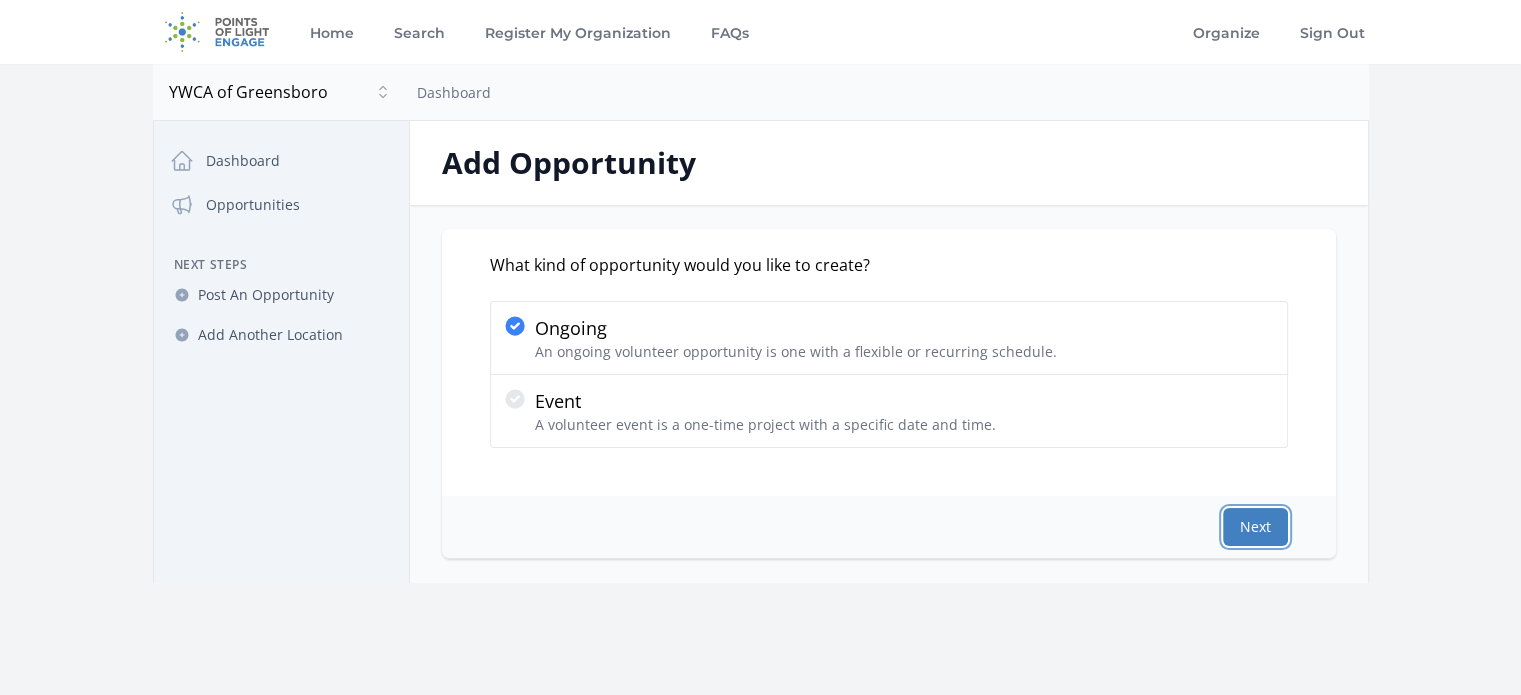 click on "Next" at bounding box center [1255, 527] 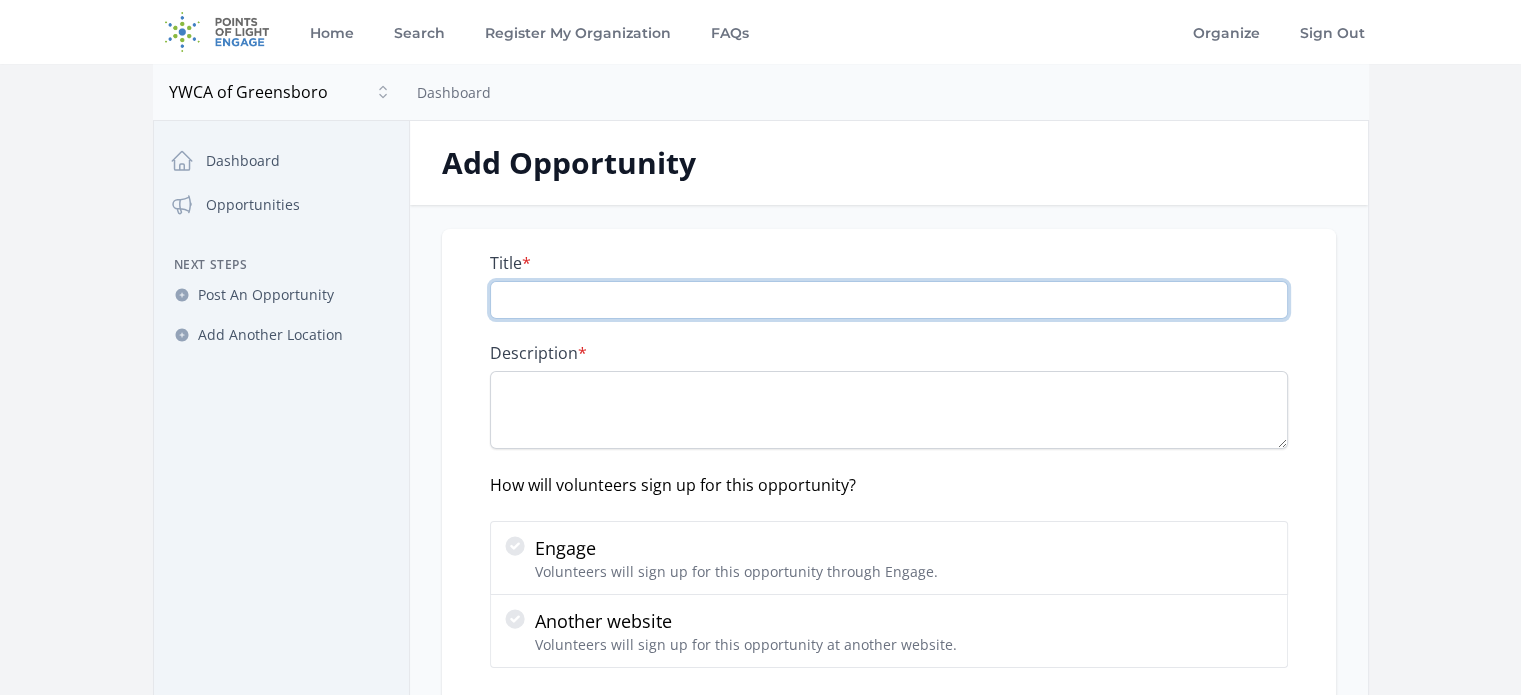 click on "Title  *" at bounding box center (889, 300) 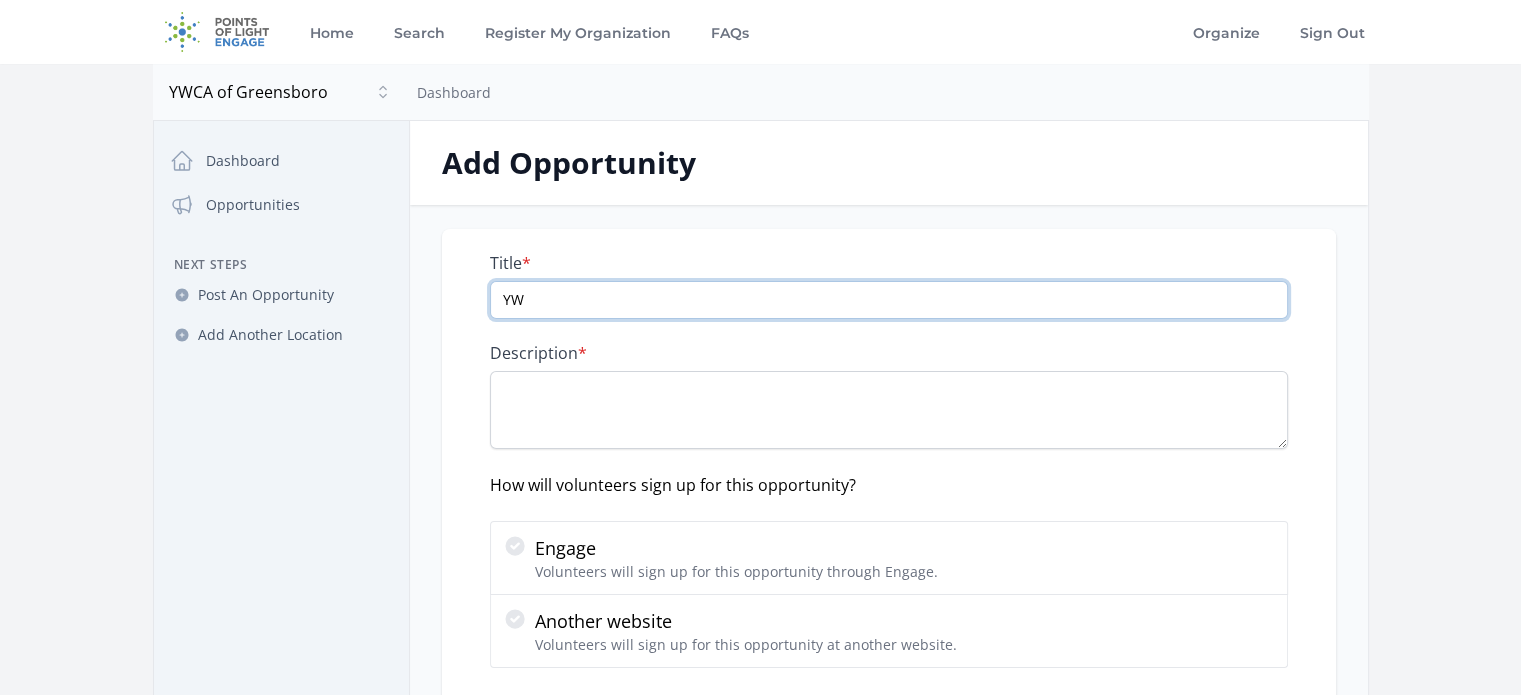 type on "Y" 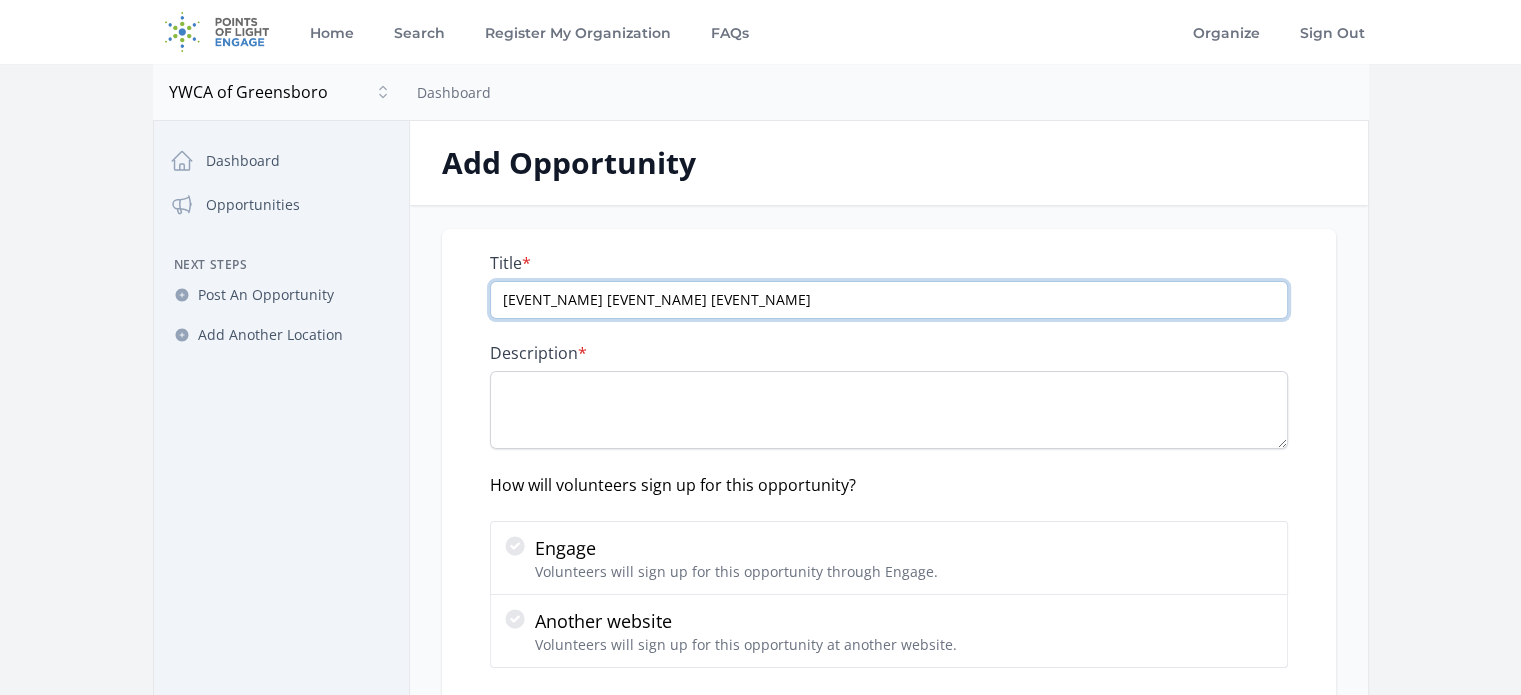 type on "[EVENT_NAME] [EVENT_NAME] [EVENT_NAME]" 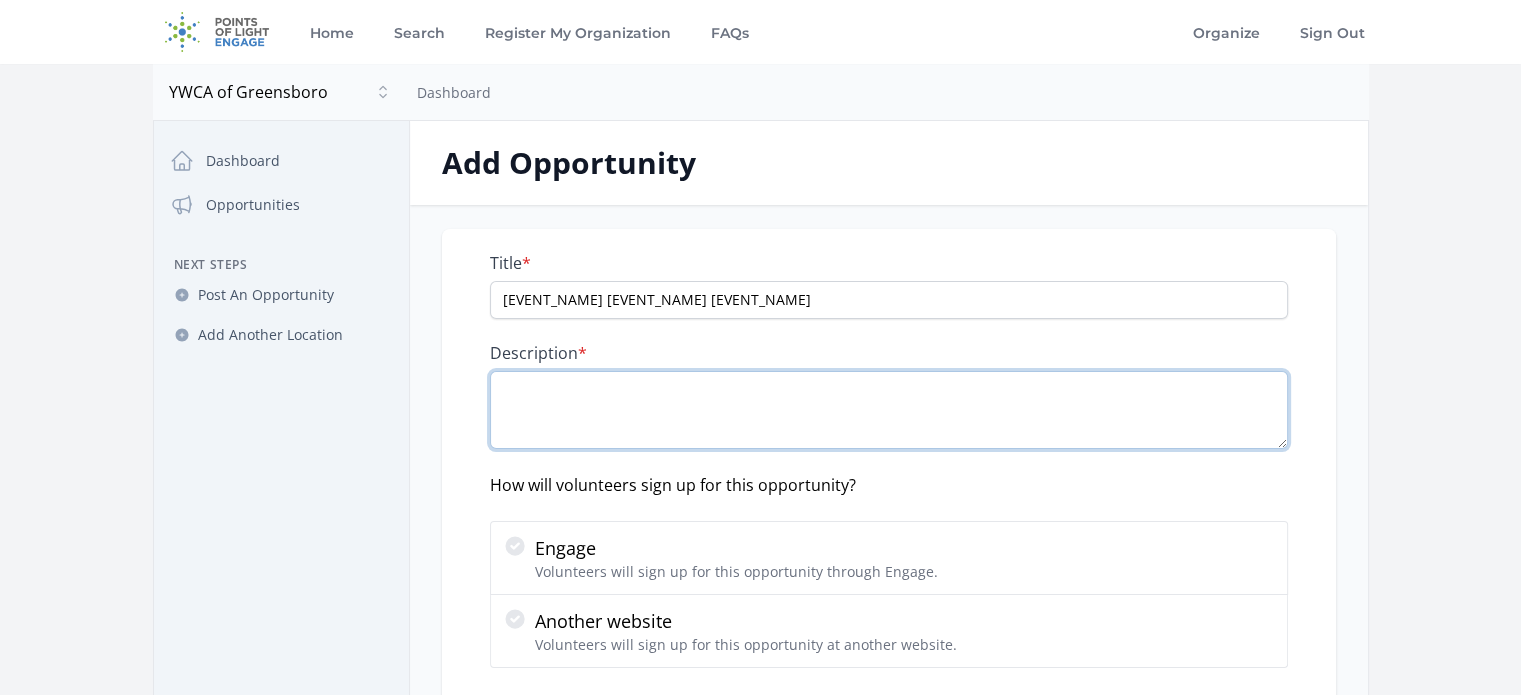 click on "Description  *" at bounding box center [889, 410] 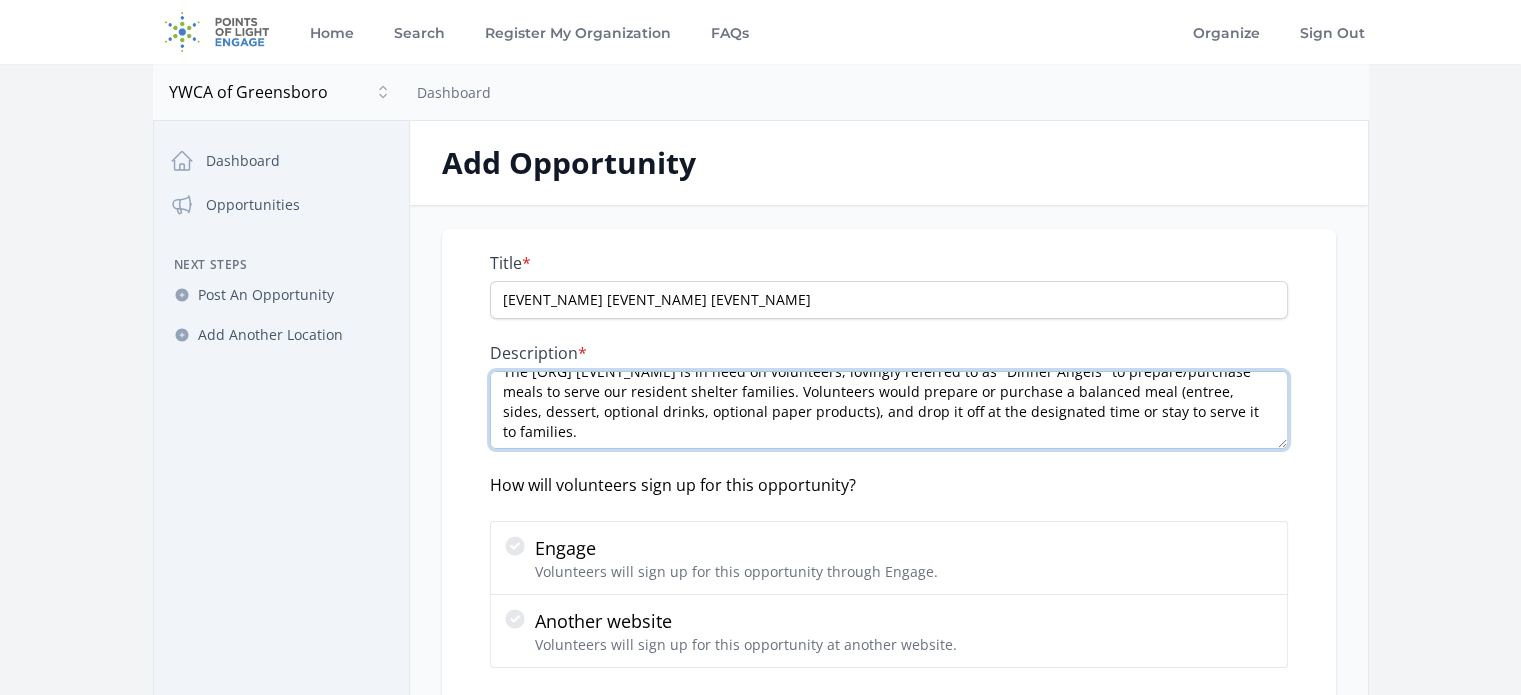 scroll, scrollTop: 20, scrollLeft: 0, axis: vertical 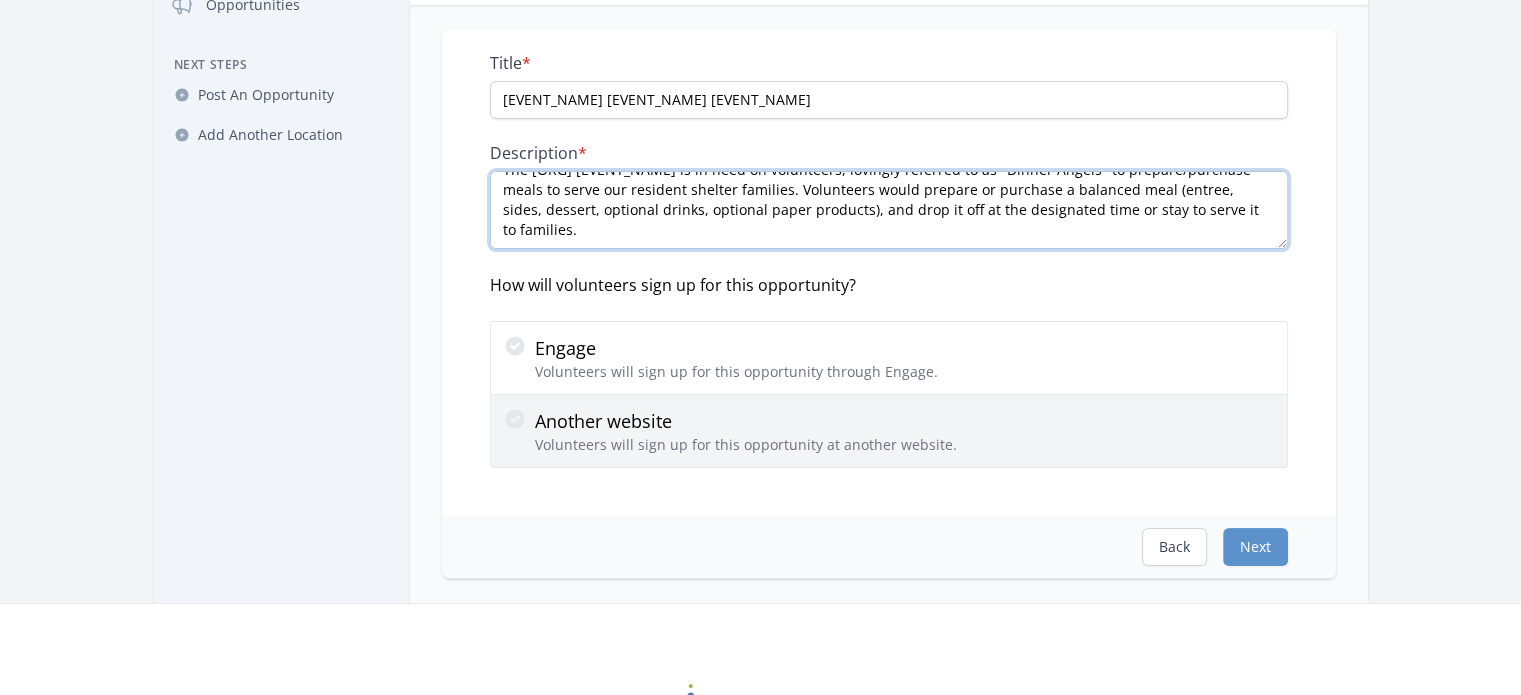 type on "The [ORG] [EVENT_NAME] is in need on volunteers, lovingly referred to as "Dinner Angels" to prepare/purchase meals to serve our resident shelter families. Volunteers would prepare or purchase a balanced meal (entree, sides, dessert, optional drinks, optional paper products), and drop it off at the designated time or stay to serve it to families." 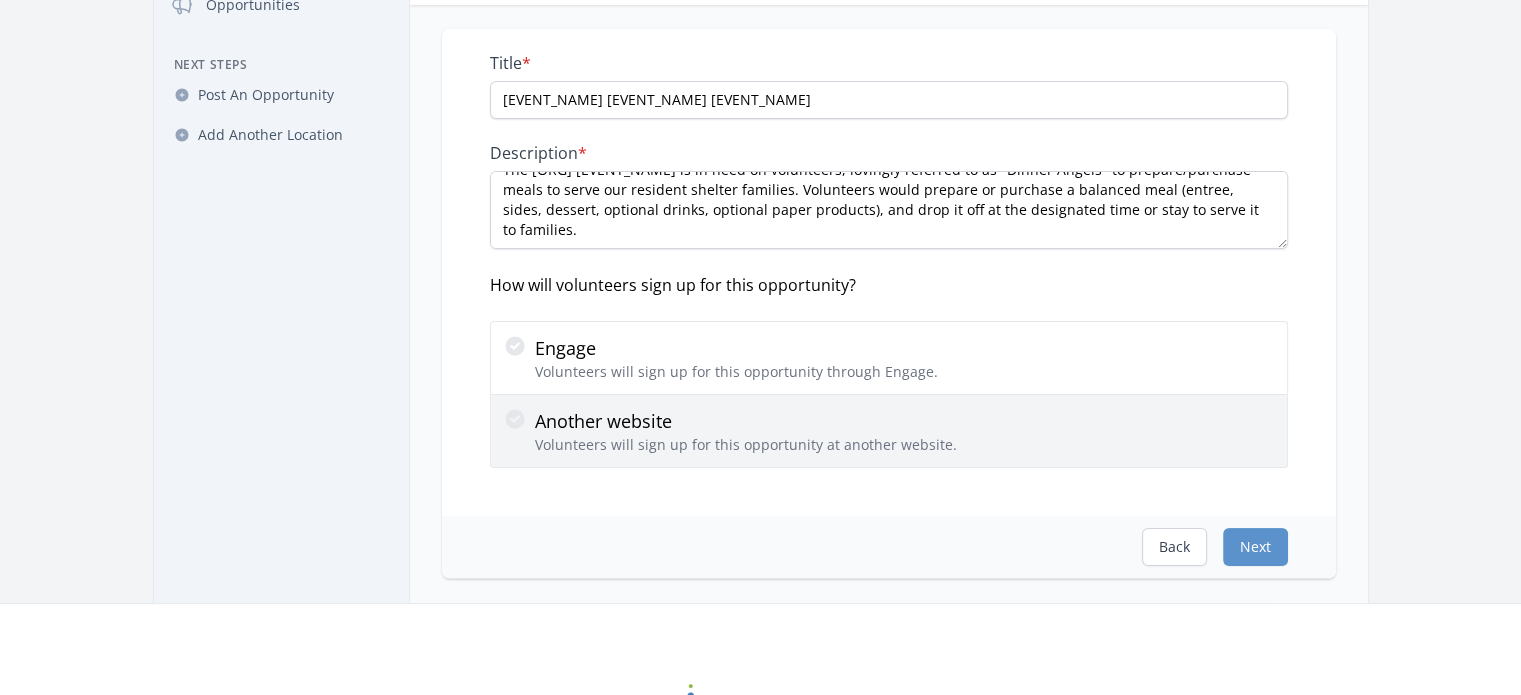 click on "Volunteers will sign up for this opportunity at another website." at bounding box center (746, 445) 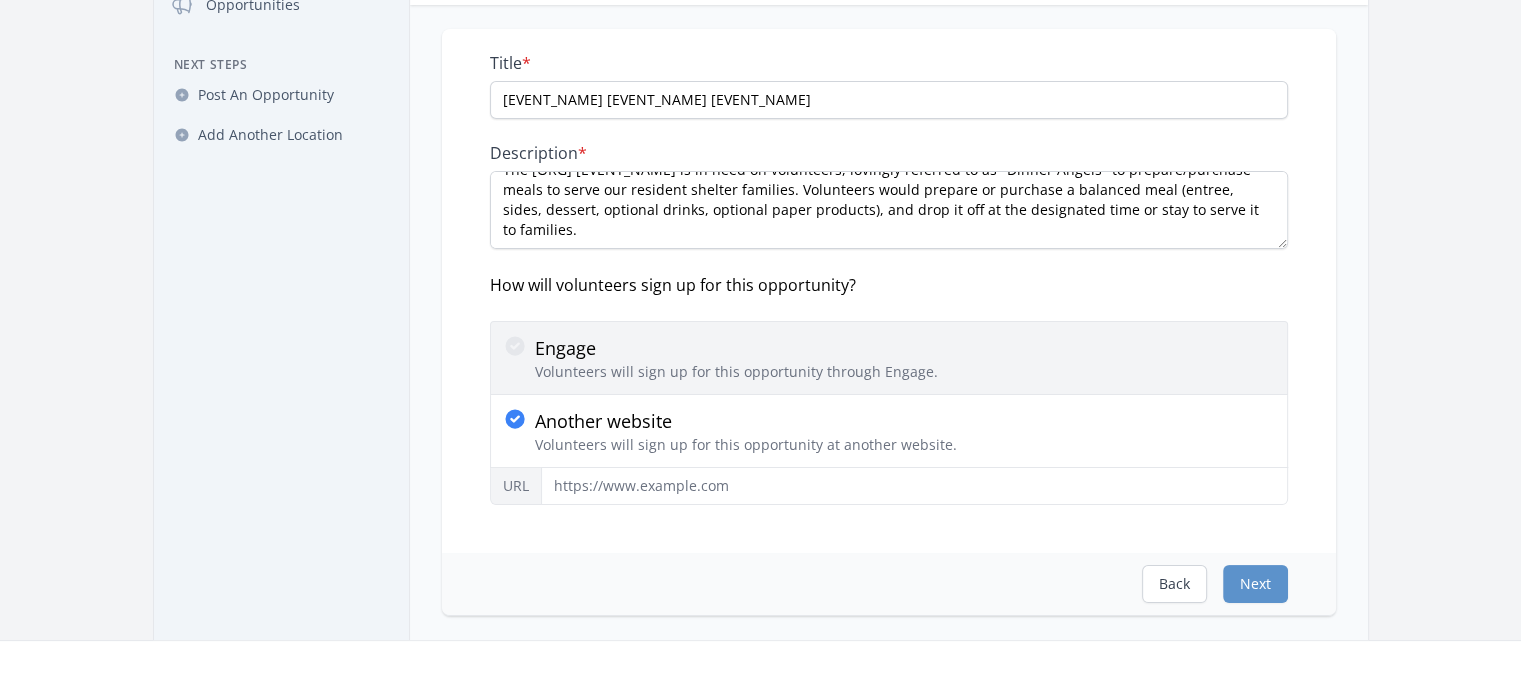 click 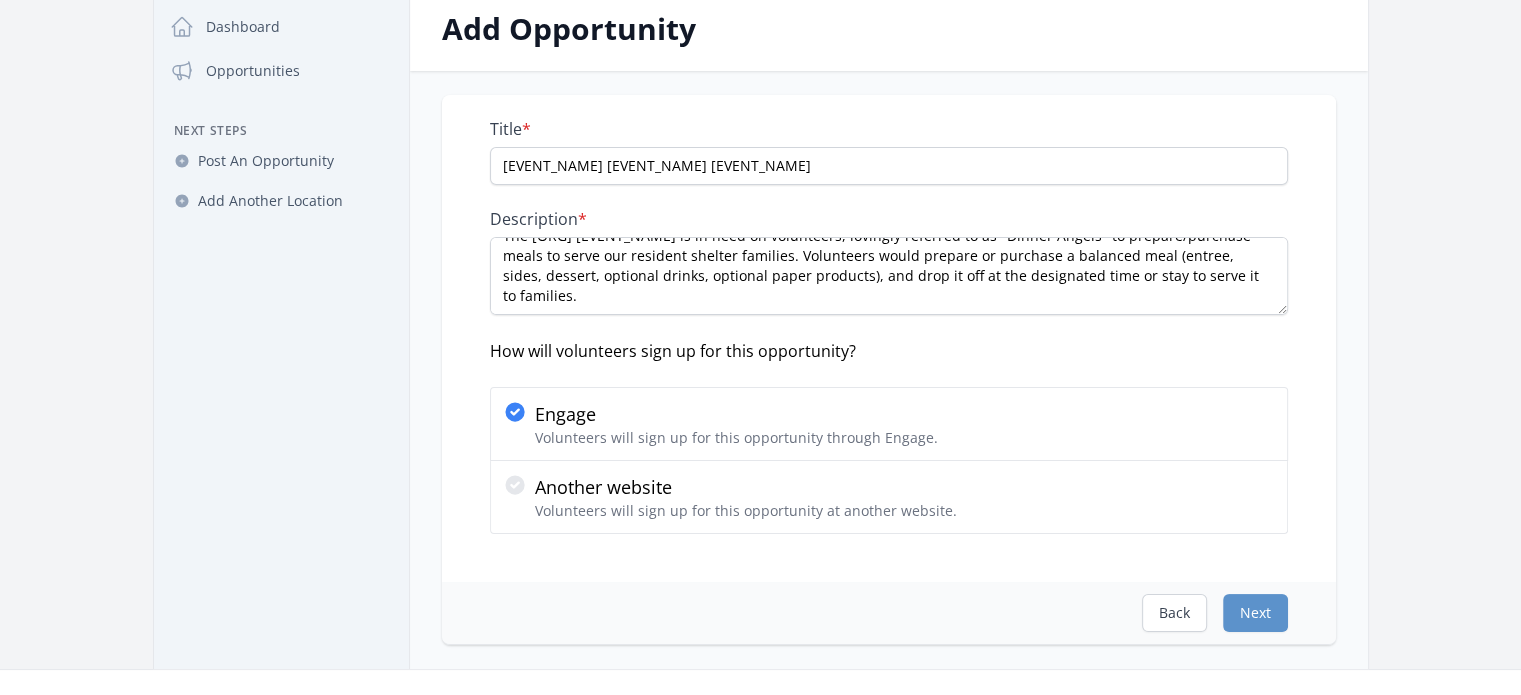 scroll, scrollTop: 200, scrollLeft: 0, axis: vertical 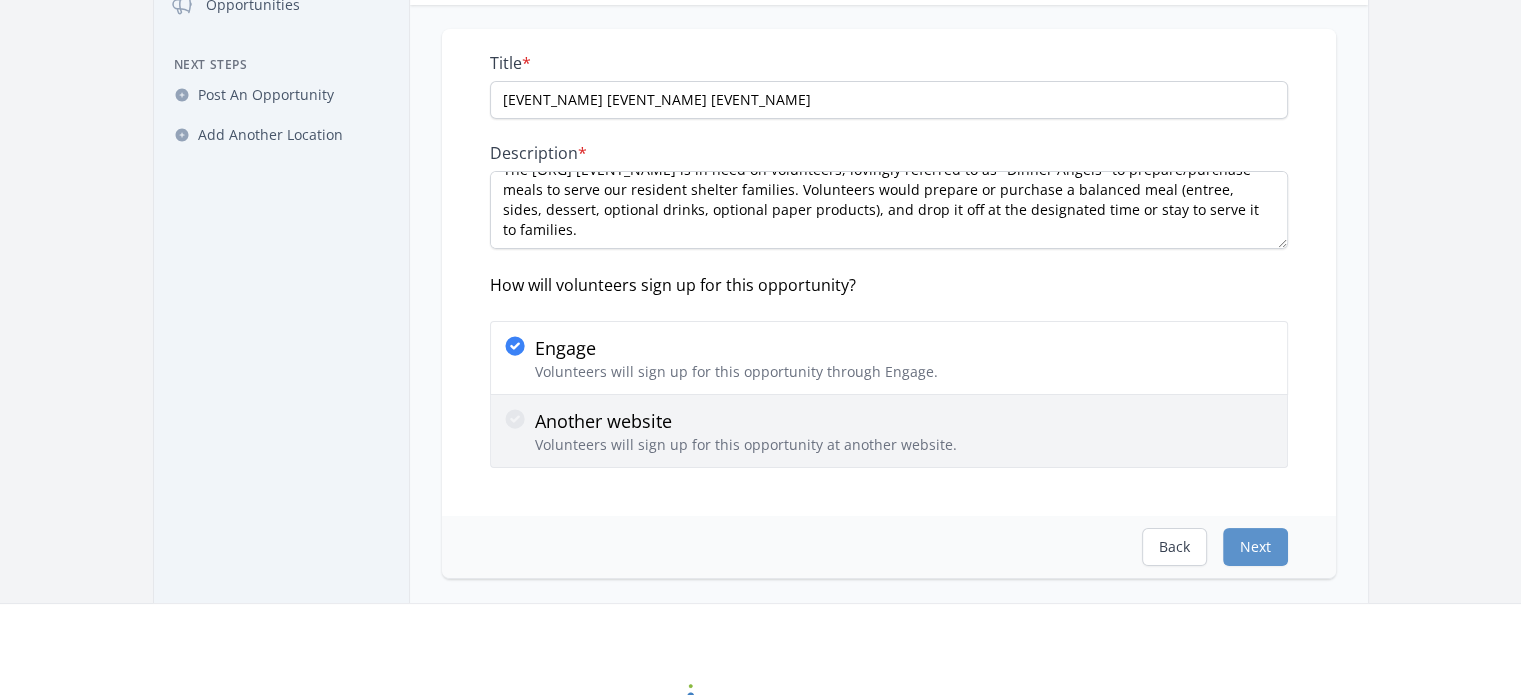 click 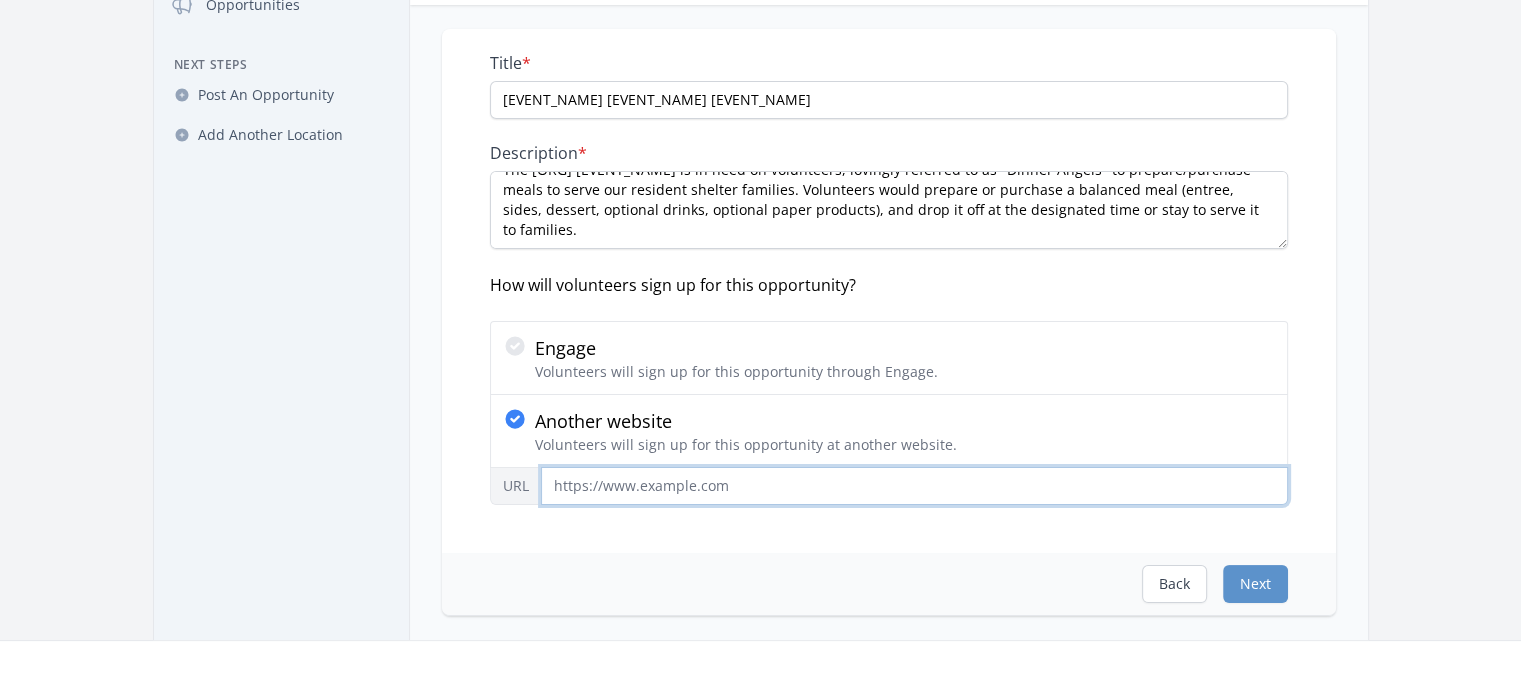 click on "URL" at bounding box center (914, 486) 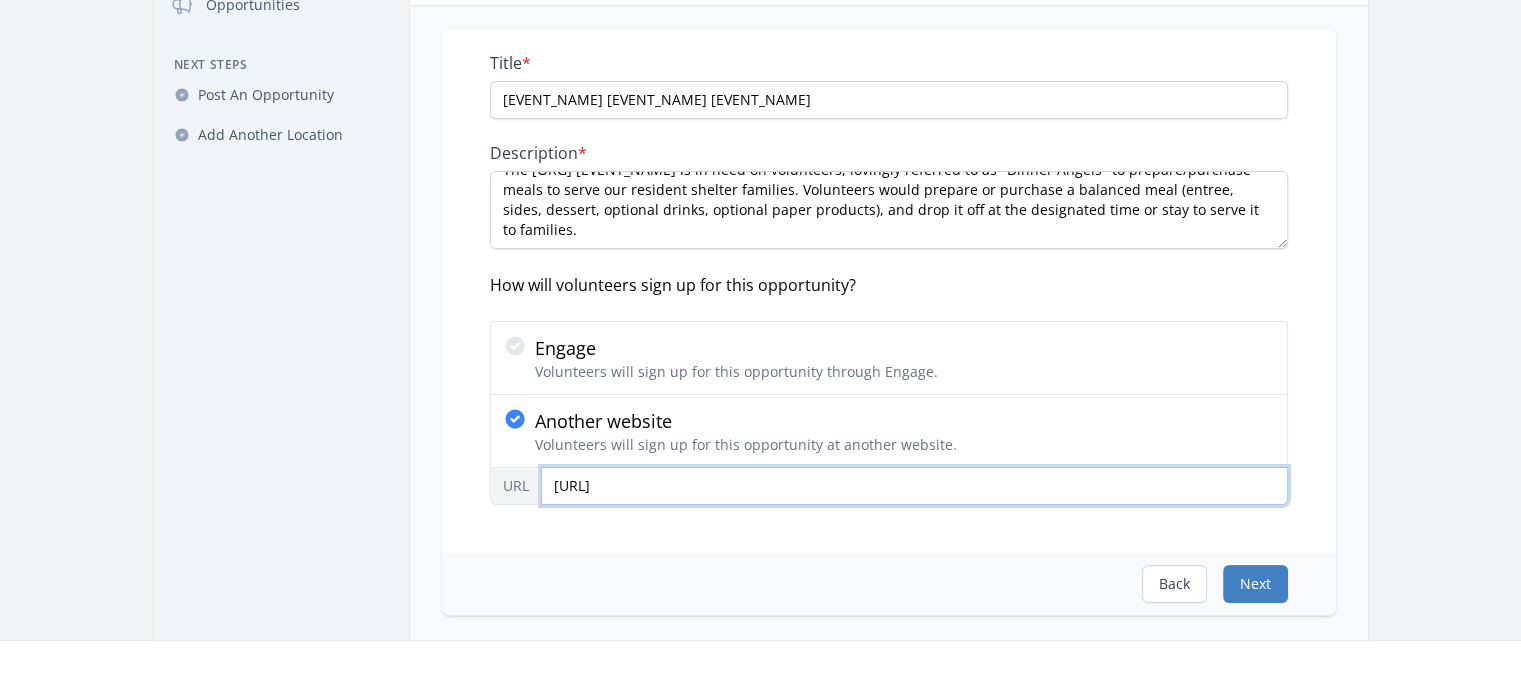 type on "[URL]" 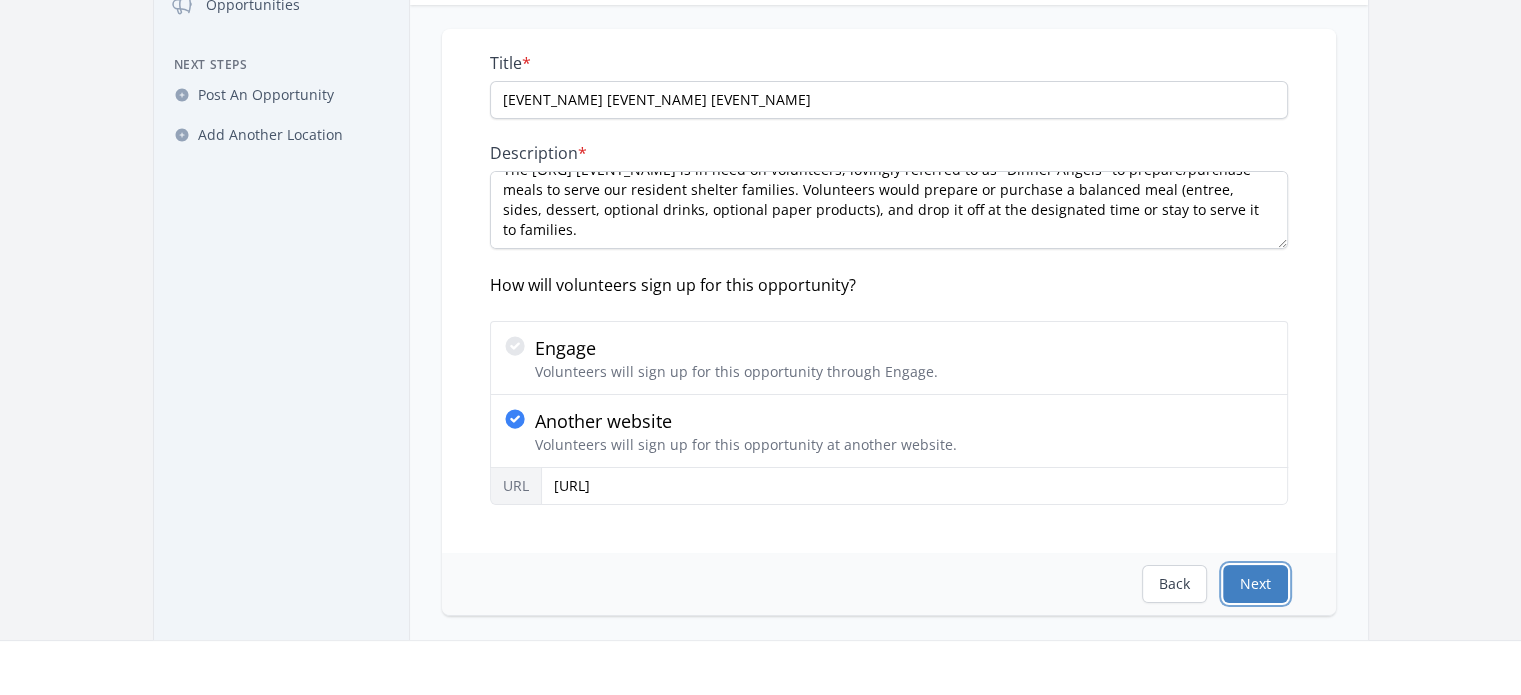 click on "Next" at bounding box center [1255, 584] 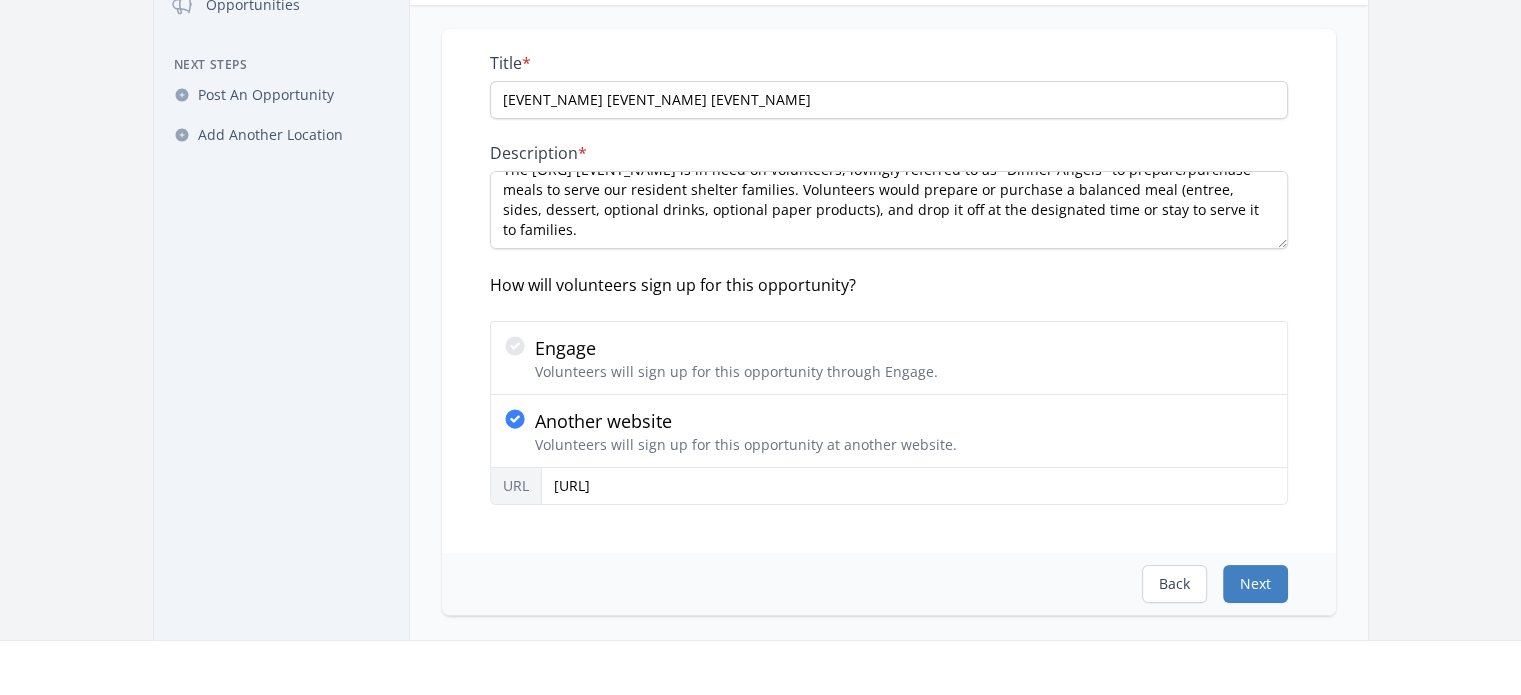 scroll, scrollTop: 0, scrollLeft: 0, axis: both 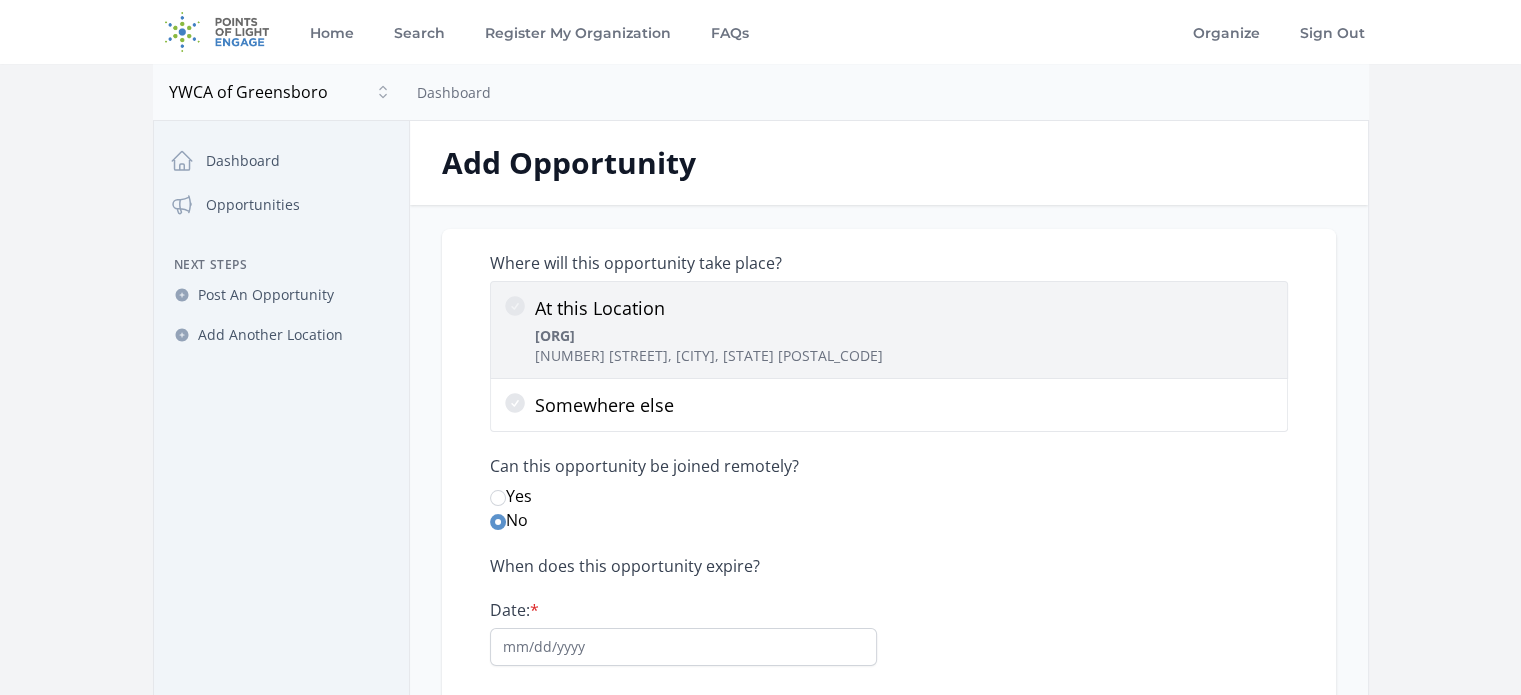 click 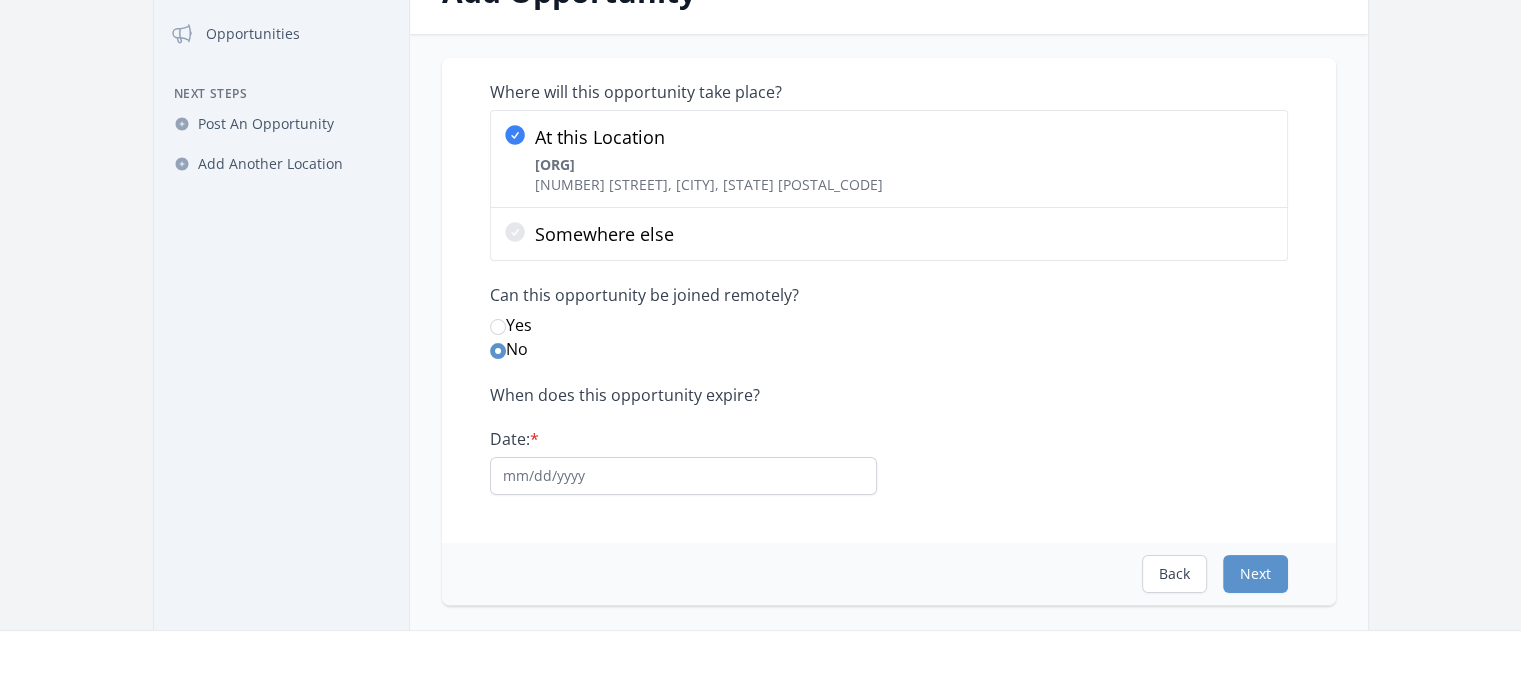 scroll, scrollTop: 200, scrollLeft: 0, axis: vertical 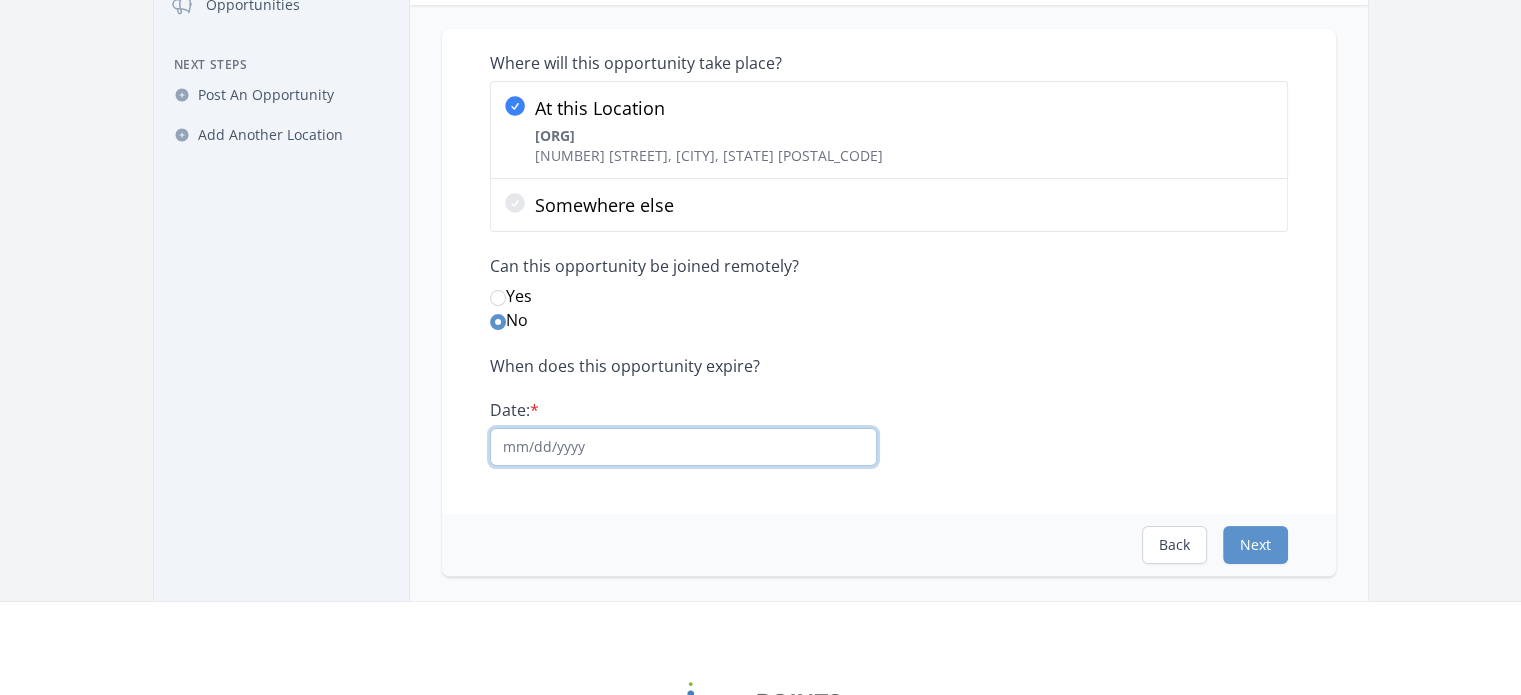click on "Date:  *" at bounding box center [683, 447] 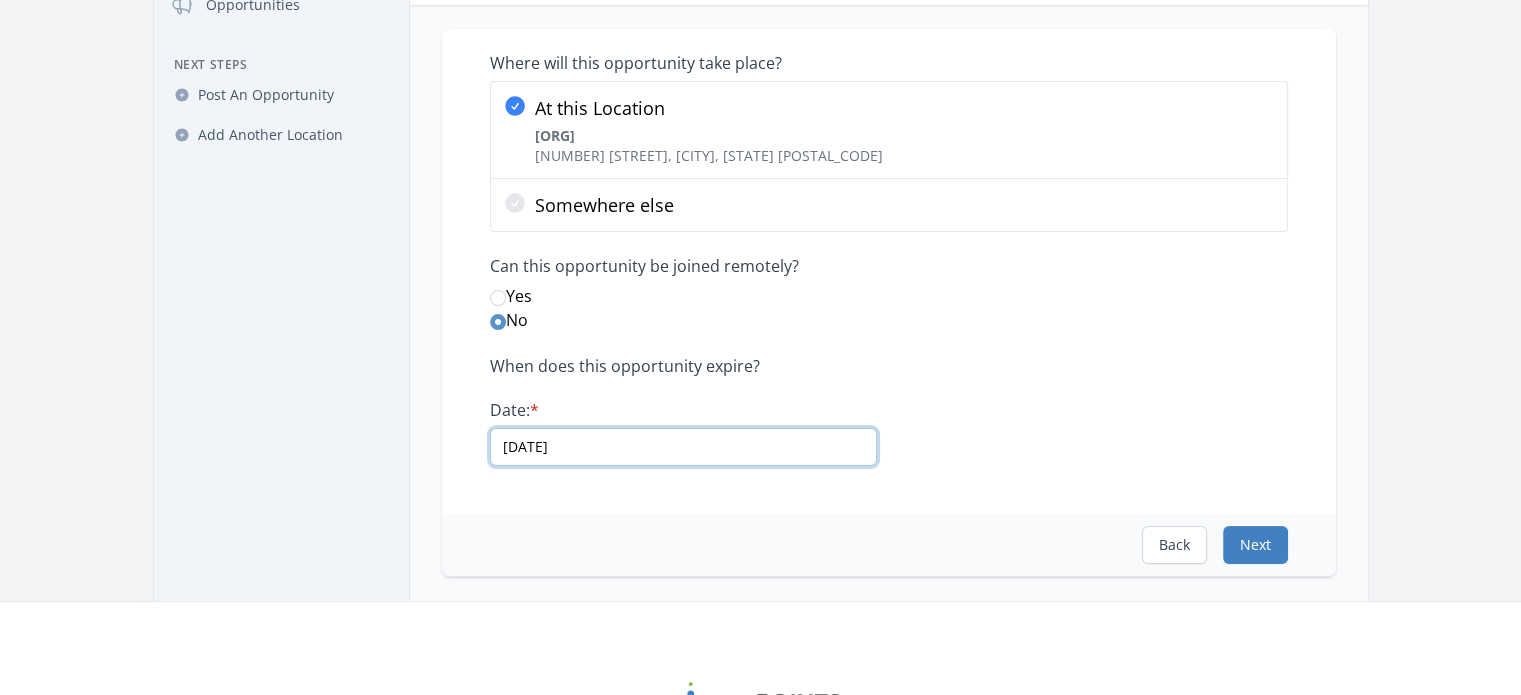 type on "[DATE]" 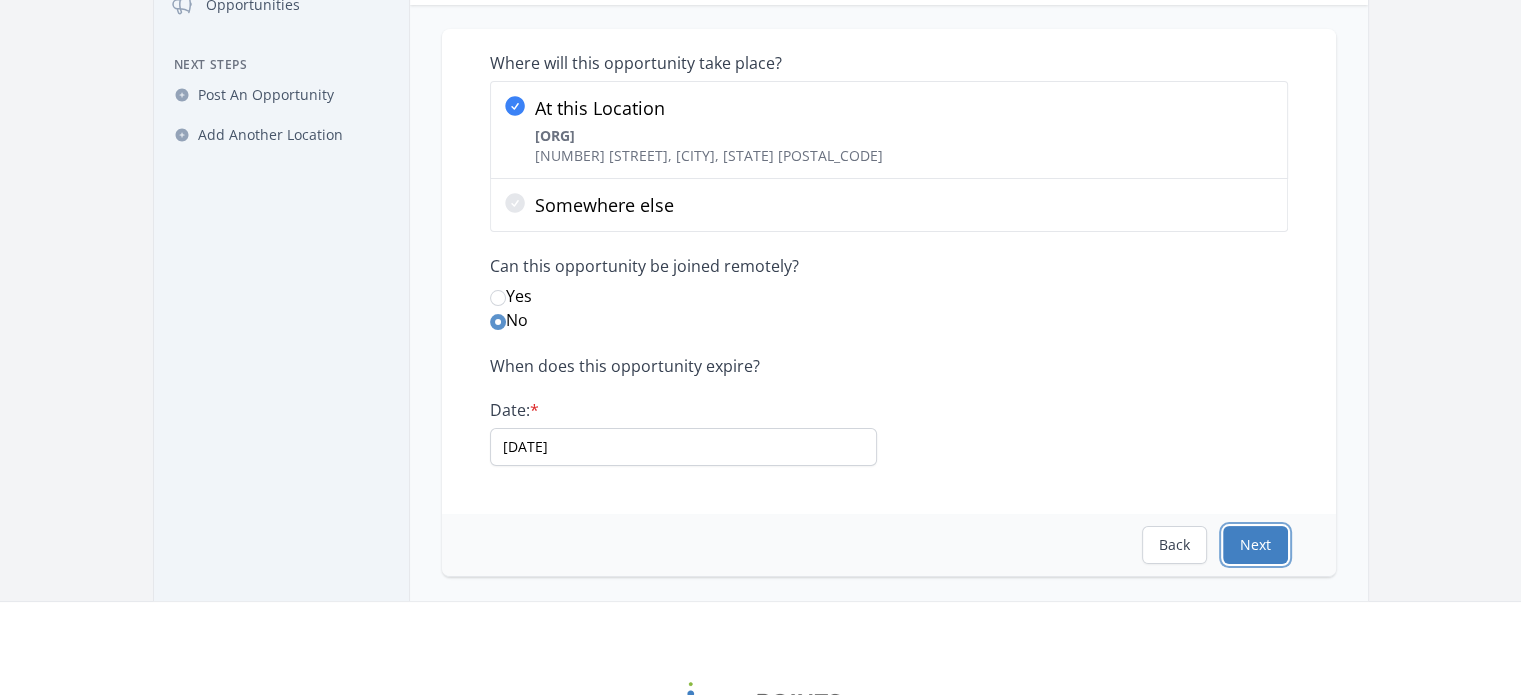 click on "Next" at bounding box center (1255, 545) 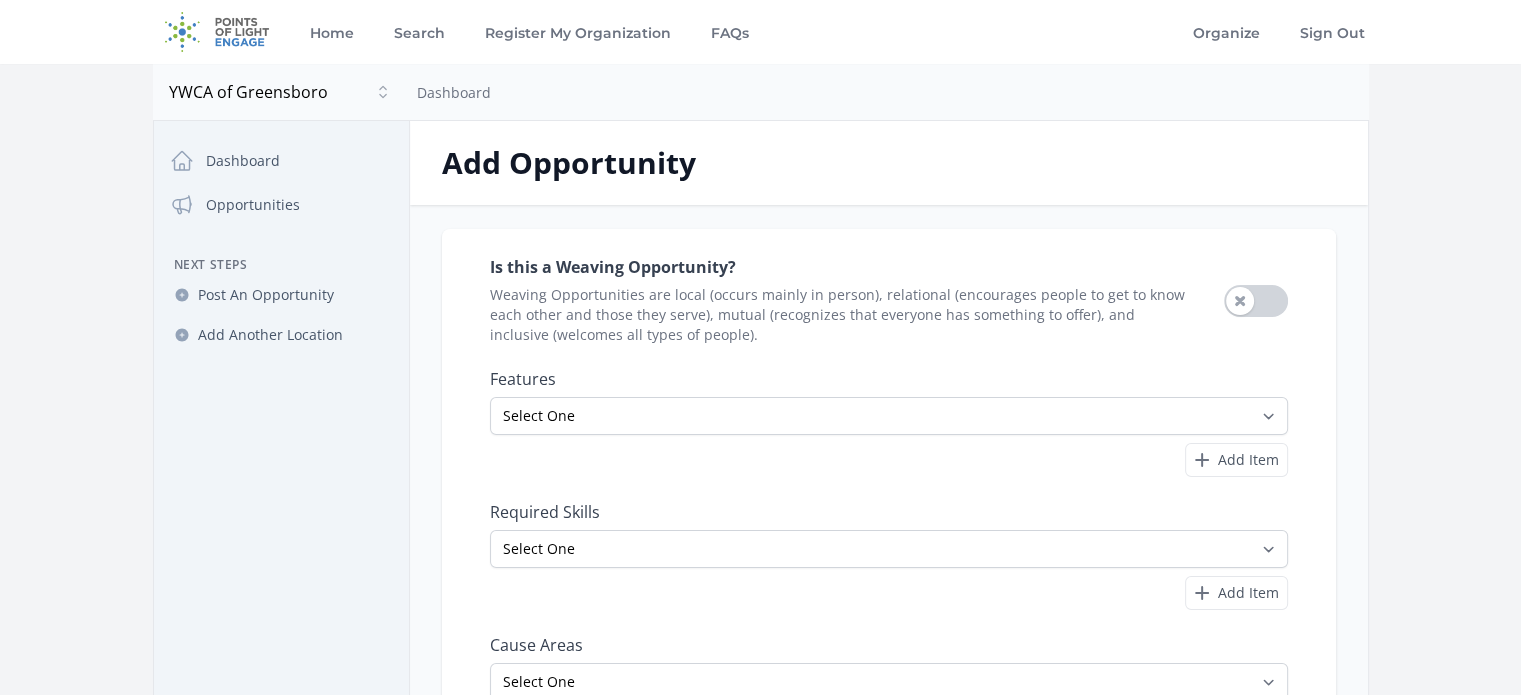 scroll, scrollTop: 100, scrollLeft: 0, axis: vertical 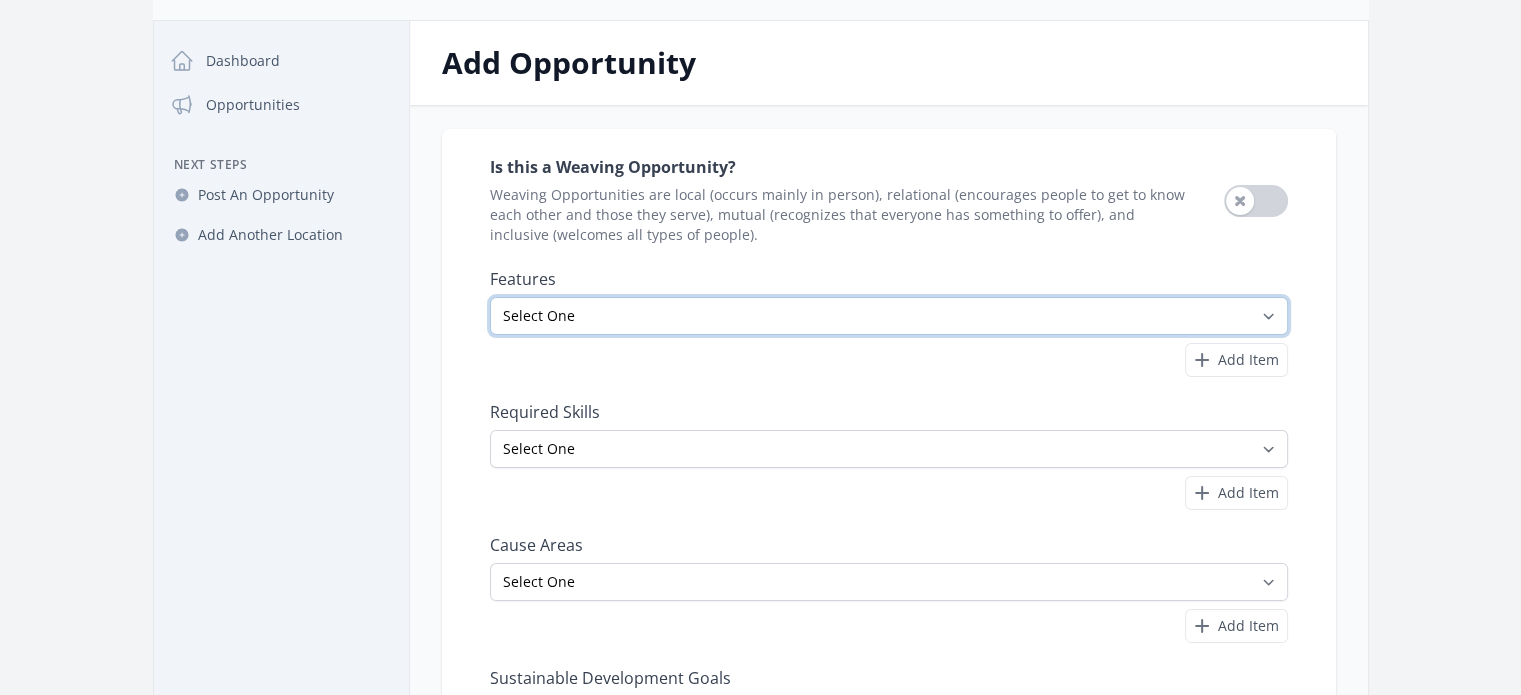 click on "Select One
All Ages
Court-Ordered Eligible
Good for Families
Good for Groups
Good for Kids
Good for Seniors
Good for Teens
Handicap Accessible
Indoor Activity
Involves Physical Labor
Minimum Age 18
Minimum Age 21
Outdoor Activity
Volunteer Abroad" at bounding box center [889, 316] 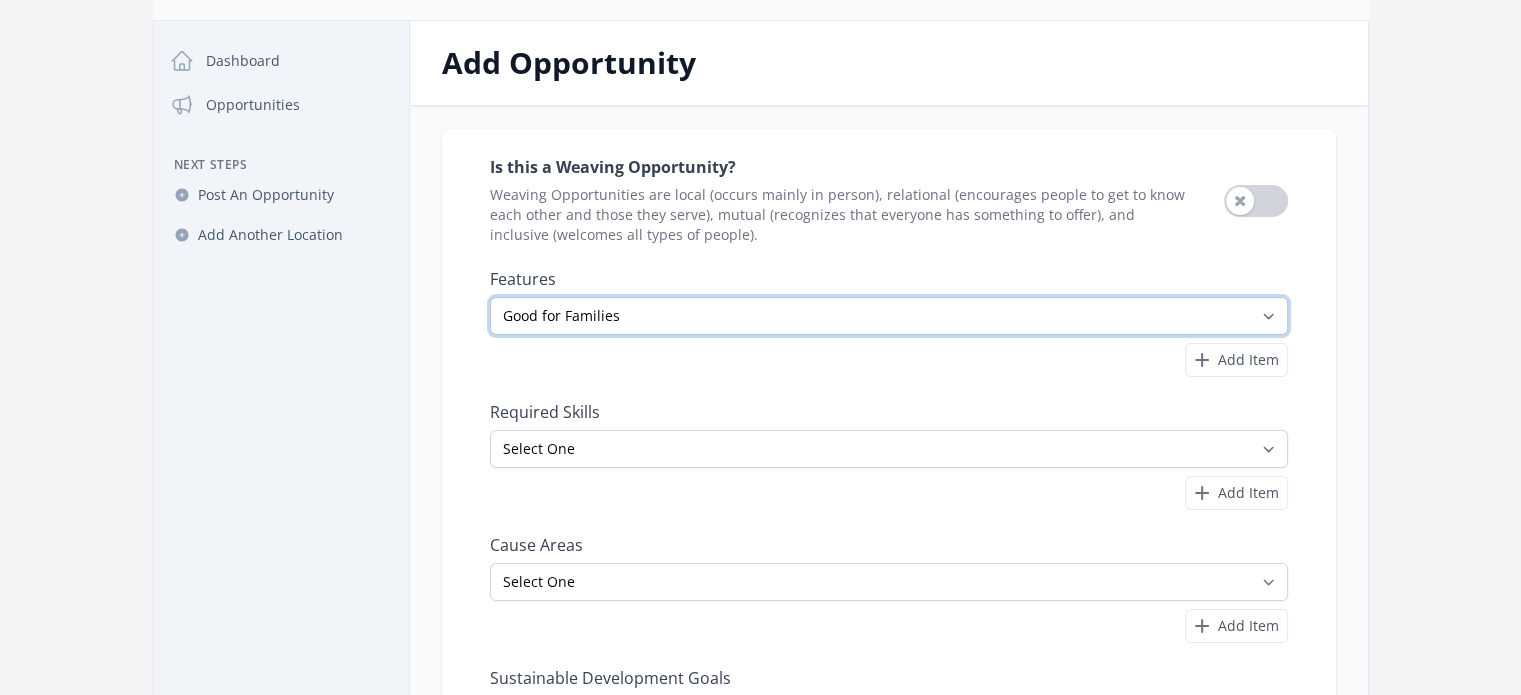 click on "Select One
All Ages
Court-Ordered Eligible
Good for Families
Good for Groups
Good for Kids
Good for Seniors
Good for Teens
Handicap Accessible
Indoor Activity
Involves Physical Labor
Minimum Age 18
Minimum Age 21
Outdoor Activity
Volunteer Abroad" at bounding box center (889, 316) 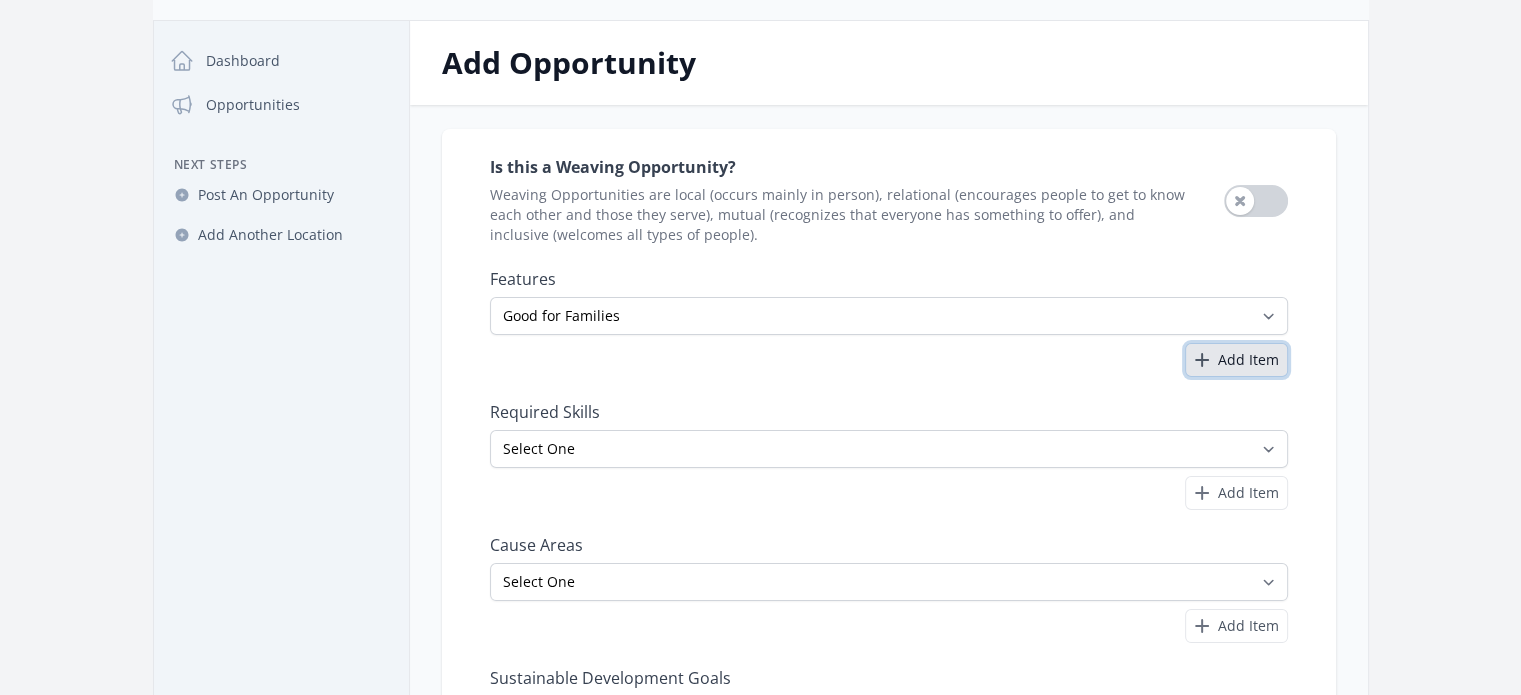 drag, startPoint x: 1211, startPoint y: 368, endPoint x: 945, endPoint y: 354, distance: 266.36816 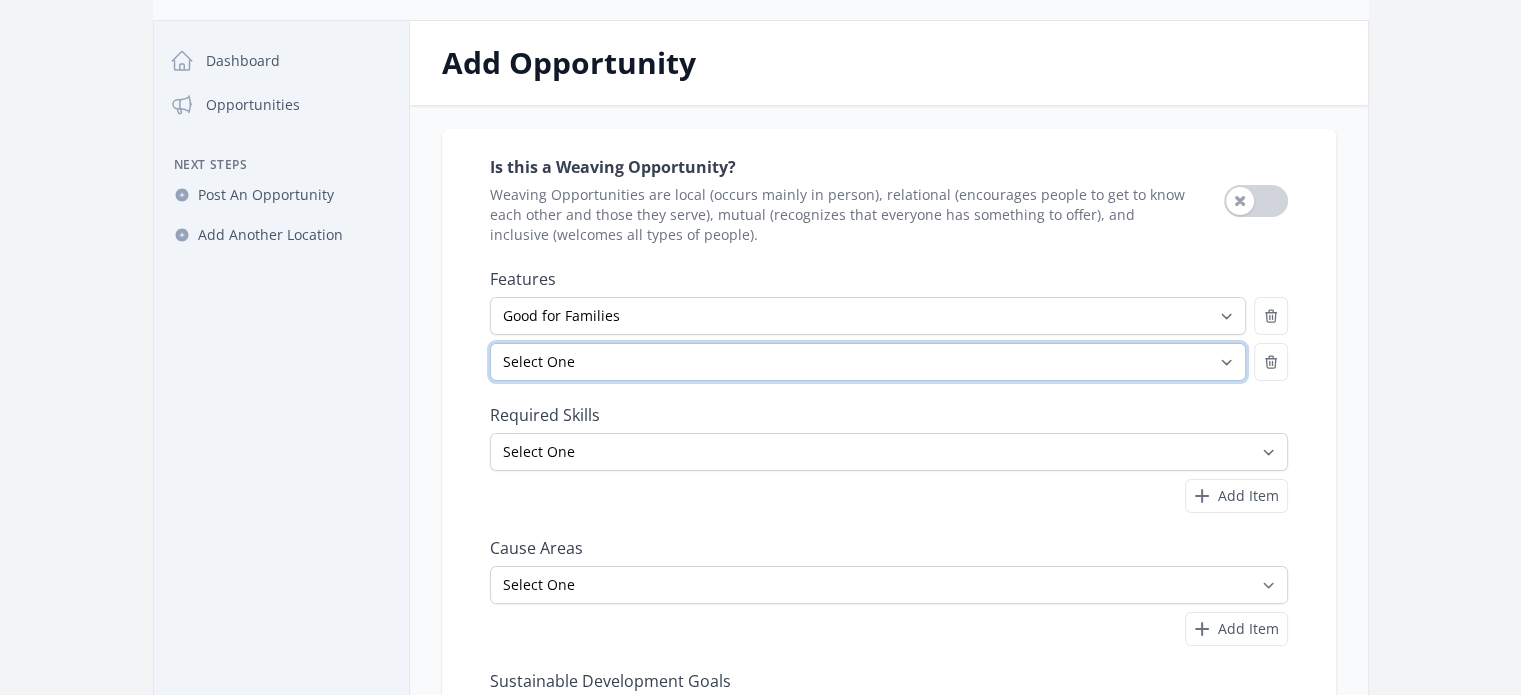 click on "Select One
All Ages
Court-Ordered Eligible
Good for Families
Good for Groups
Good for Kids
Good for Seniors
Good for Teens
Handicap Accessible
Indoor Activity
Involves Physical Labor
Minimum Age 18
Minimum Age 21
Outdoor Activity
Volunteer Abroad" at bounding box center (868, 362) 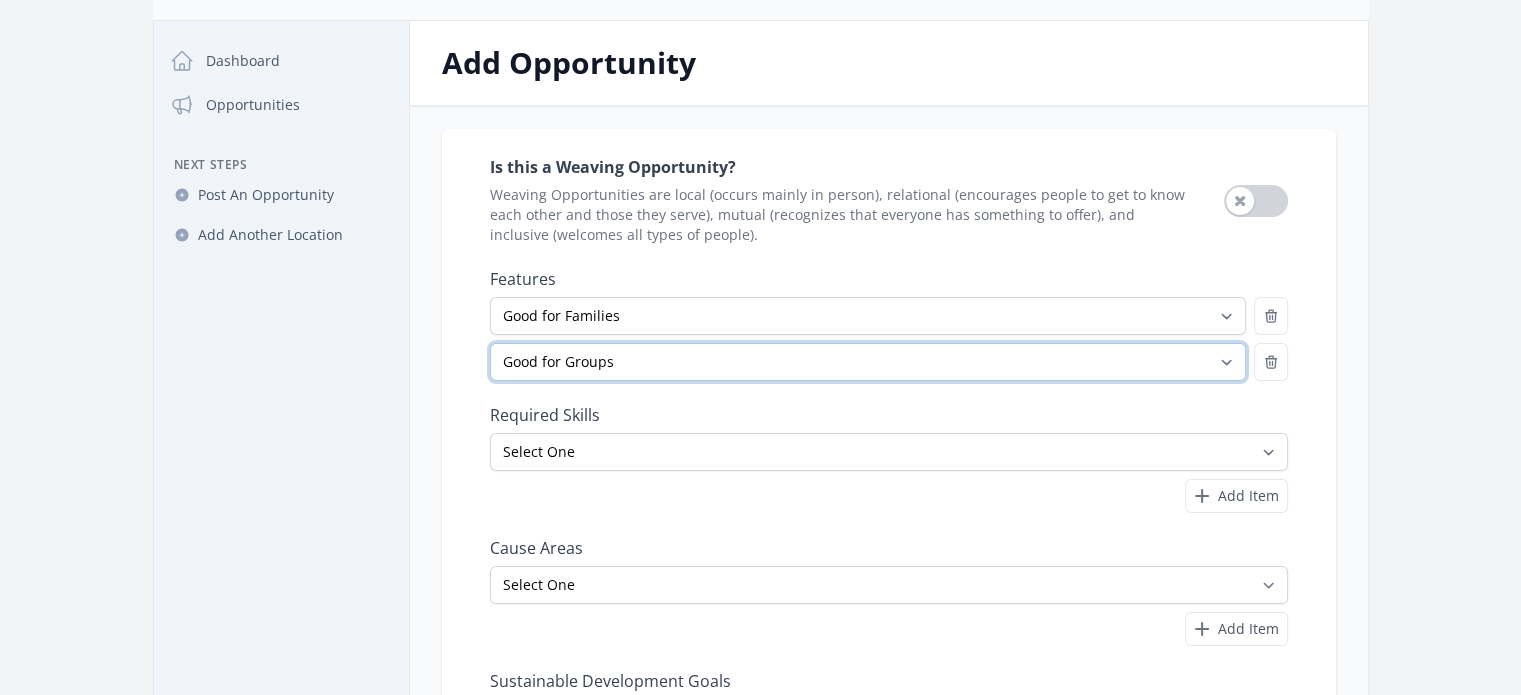 click on "Select One
All Ages
Court-Ordered Eligible
Good for Families
Good for Groups
Good for Kids
Good for Seniors
Good for Teens
Handicap Accessible
Indoor Activity
Involves Physical Labor
Minimum Age 18
Minimum Age 21
Outdoor Activity
Volunteer Abroad" at bounding box center (868, 362) 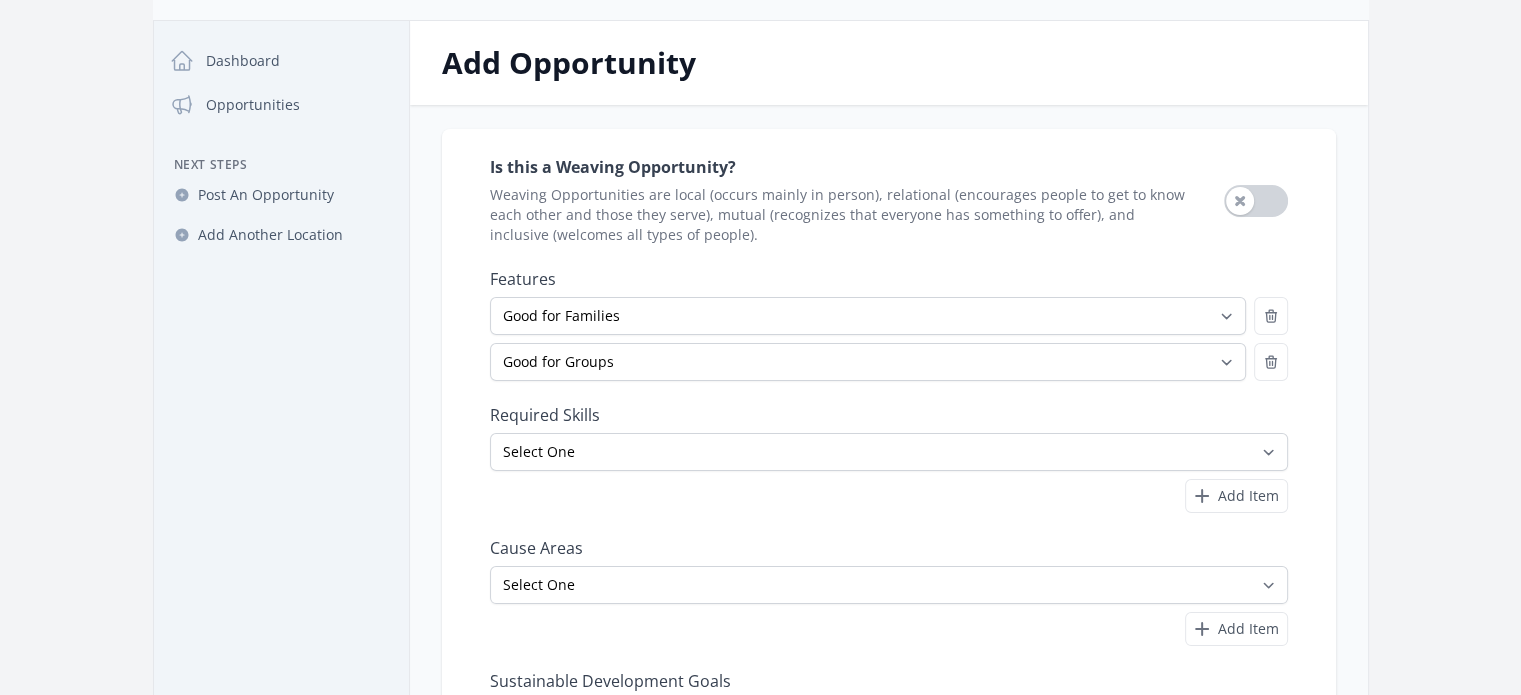 click on "Required Skills" at bounding box center [889, 415] 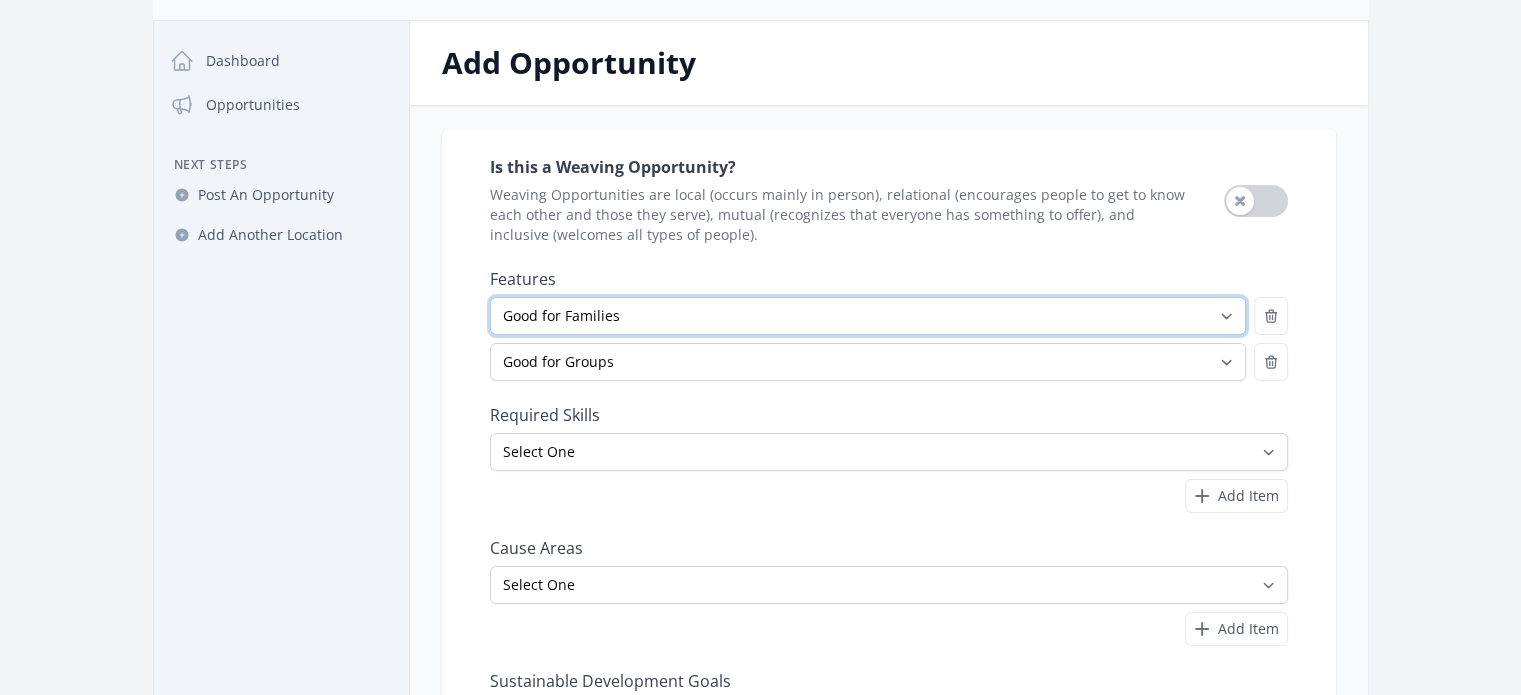 click on "Select One
All Ages
Court-Ordered Eligible
Good for Families
Good for Groups
Good for Kids
Good for Seniors
Good for Teens
Handicap Accessible
Indoor Activity
Involves Physical Labor
Minimum Age 18
Minimum Age 21
Outdoor Activity
Volunteer Abroad" at bounding box center [868, 316] 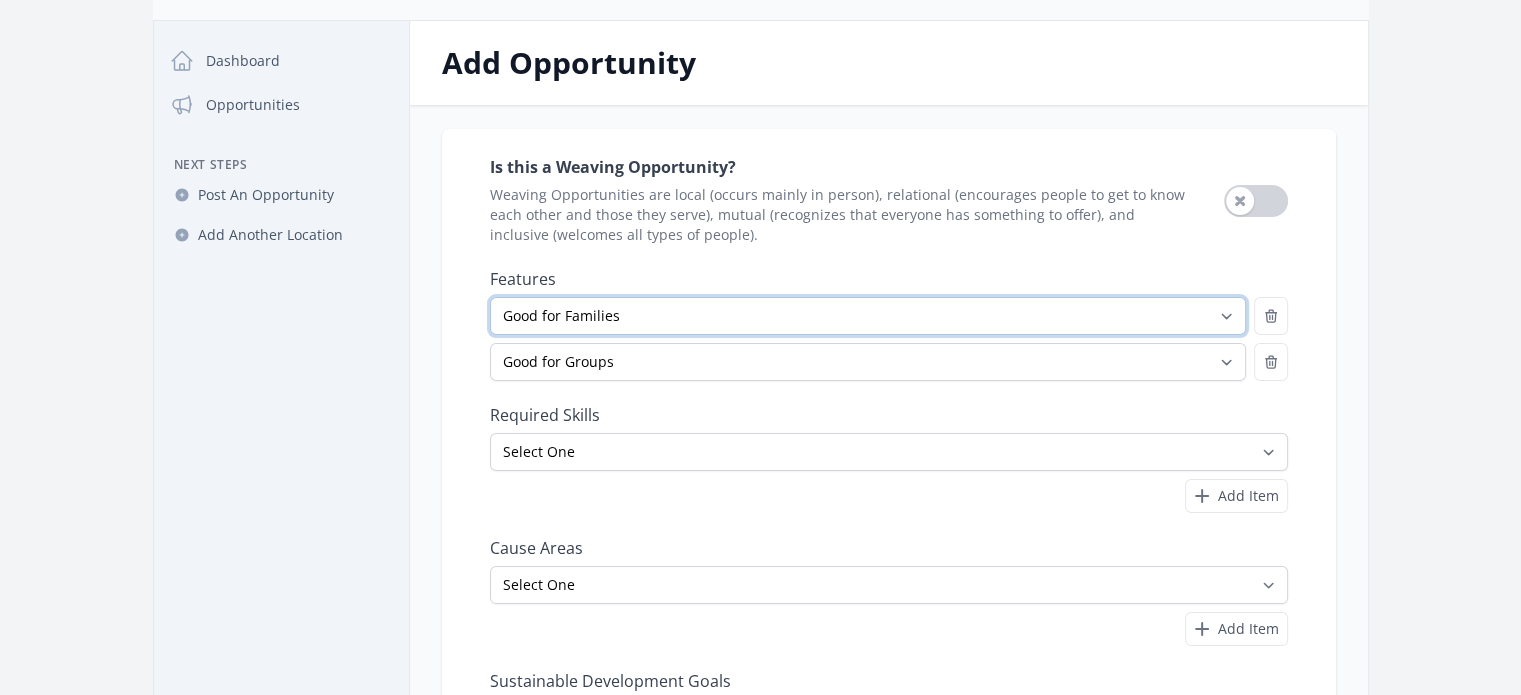 select on "All Ages" 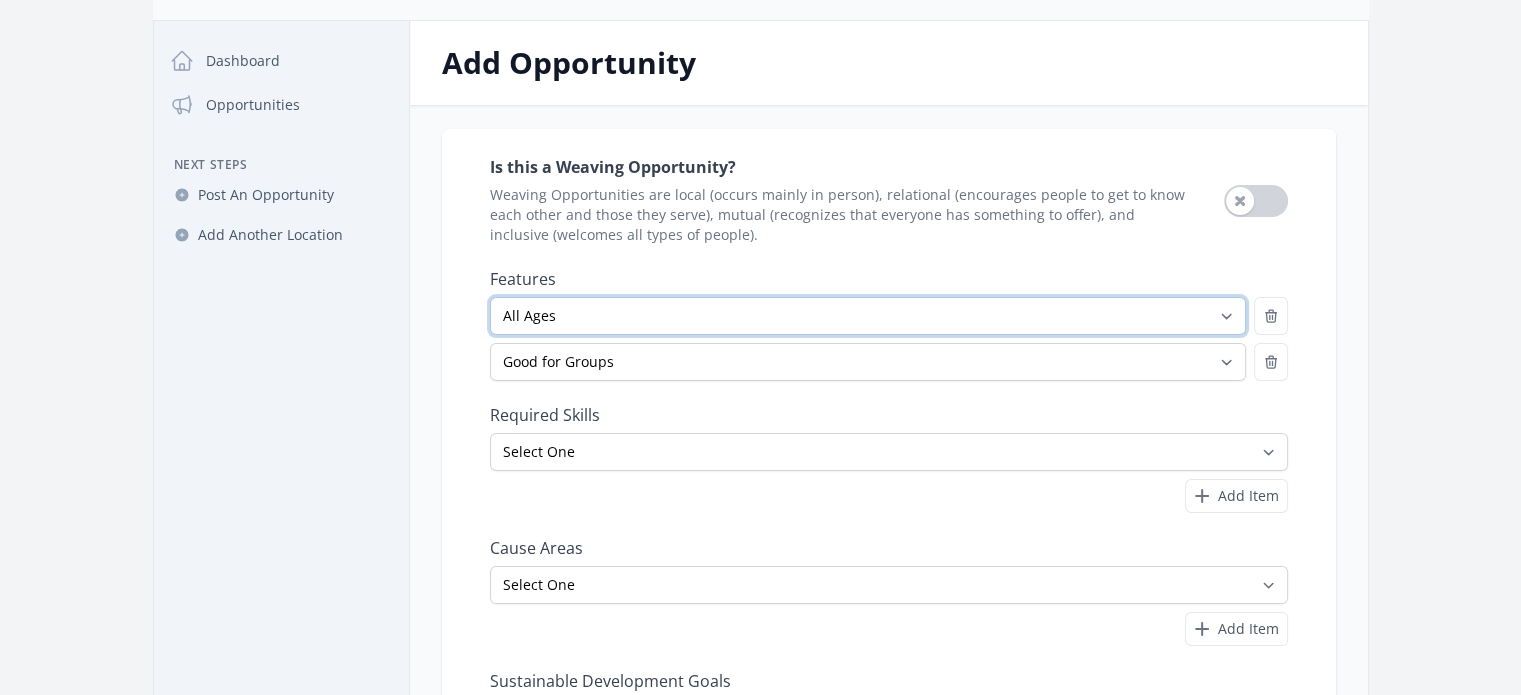 scroll, scrollTop: 200, scrollLeft: 0, axis: vertical 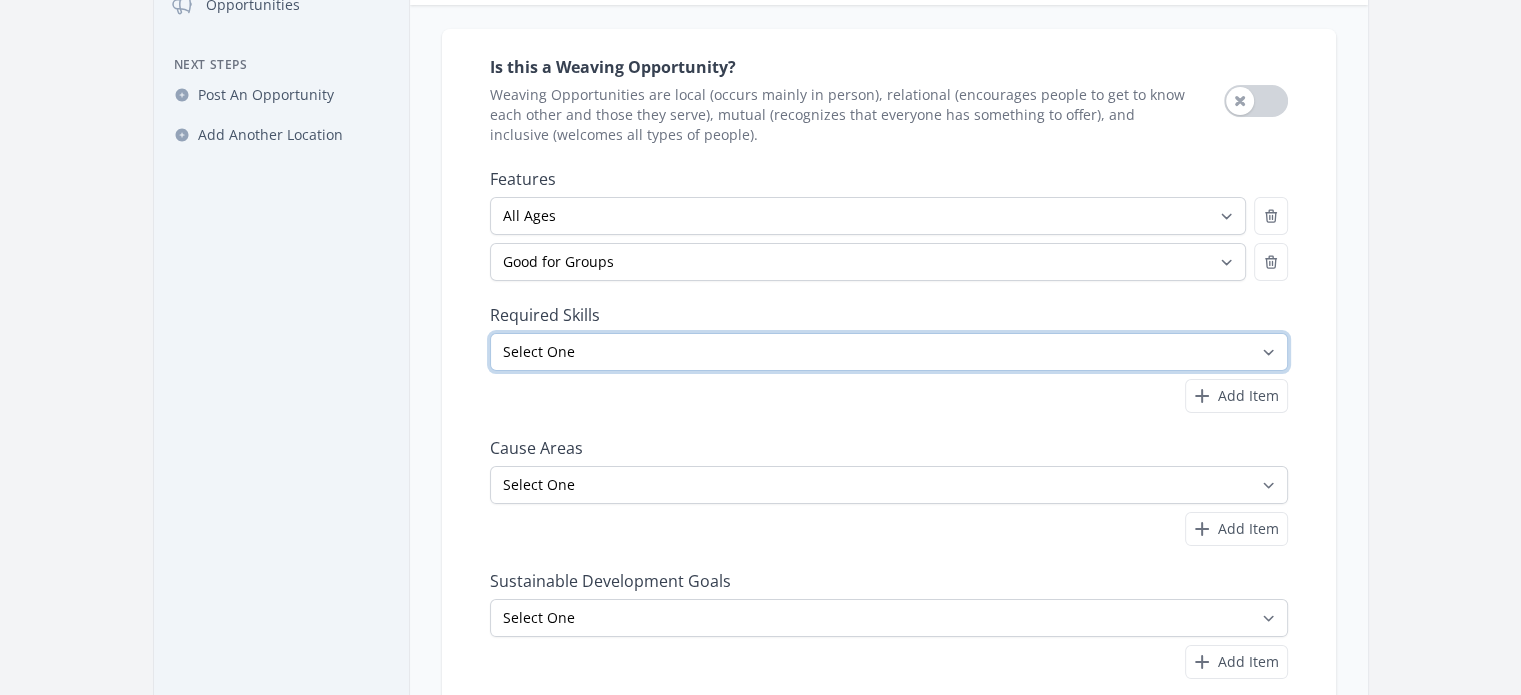 click on "Select One
Accounting
Advocacy
Administrative
Arts
Board Service
Business Skills
Caregiving
Coaching
Communications
Community Outreach
Data Science
Design
Driving
EMT
Event Support
Facilitation
Finance Firefighter Legal" at bounding box center [889, 352] 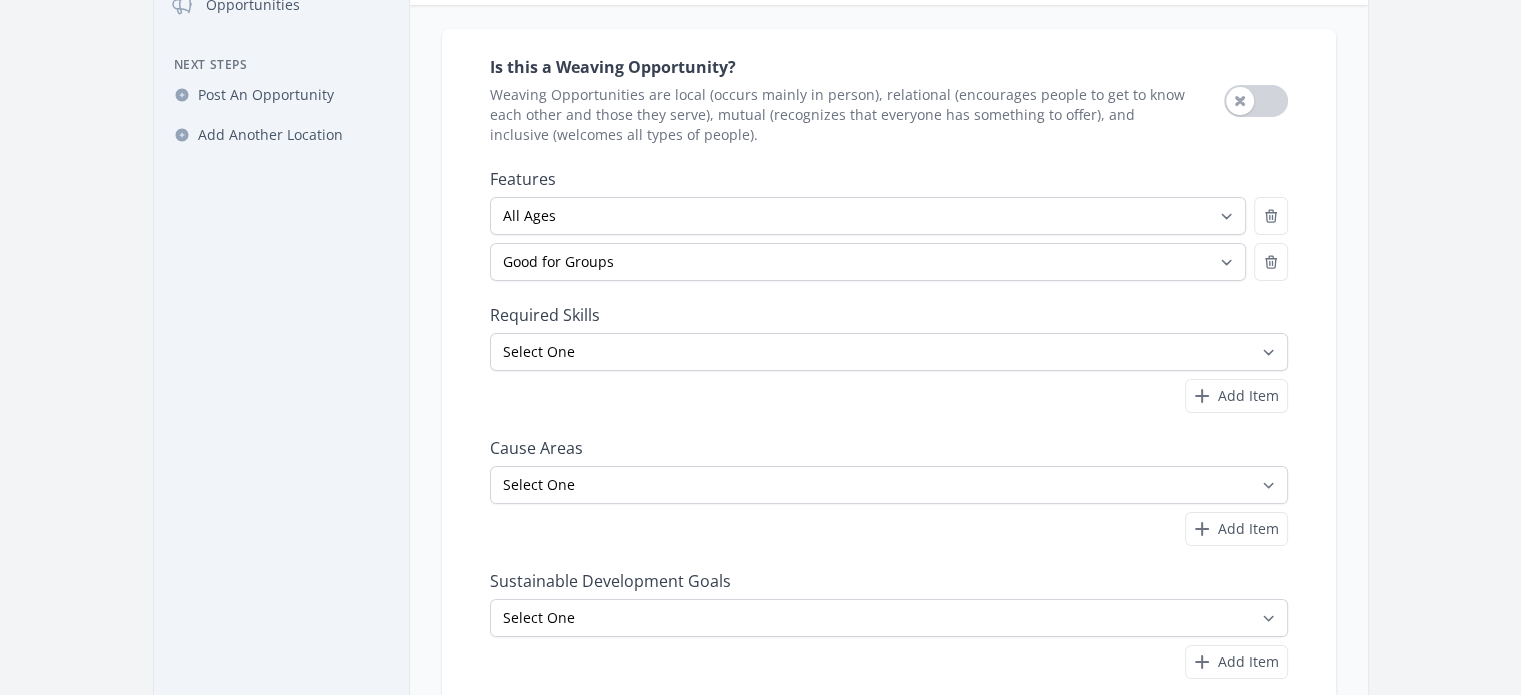 click on "Add Item" at bounding box center (889, 396) 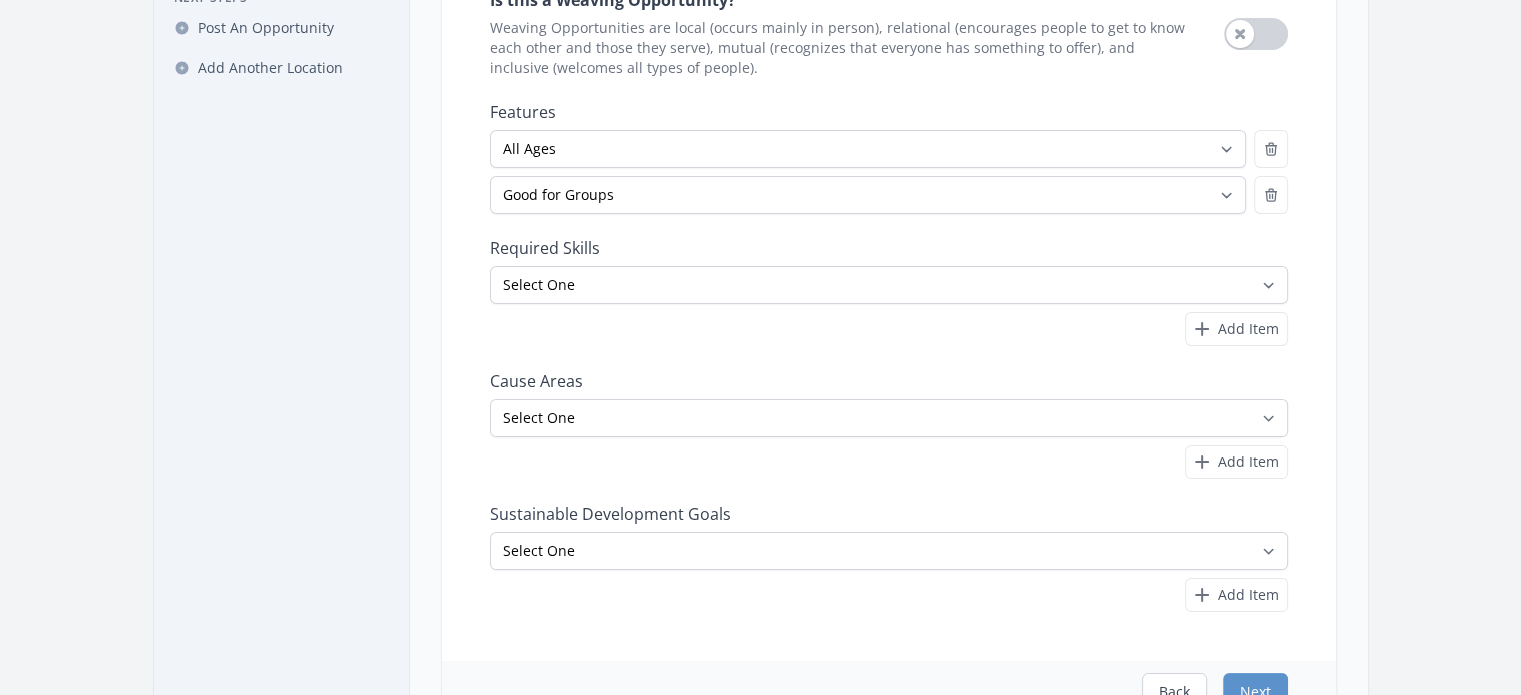 scroll, scrollTop: 300, scrollLeft: 0, axis: vertical 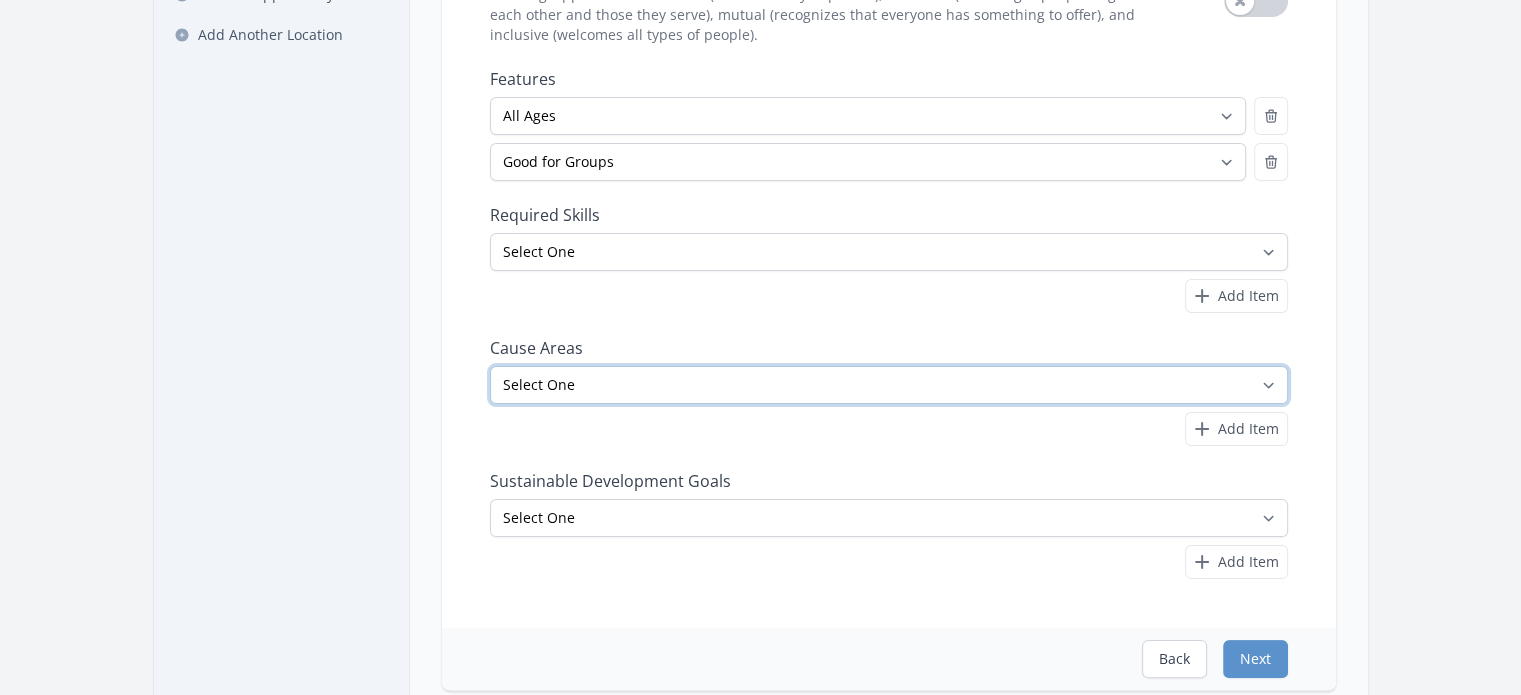click on "Select One
Adult Education
Animals
Arts & Culture
Children & Youth
Civil Rights
Community Strengthening
COVID-19
Digital Divide
Disabilities
Disaster Response & Recovery
Education
Environment
Family Services
Food Insecurity
Health & Wellness
Homelessness Hunger STEM" at bounding box center [889, 385] 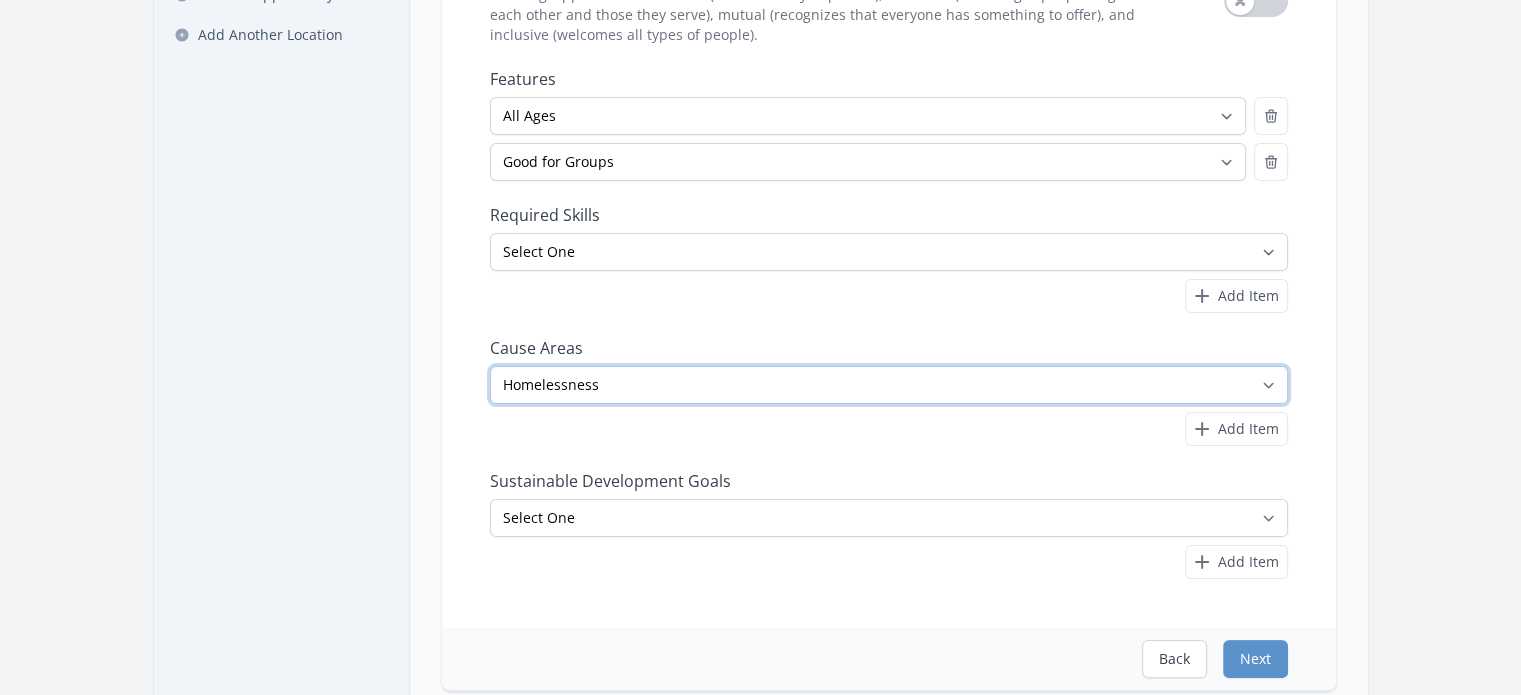 click on "Select One
Adult Education
Animals
Arts & Culture
Children & Youth
Civil Rights
Community Strengthening
COVID-19
Digital Divide
Disabilities
Disaster Response & Recovery
Education
Environment
Family Services
Food Insecurity
Health & Wellness
Homelessness Hunger STEM" at bounding box center (889, 385) 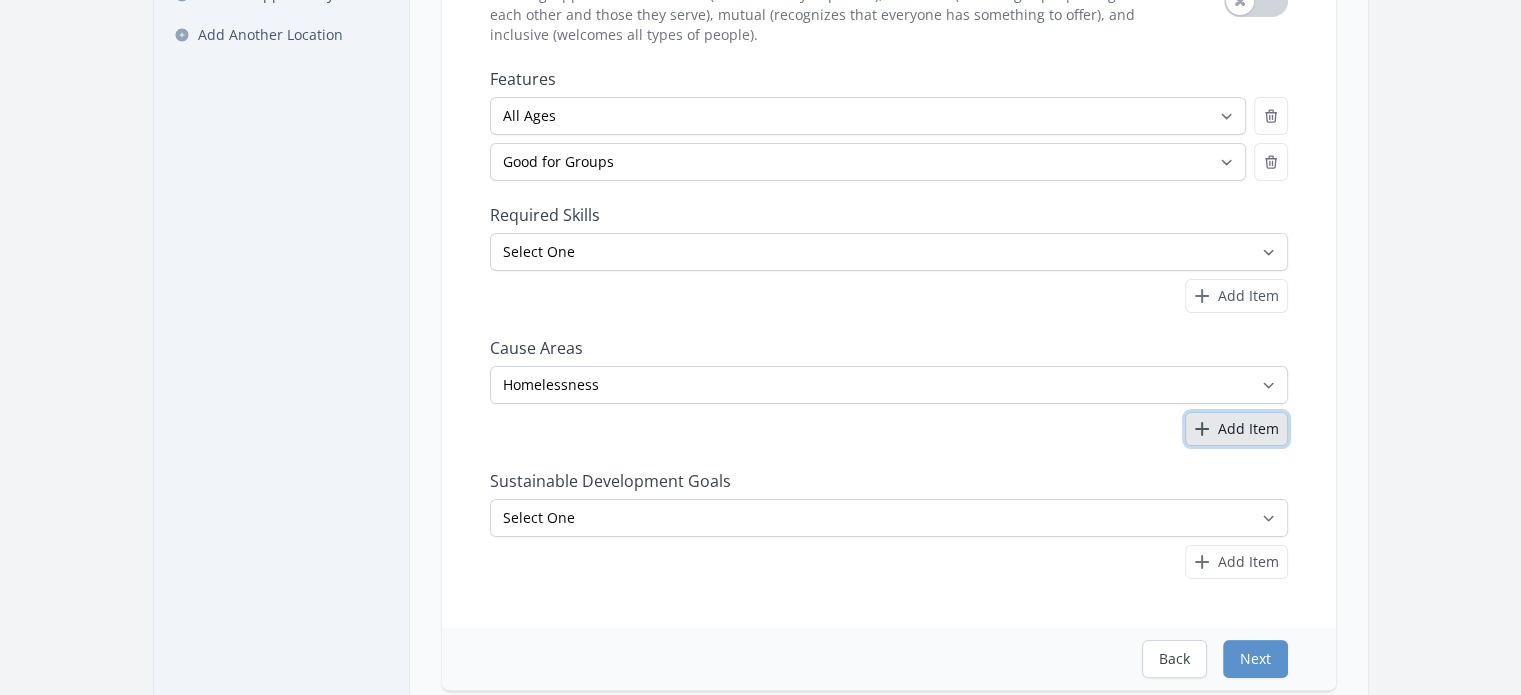 click 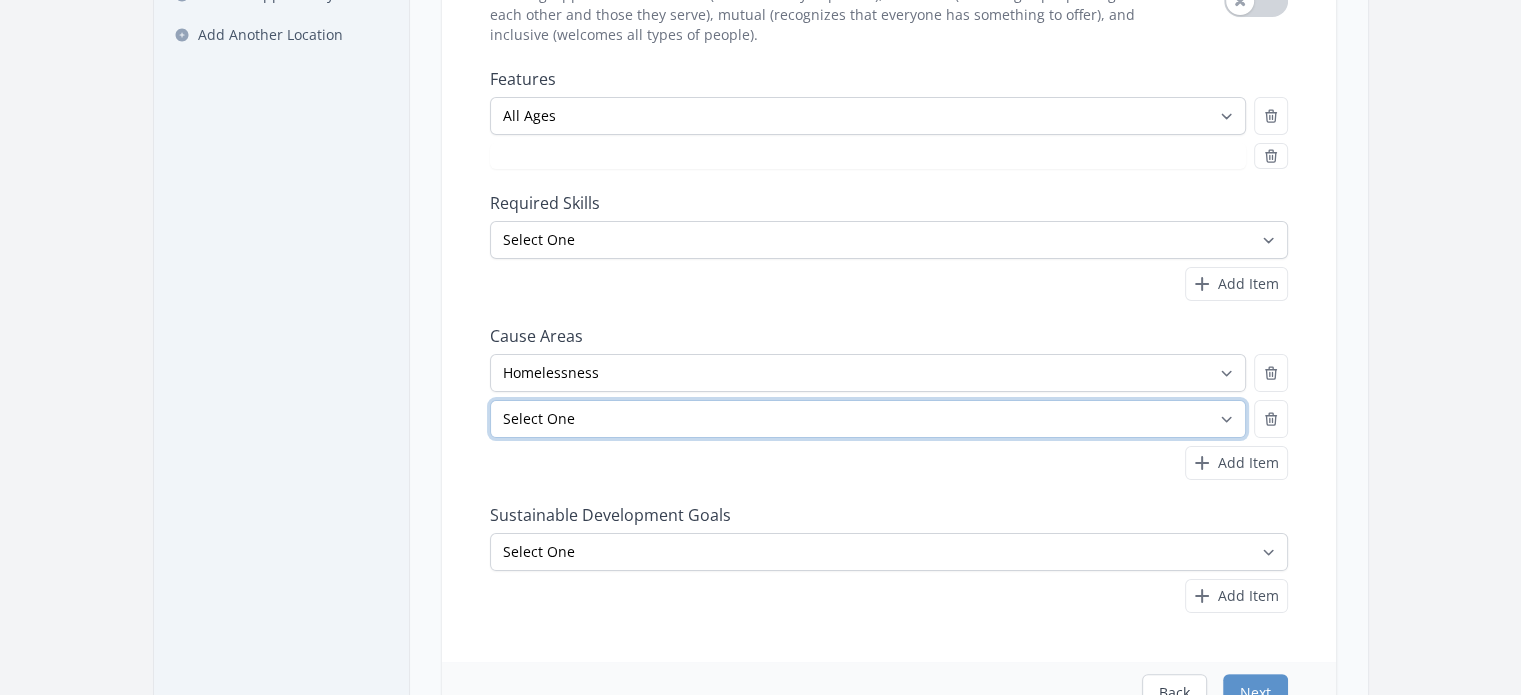 click on "Select One
Adult Education
Animals
Arts & Culture
Children & Youth
Civil Rights
Community Strengthening
COVID-19
Digital Divide
Disabilities
Disaster Response & Recovery
Education
Environment
Family Services
Food Insecurity
Health & Wellness
Homelessness Hunger STEM" at bounding box center [868, 419] 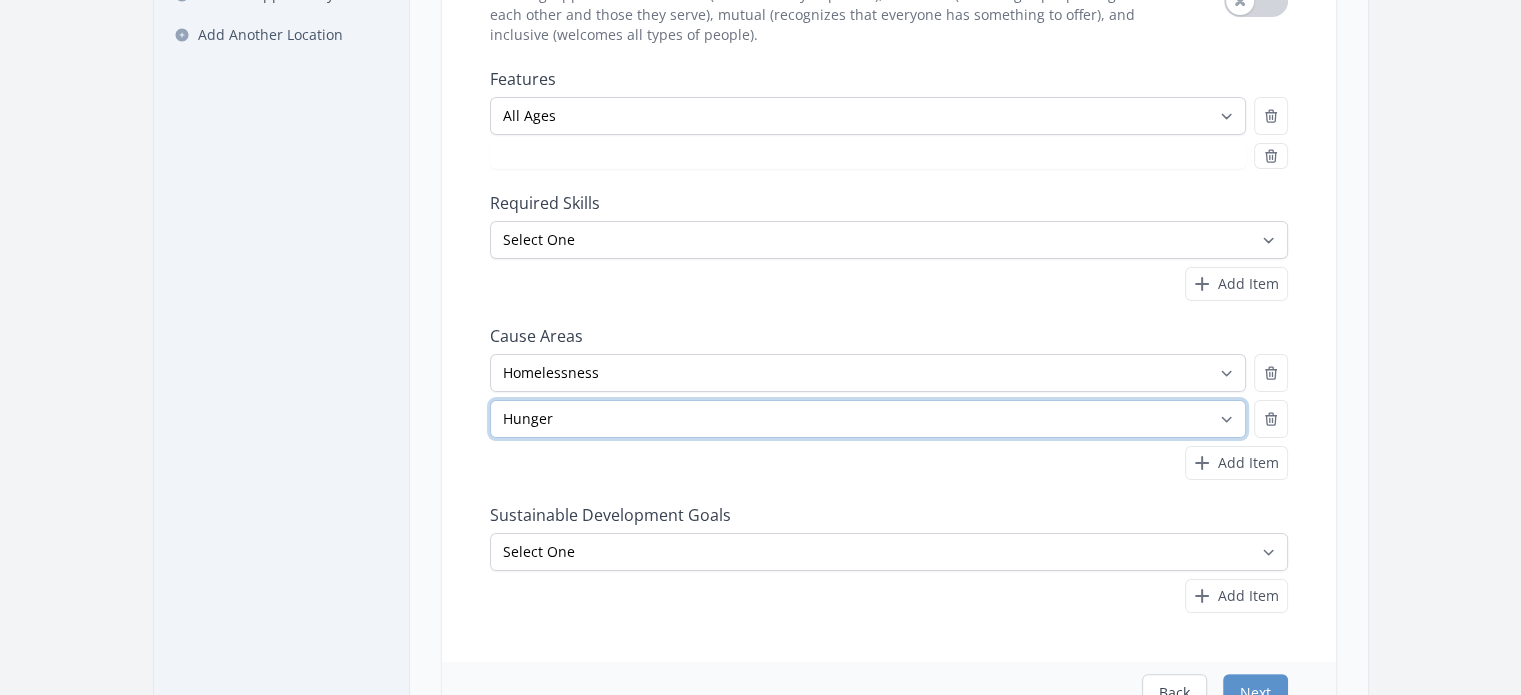 click on "Select One
Adult Education
Animals
Arts & Culture
Children & Youth
Civil Rights
Community Strengthening
COVID-19
Digital Divide
Disabilities
Disaster Response & Recovery
Education
Environment
Family Services
Food Insecurity
Health & Wellness
Homelessness Hunger STEM" at bounding box center [868, 419] 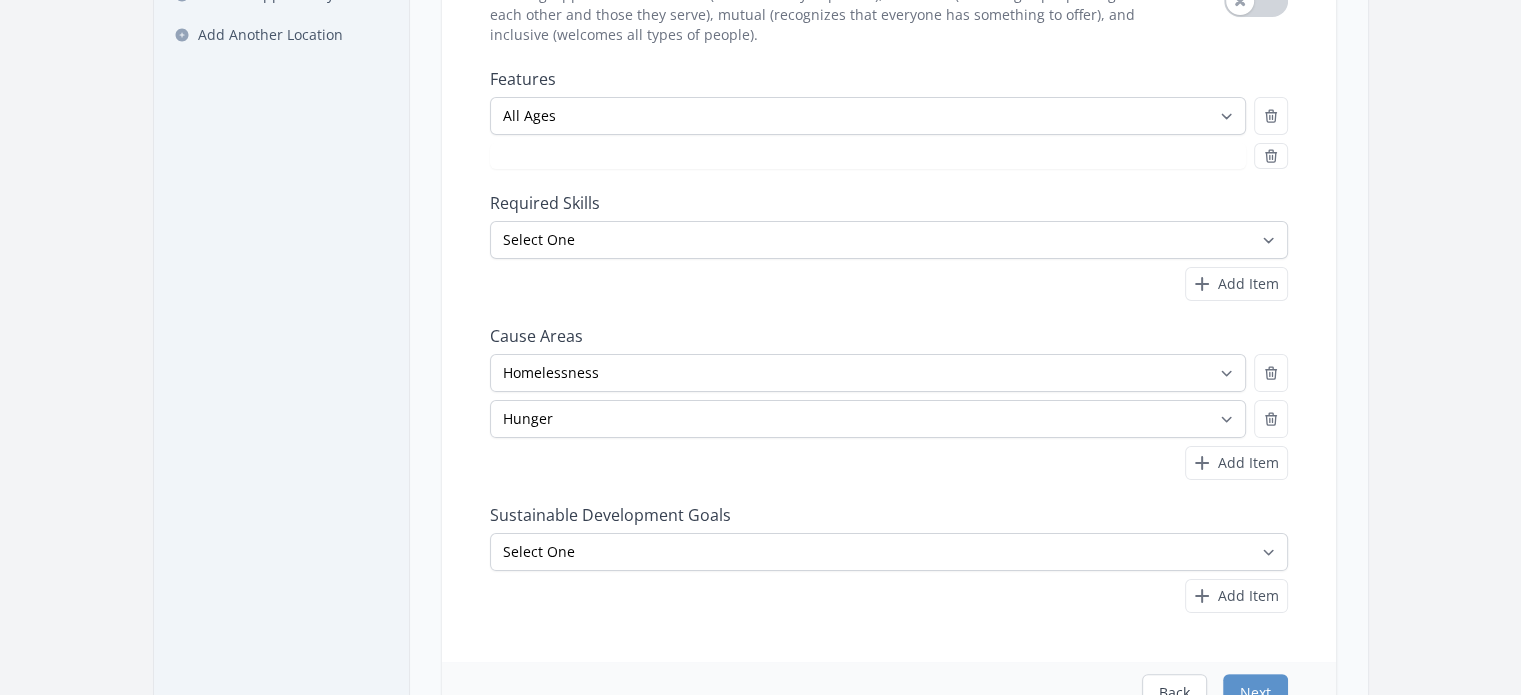 select on "Good for Groups" 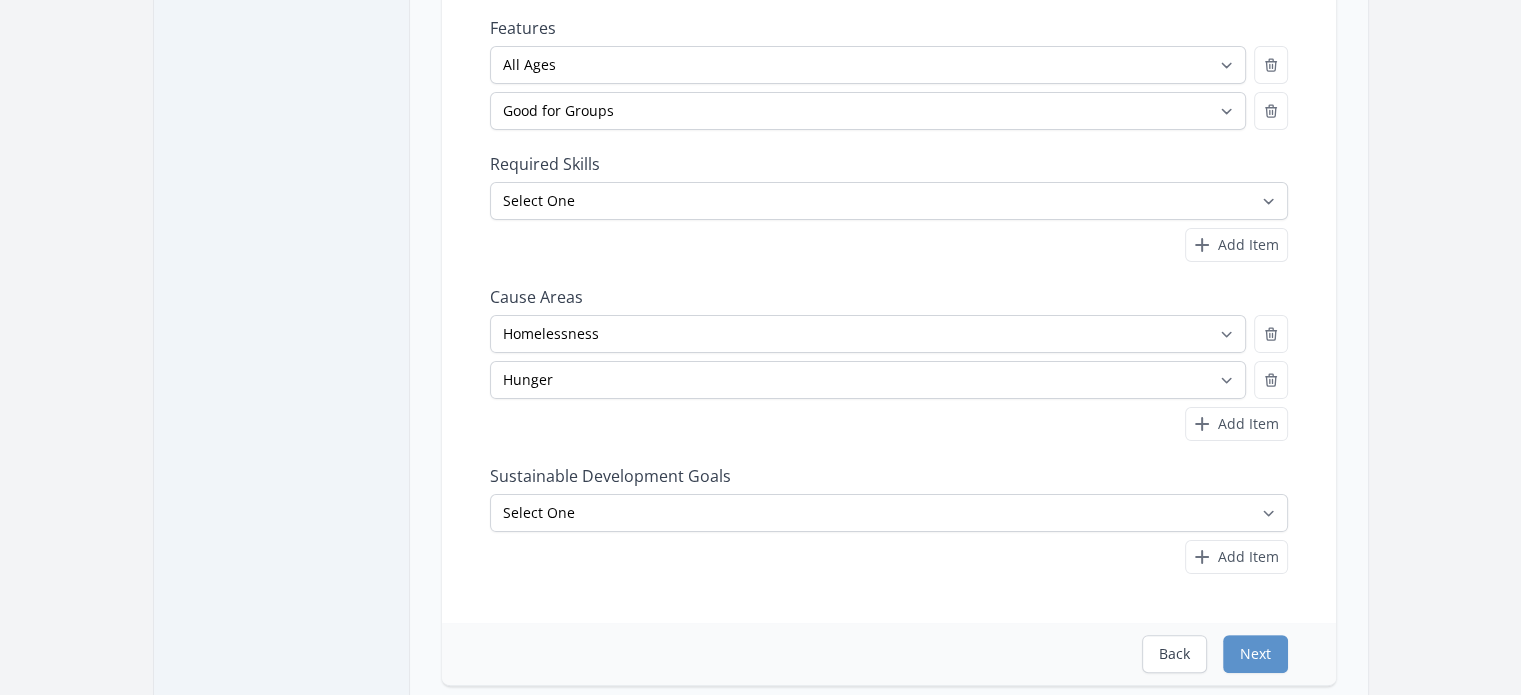 scroll, scrollTop: 400, scrollLeft: 0, axis: vertical 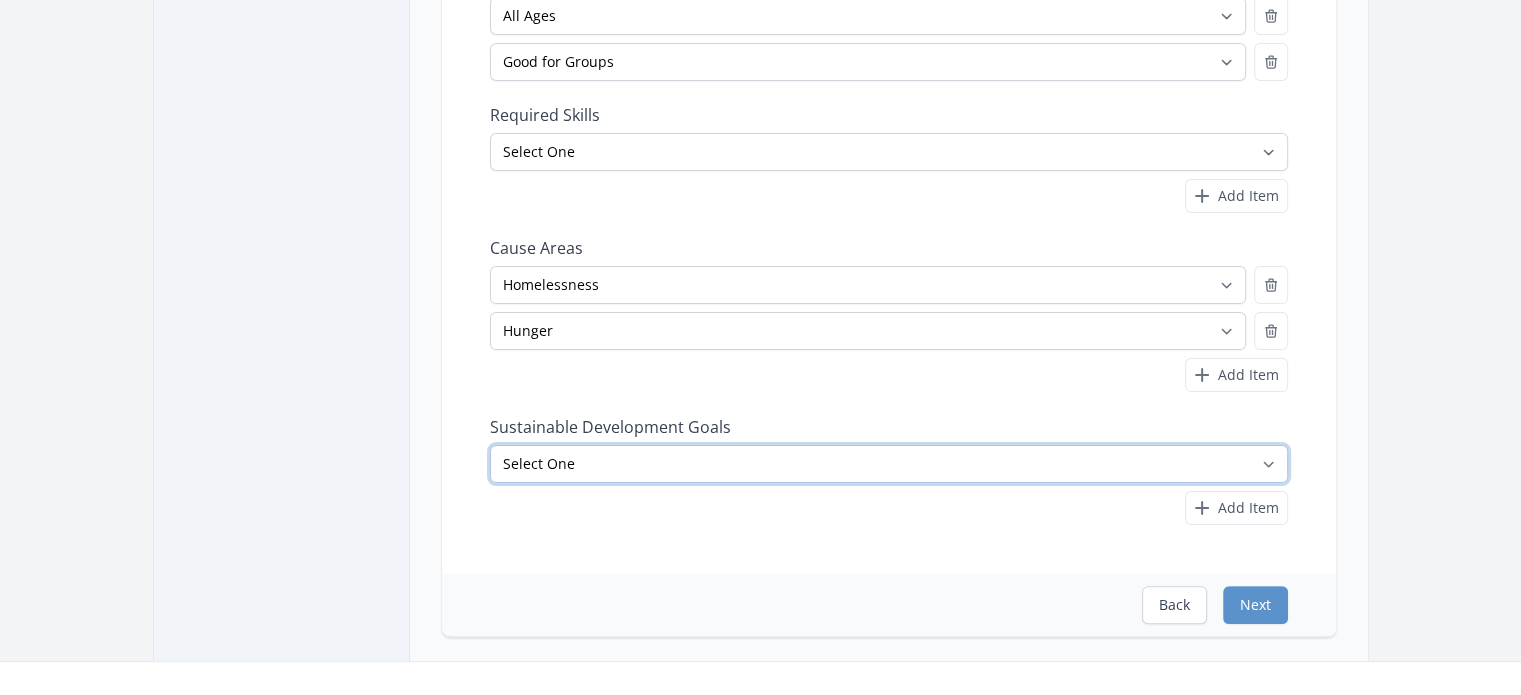 click on "Select One
No Poverty
Zero Hunger
Good Health and Well-Being
Quality Education
Gender Equality
Clean Water and Sanitation
Affordable and Clean Energy
Decent Work and Economic Growth
Industry, Innovation and Infrastructure
Reduced Inequalities
Sustainable Cities and Communities
Responsible Consumption and Production
Climate Action
Life Below Water" at bounding box center [889, 464] 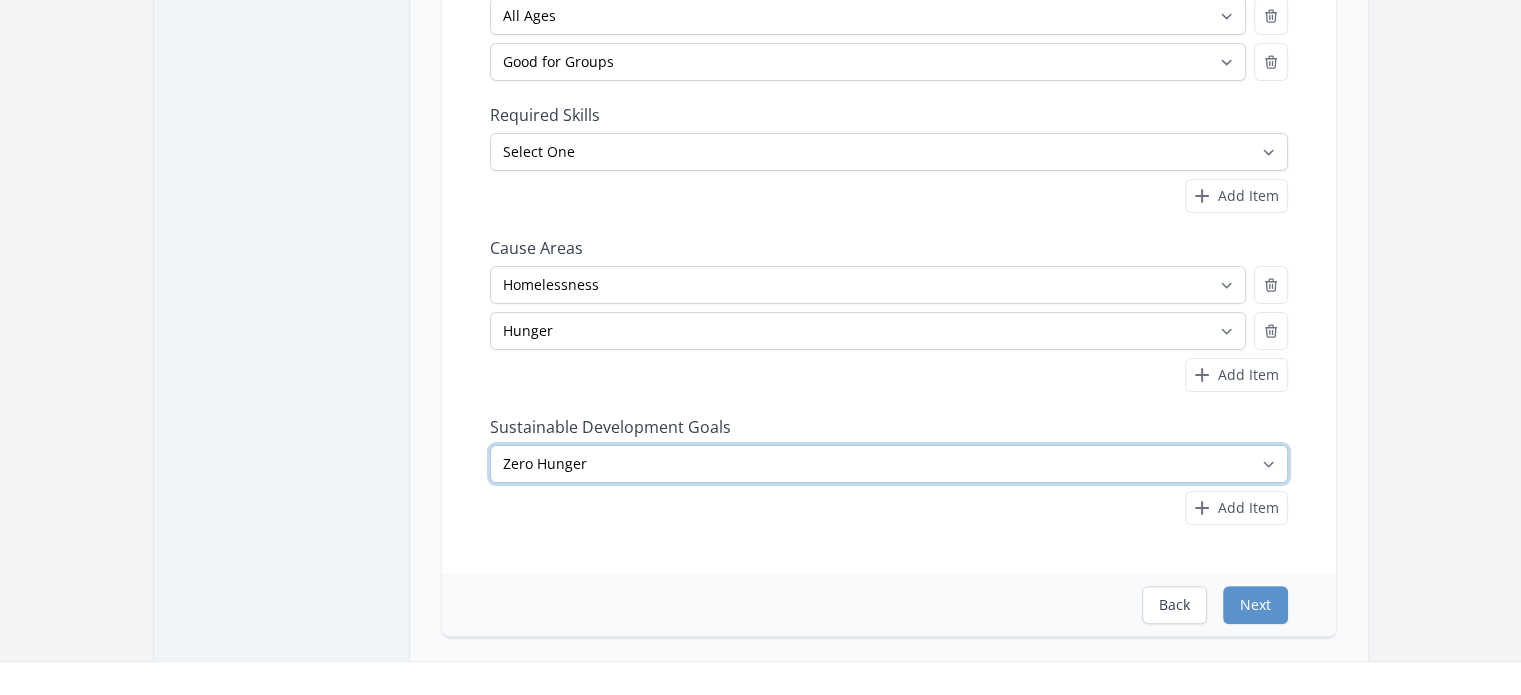 click on "Select One
No Poverty
Zero Hunger
Good Health and Well-Being
Quality Education
Gender Equality
Clean Water and Sanitation
Affordable and Clean Energy
Decent Work and Economic Growth
Industry, Innovation and Infrastructure
Reduced Inequalities
Sustainable Cities and Communities
Responsible Consumption and Production
Climate Action
Life Below Water" at bounding box center [889, 464] 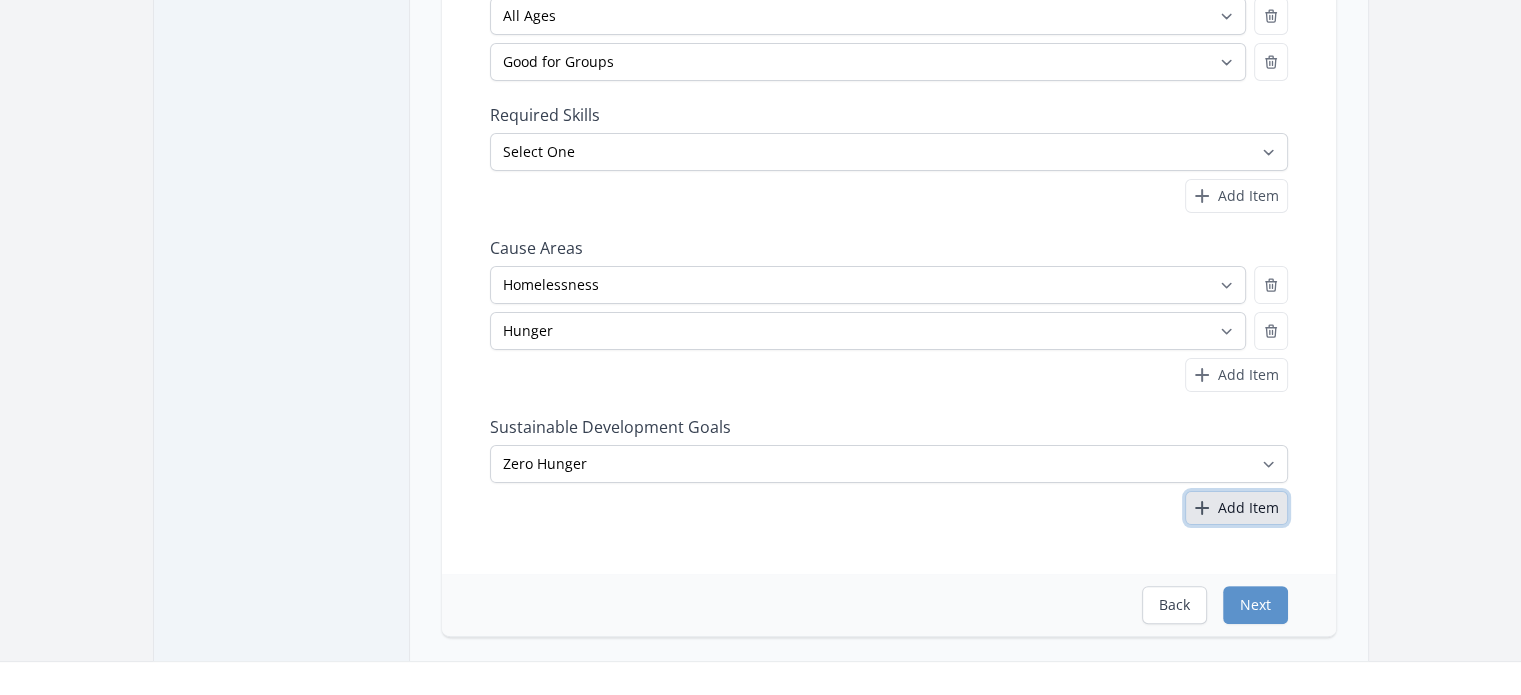 click on "Add Item" at bounding box center (1248, 508) 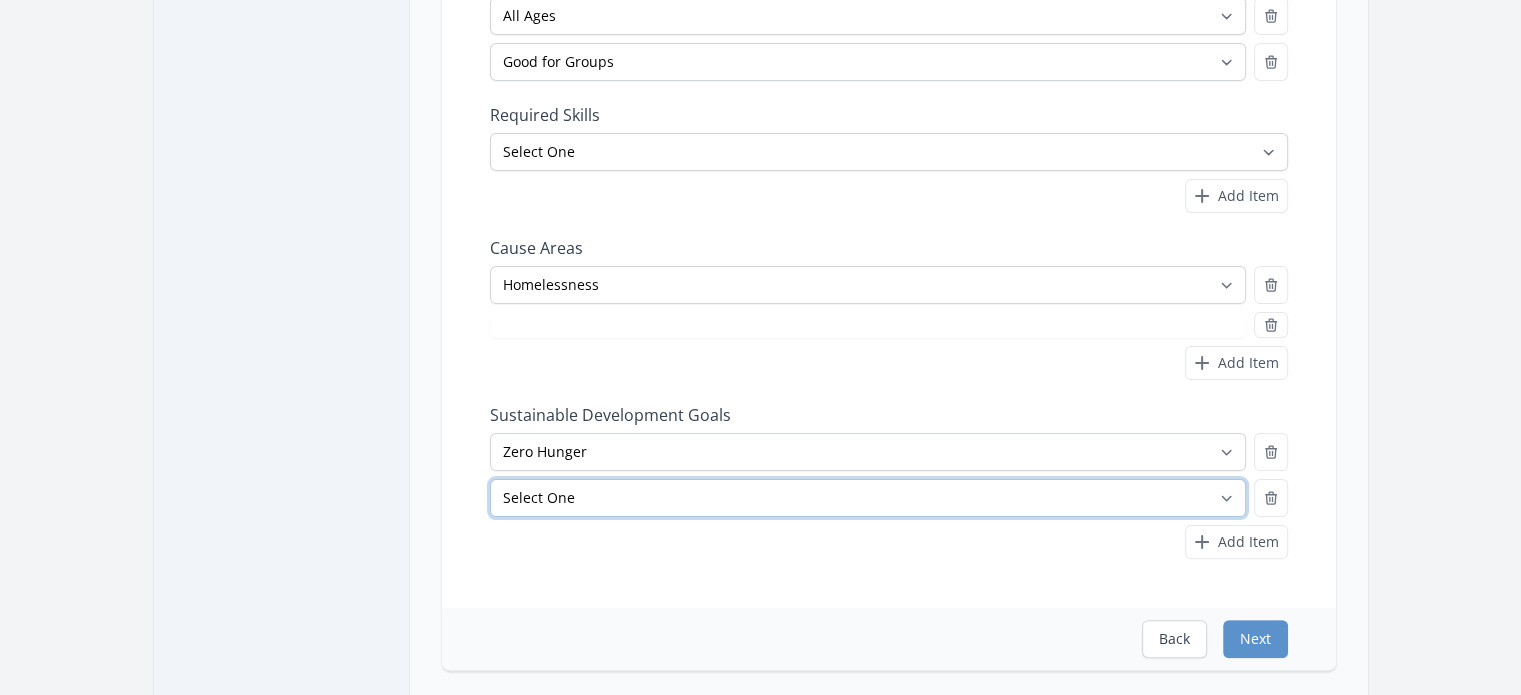 click on "Select One
No Poverty
Zero Hunger
Good Health and Well-Being
Quality Education
Gender Equality
Clean Water and Sanitation
Affordable and Clean Energy
Decent Work and Economic Growth
Industry, Innovation and Infrastructure
Reduced Inequalities
Sustainable Cities and Communities
Responsible Consumption and Production
Climate Action
Life Below Water" at bounding box center [868, 498] 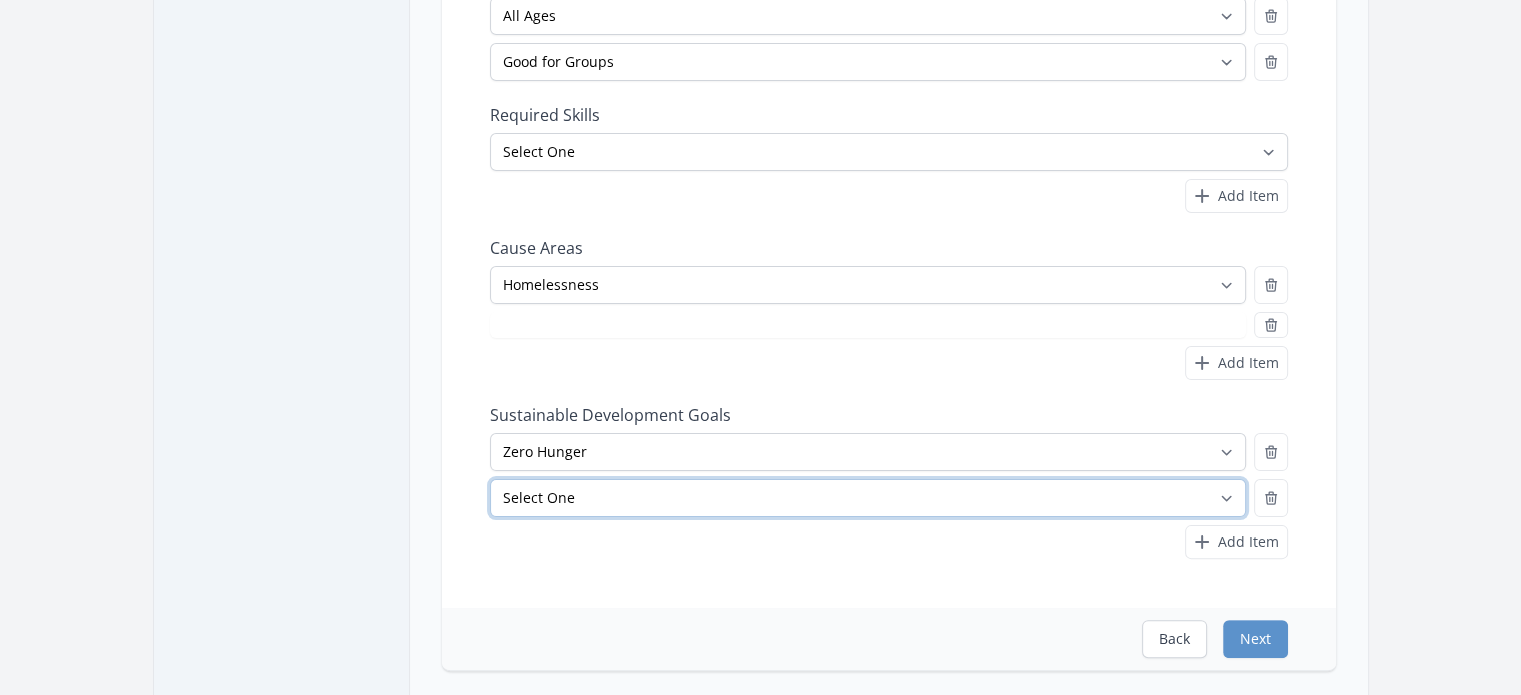 select on "Good Health and Well-Being" 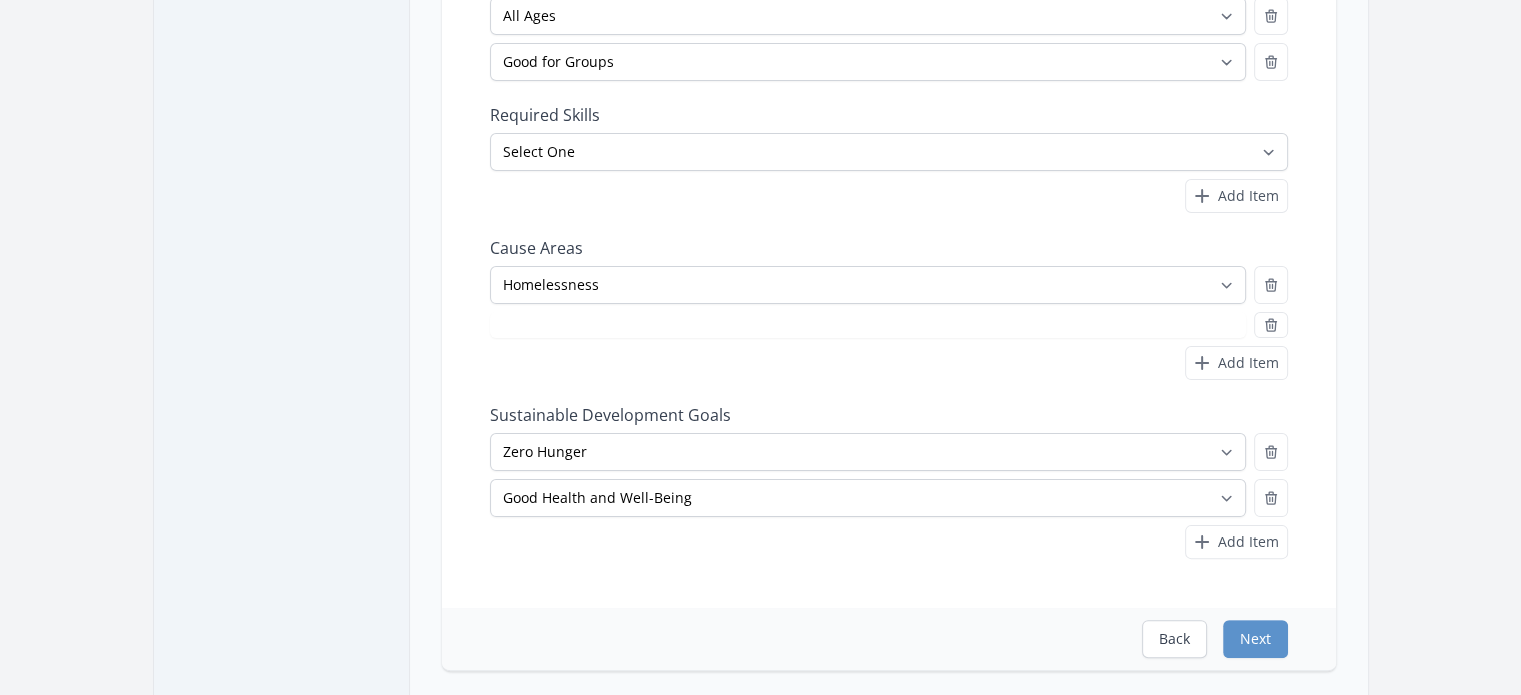 select on "Hunger" 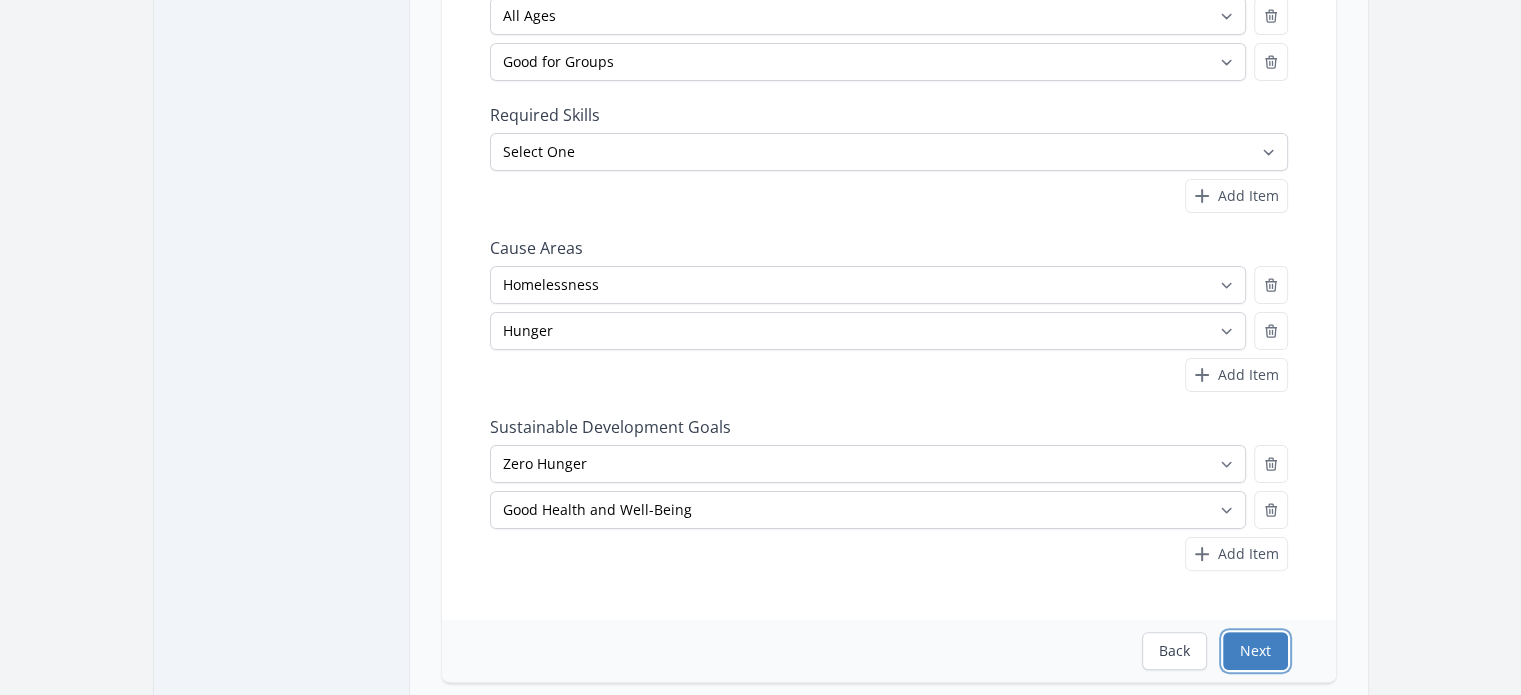 click on "Next" at bounding box center (1255, 651) 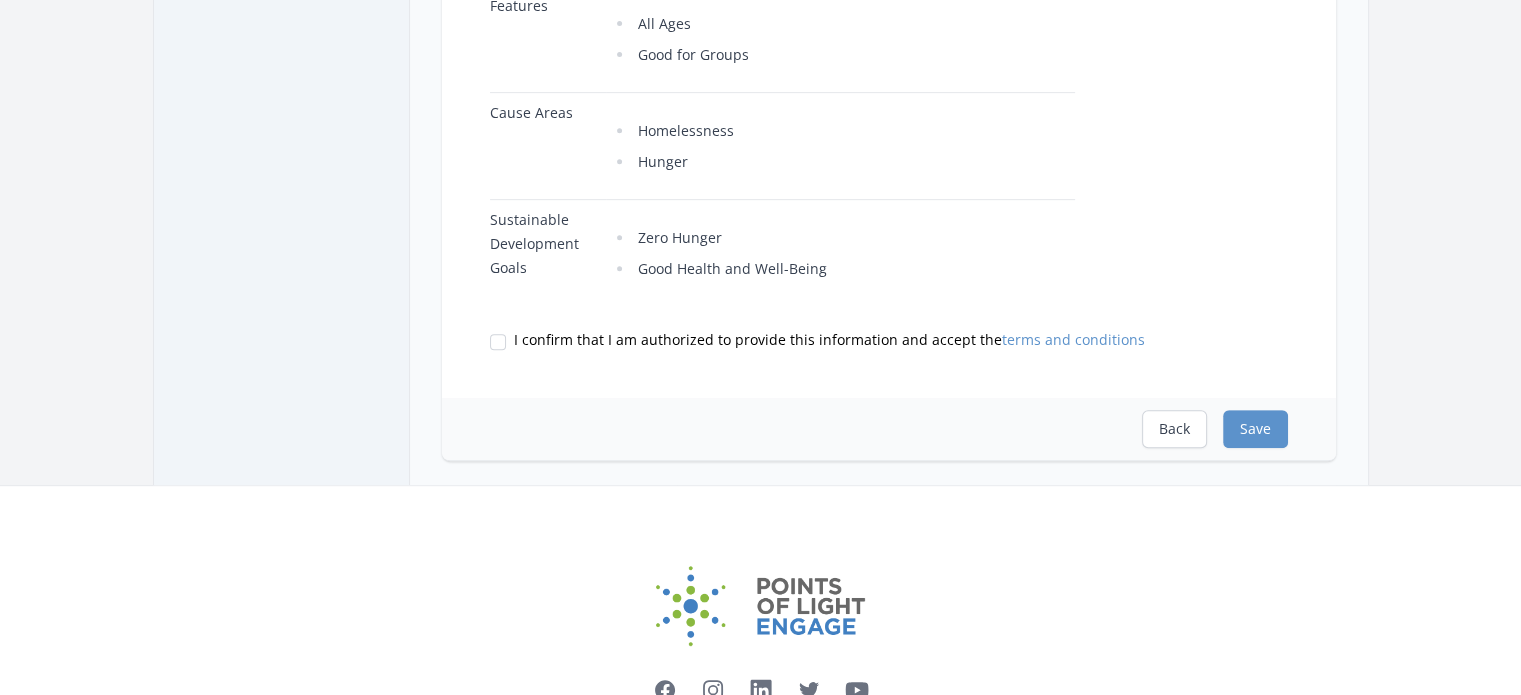scroll, scrollTop: 900, scrollLeft: 0, axis: vertical 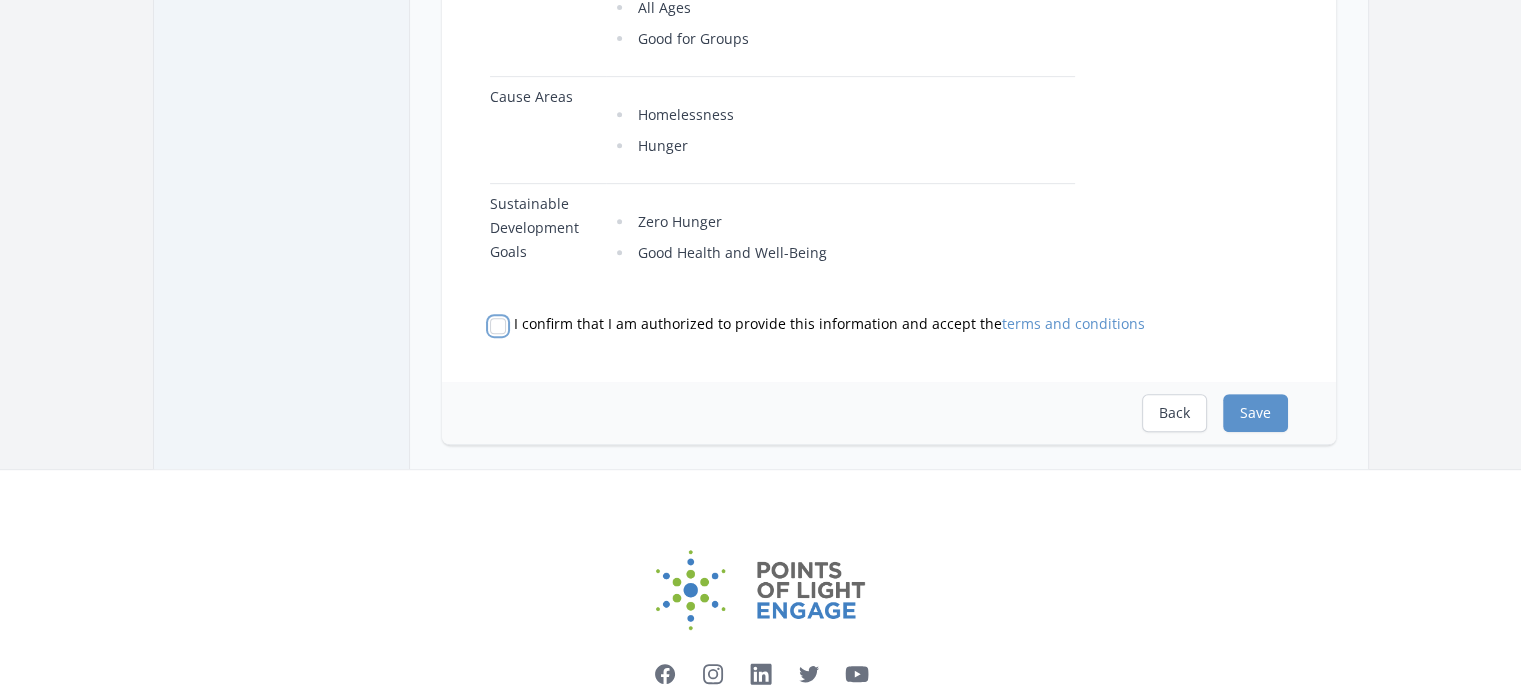 click on "I confirm that I am authorized to provide this information and accept the  terms and conditions" at bounding box center (498, 326) 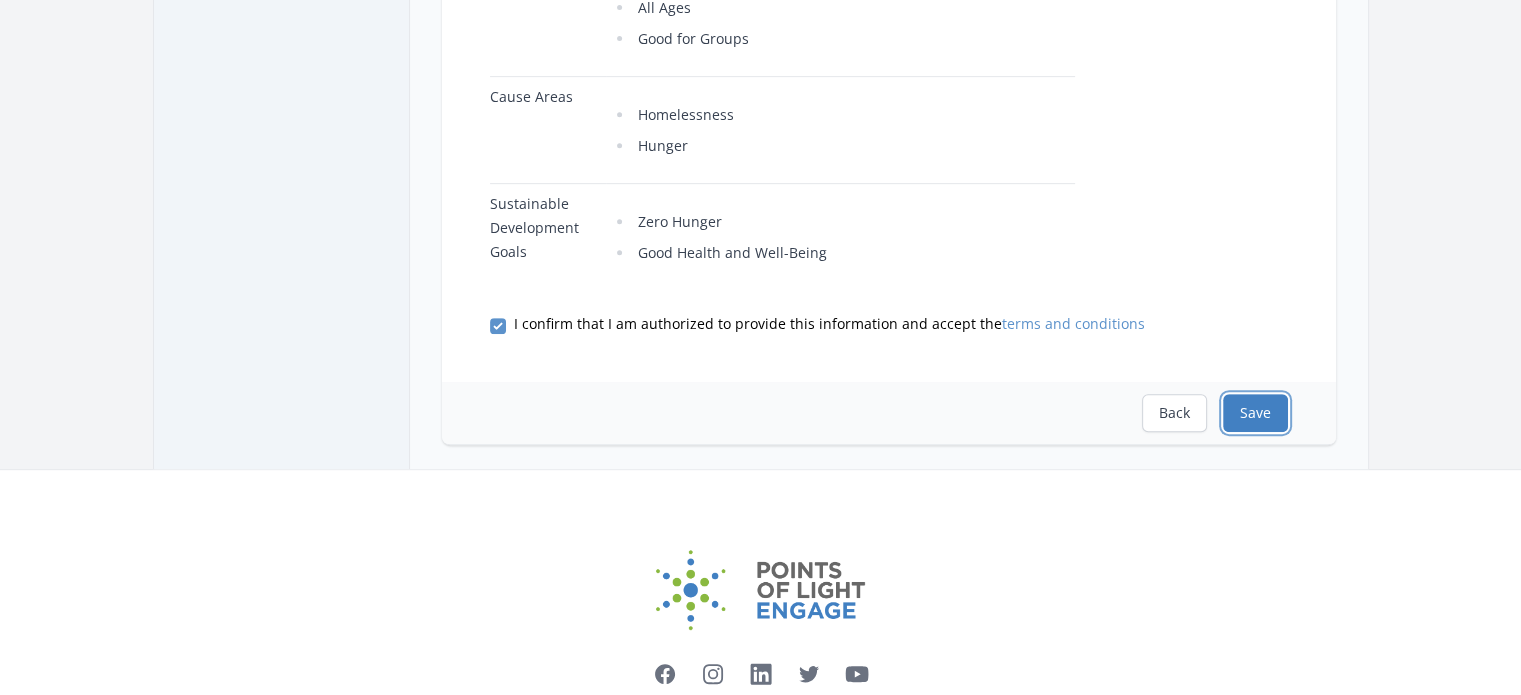 click on "Save" at bounding box center (1255, 413) 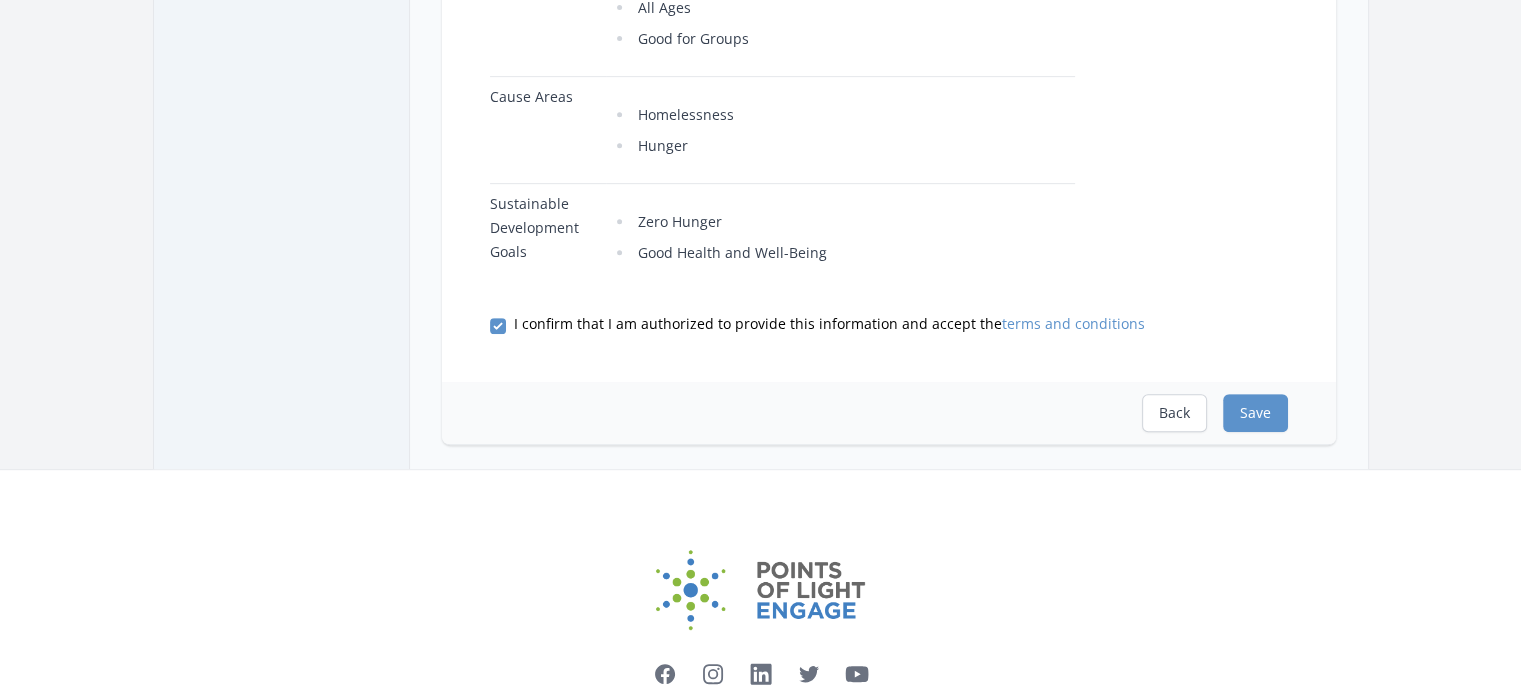scroll, scrollTop: 0, scrollLeft: 0, axis: both 